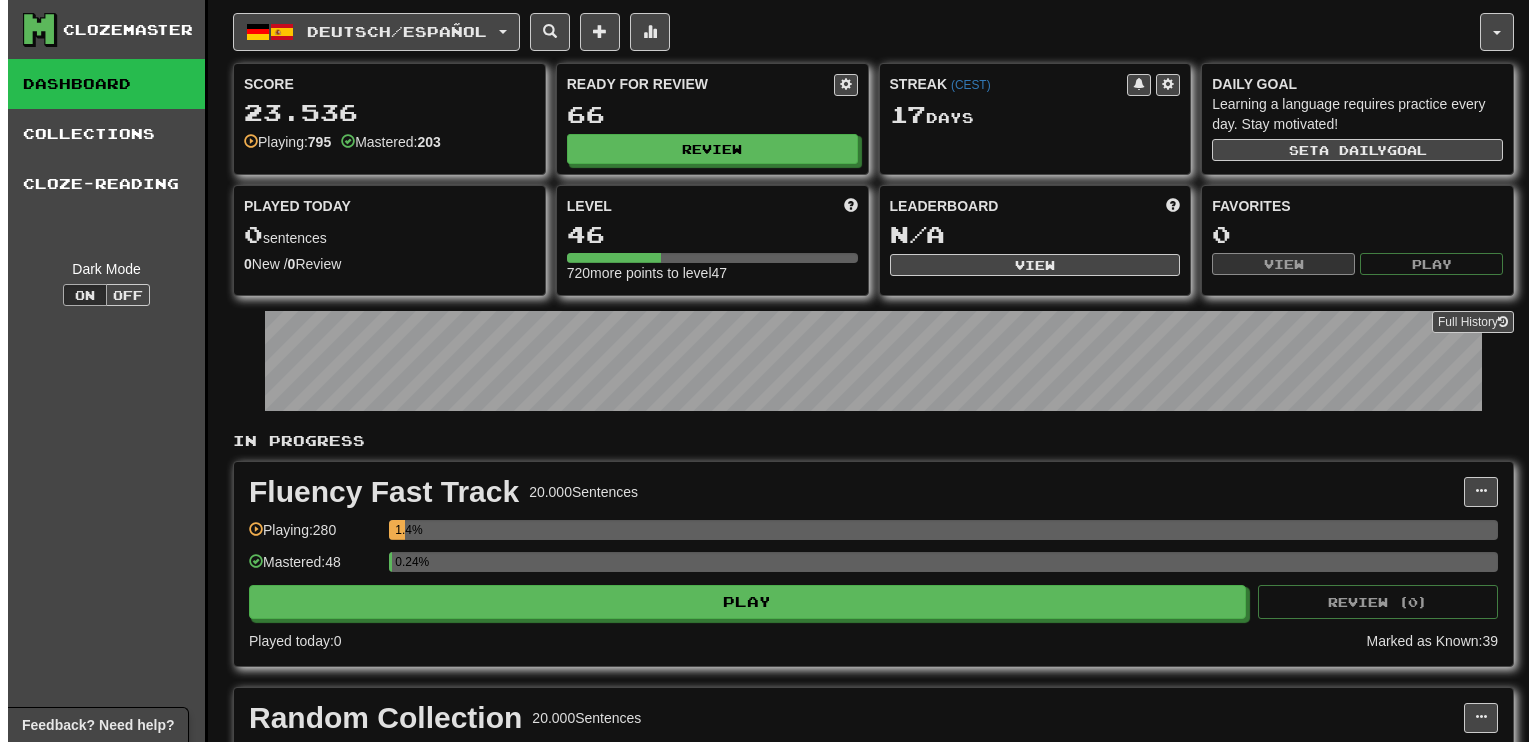 scroll, scrollTop: 0, scrollLeft: 0, axis: both 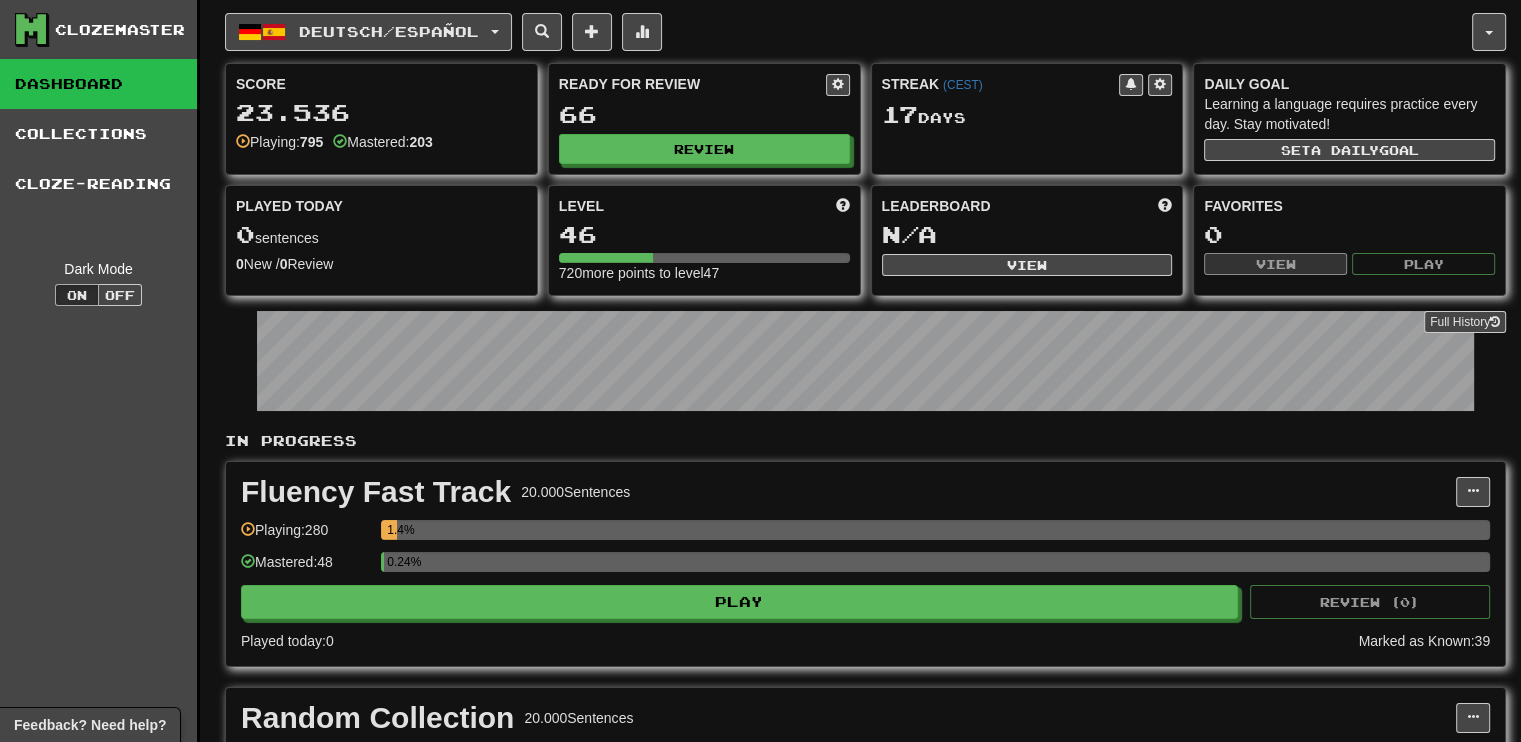 click on "Ready for Review 66   Review" at bounding box center (704, 119) 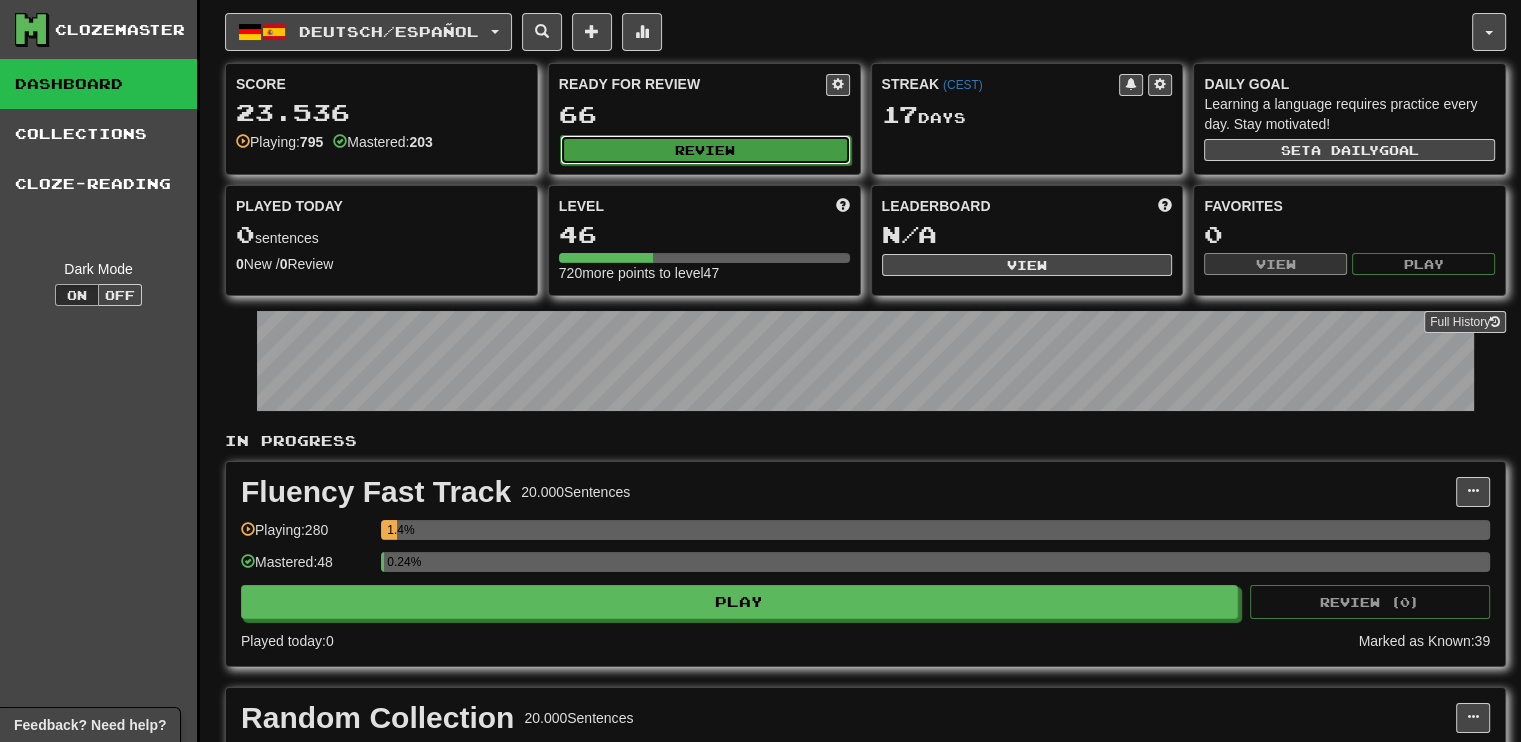 click on "Review" at bounding box center [705, 150] 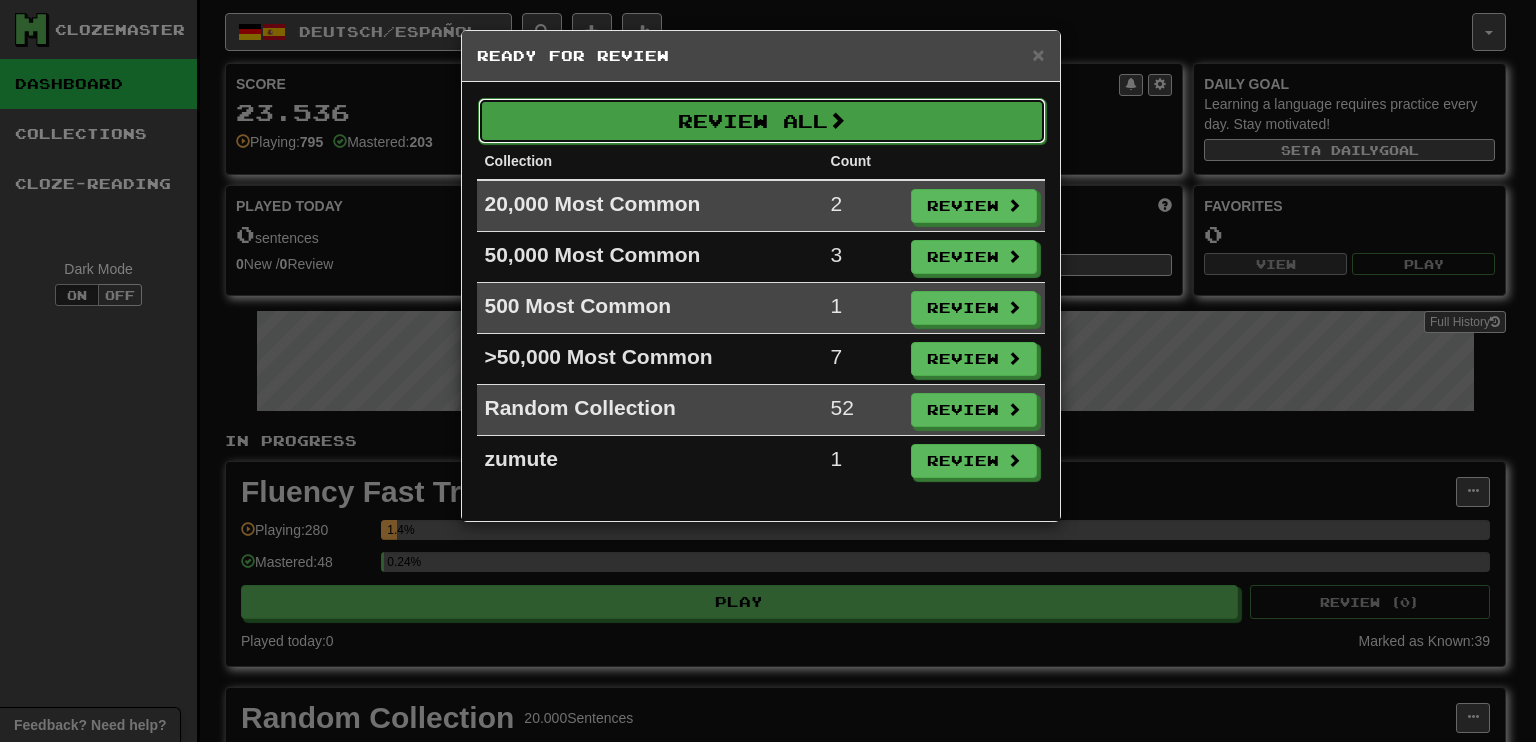 click on "Review All" at bounding box center (762, 121) 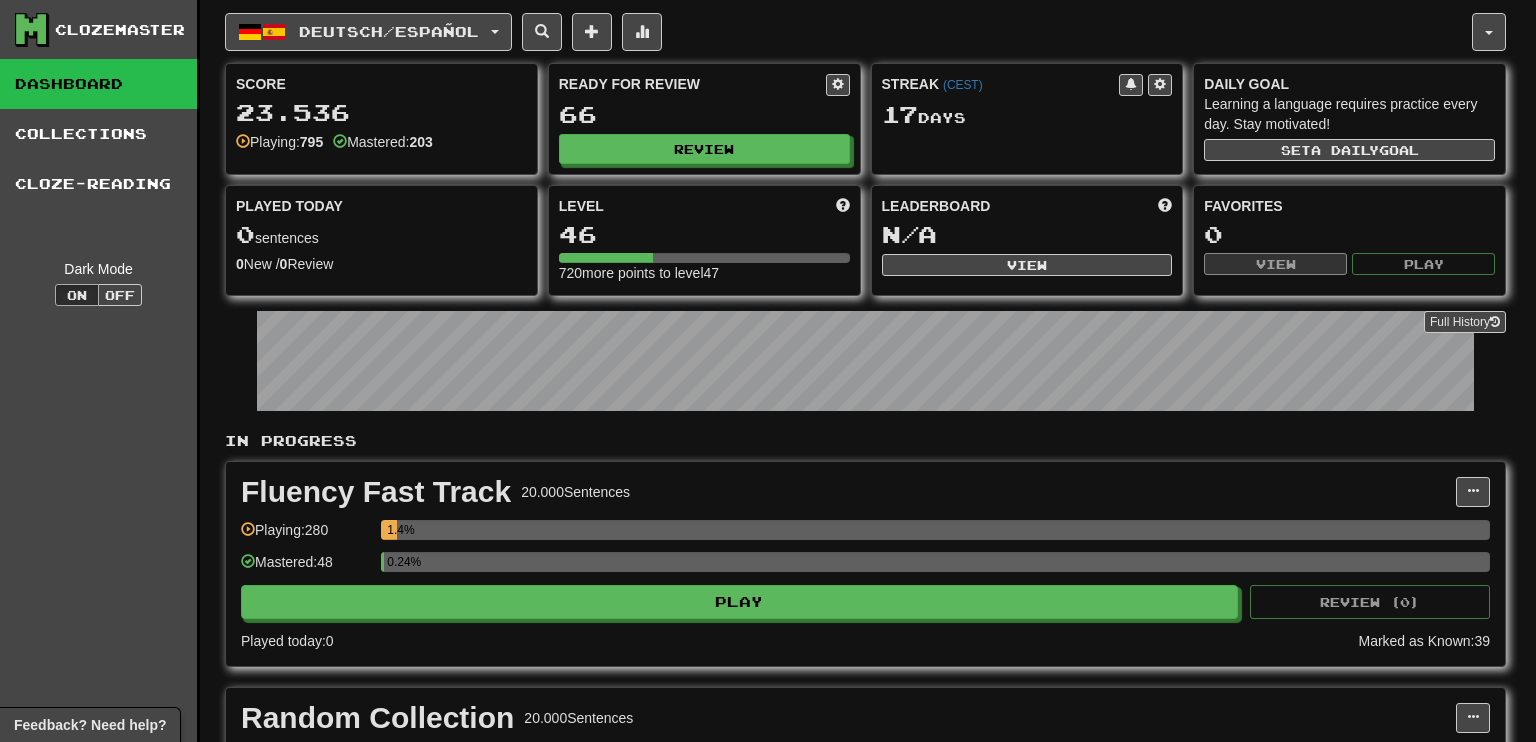 select on "***" 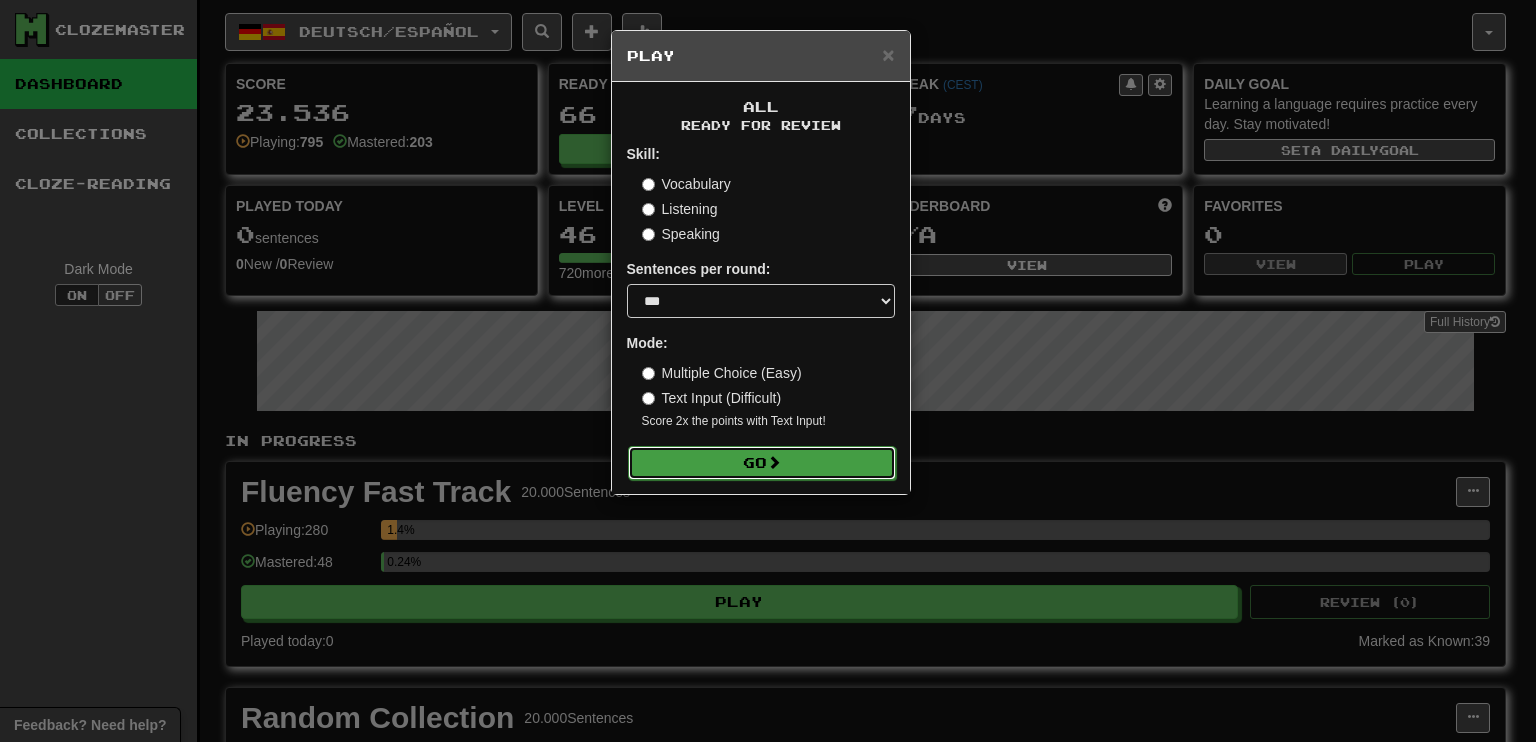 click on "Go" at bounding box center (762, 463) 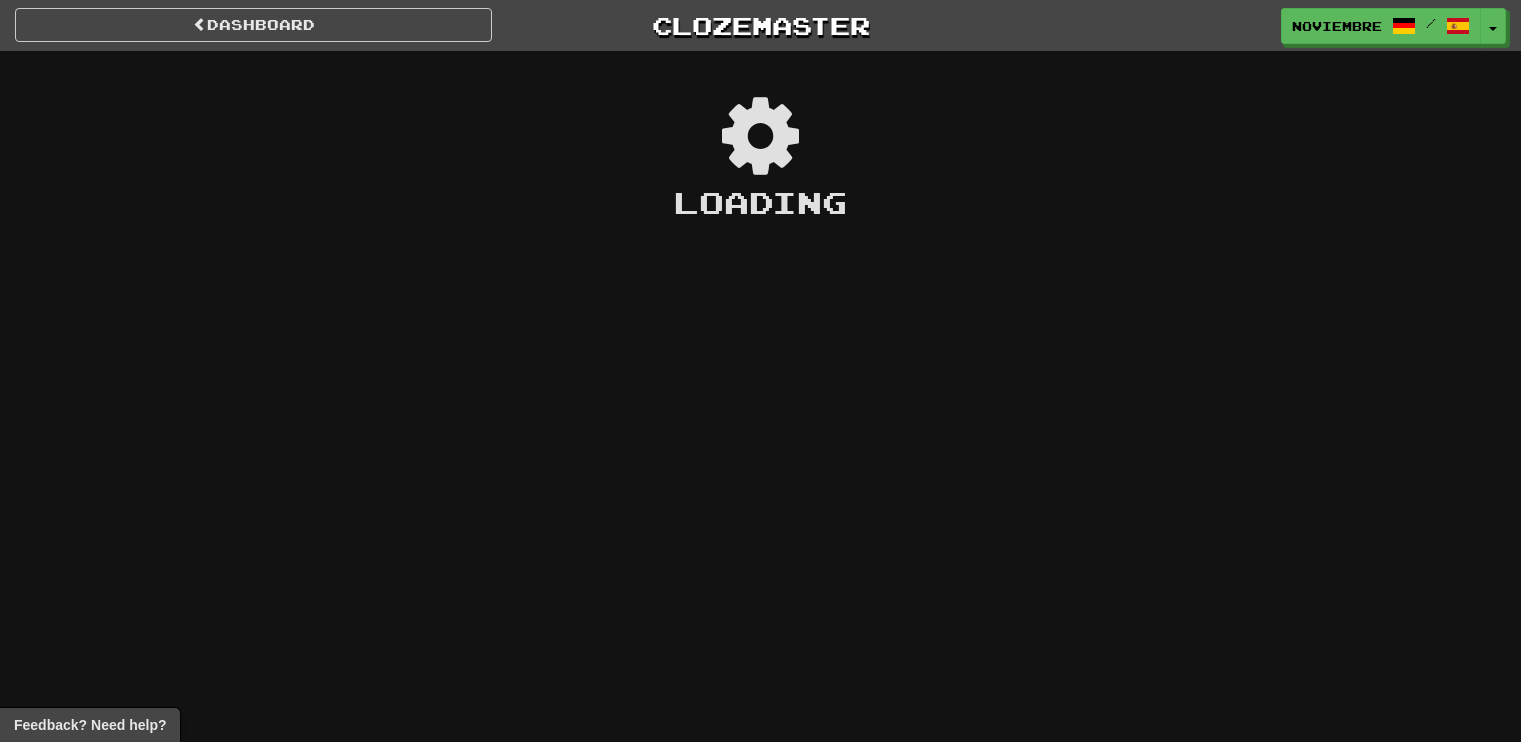 scroll, scrollTop: 0, scrollLeft: 0, axis: both 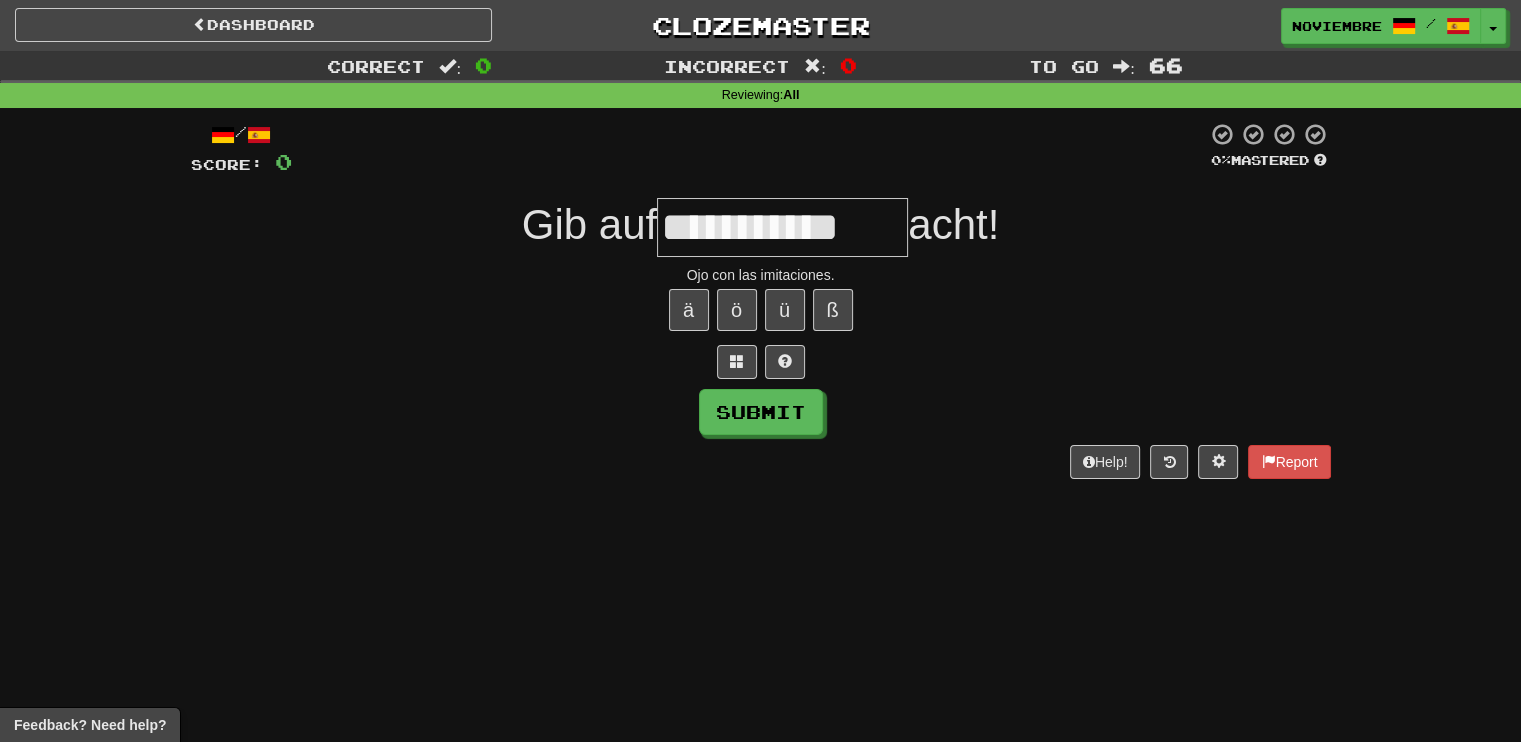 type on "**********" 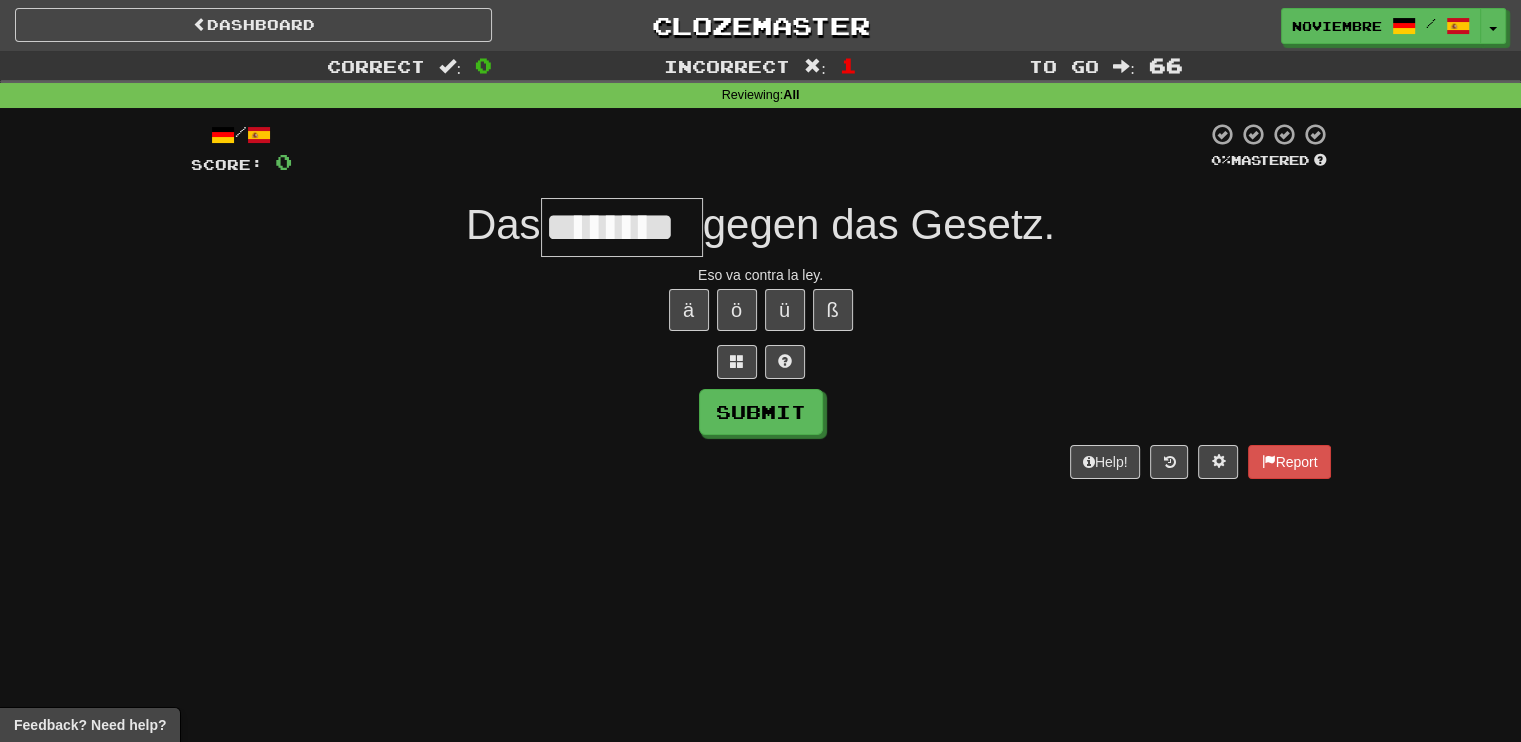 type on "********" 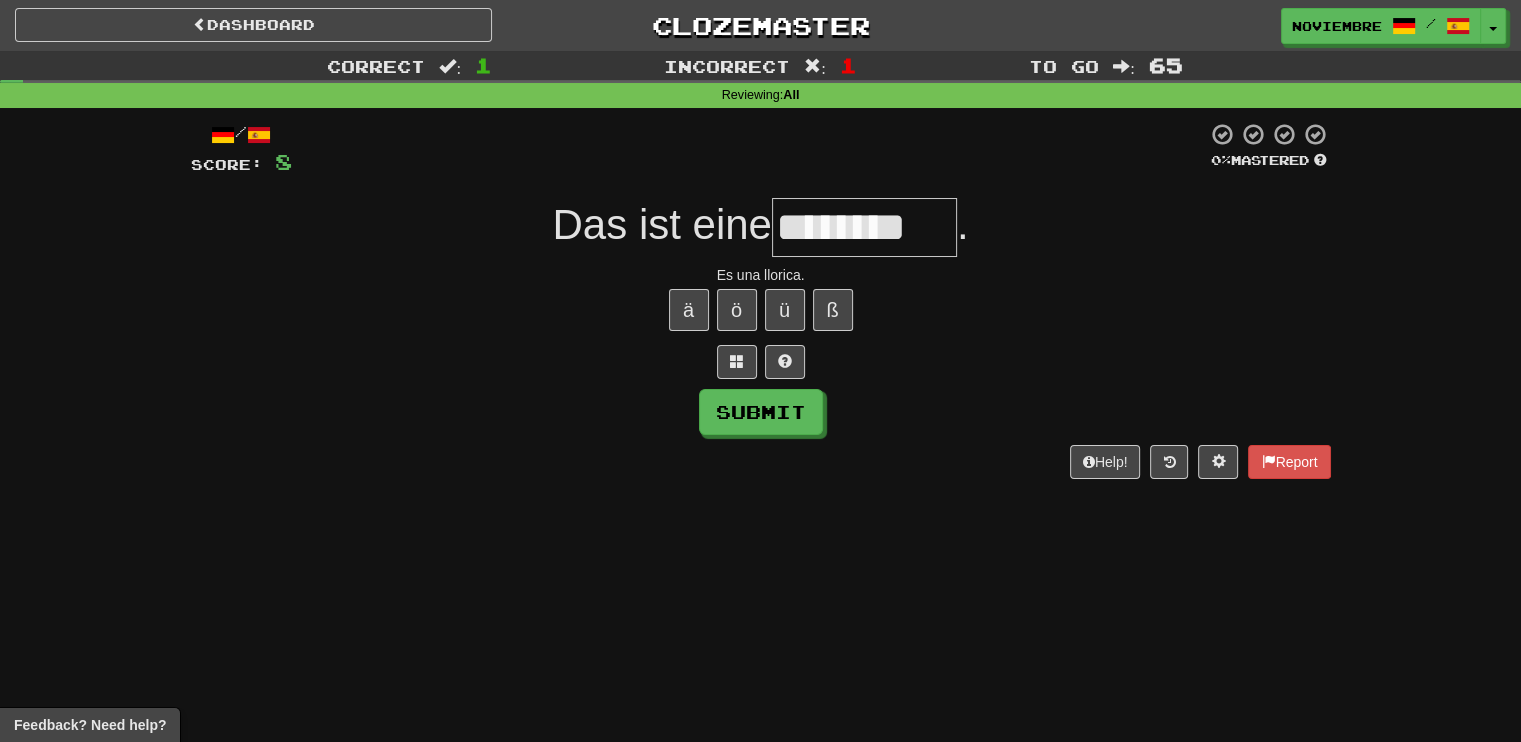 type on "********" 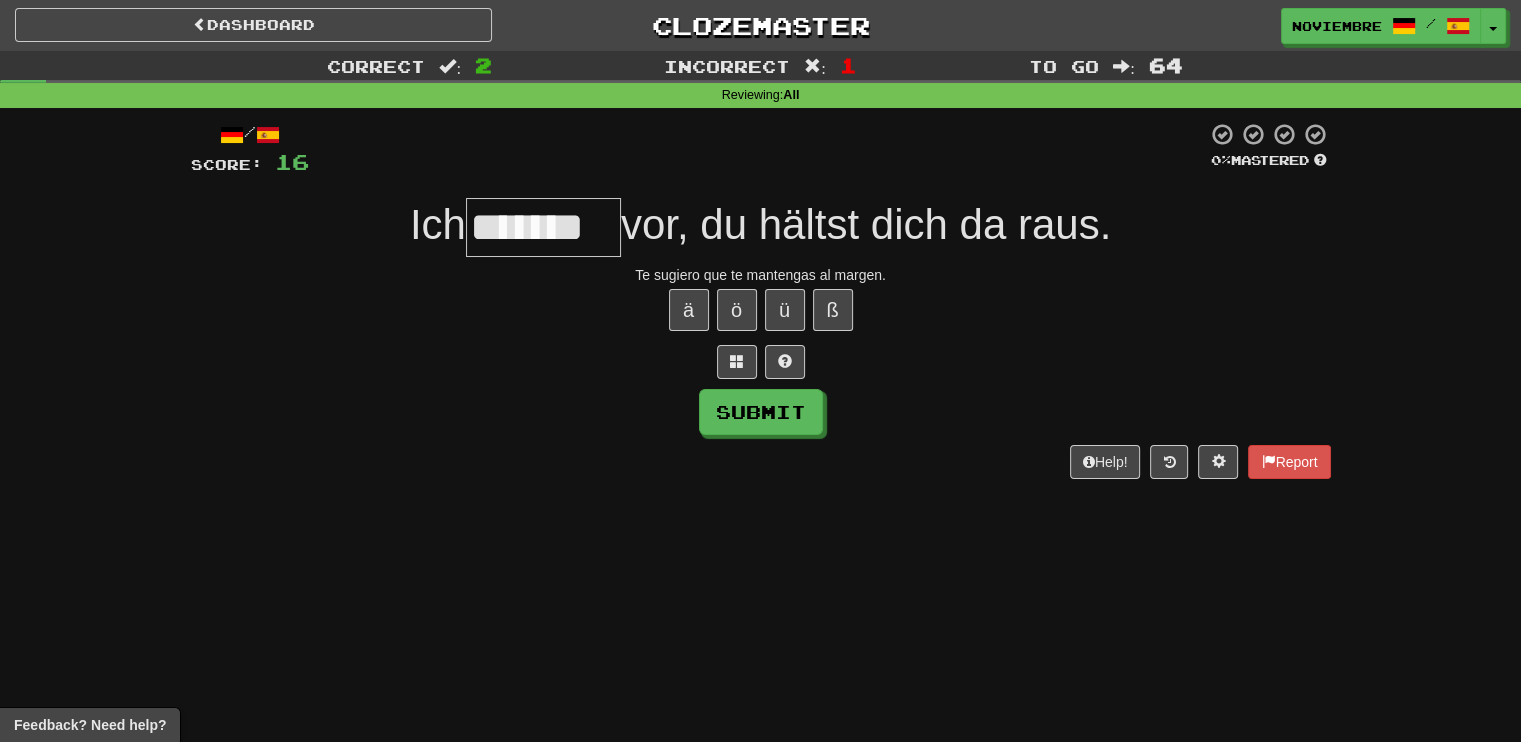 type on "*******" 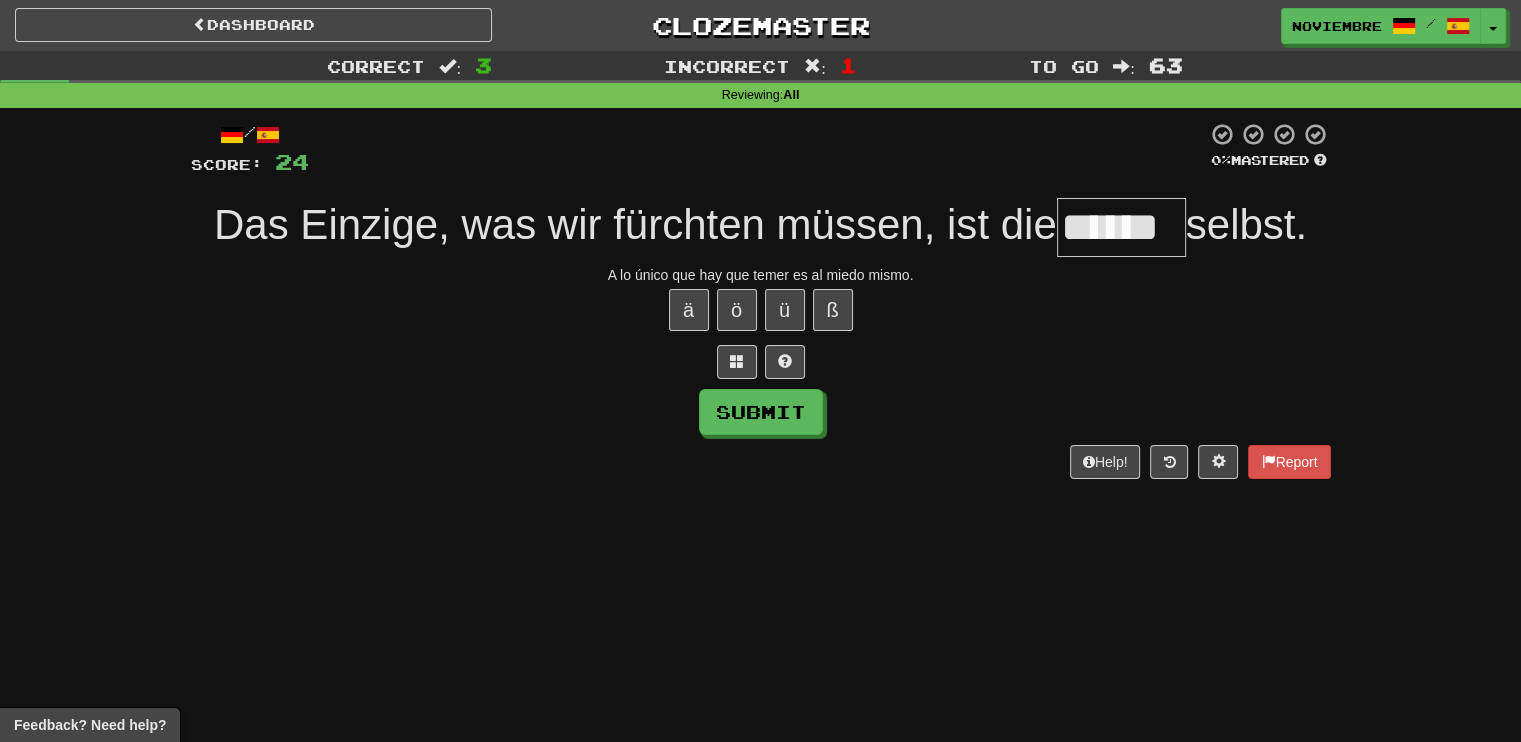 type on "******" 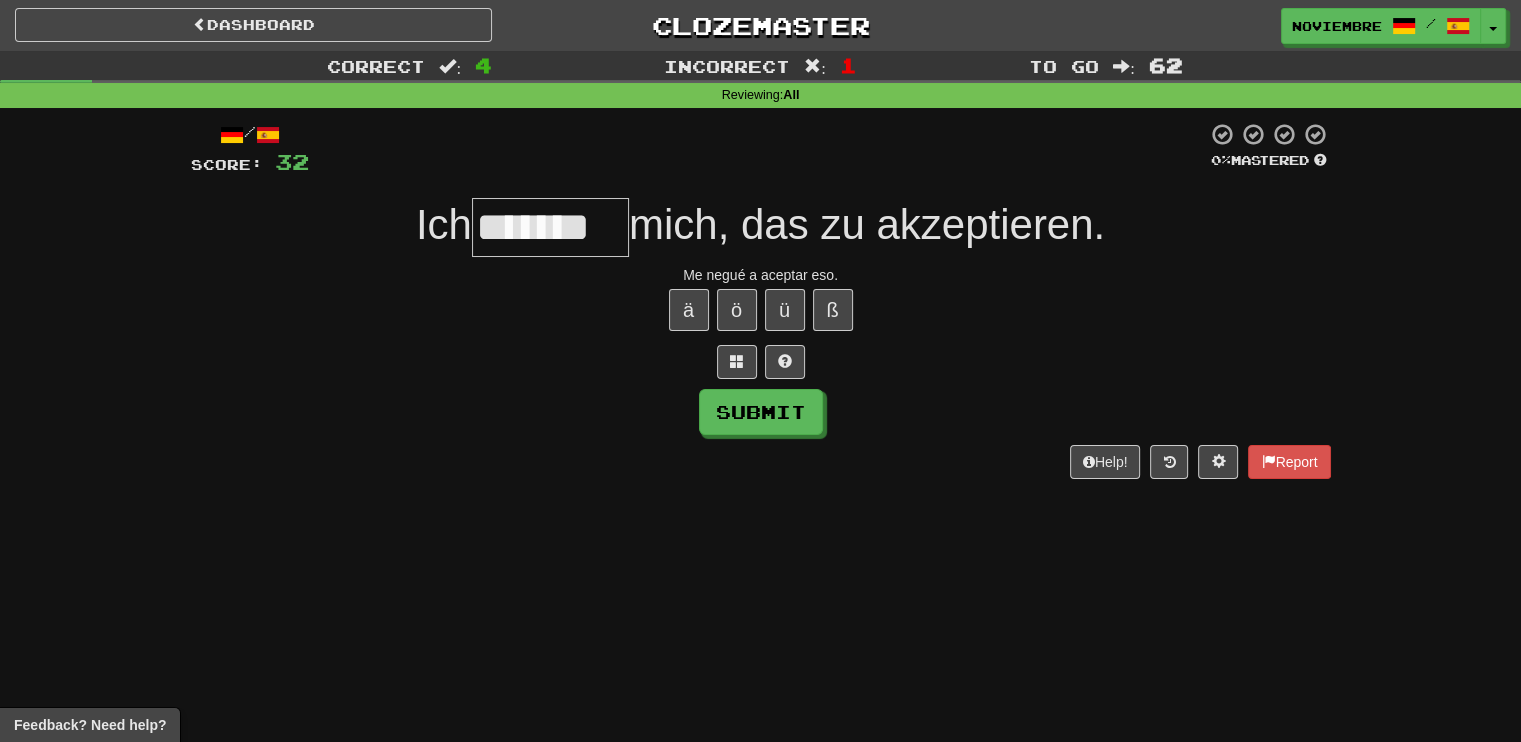 type on "*******" 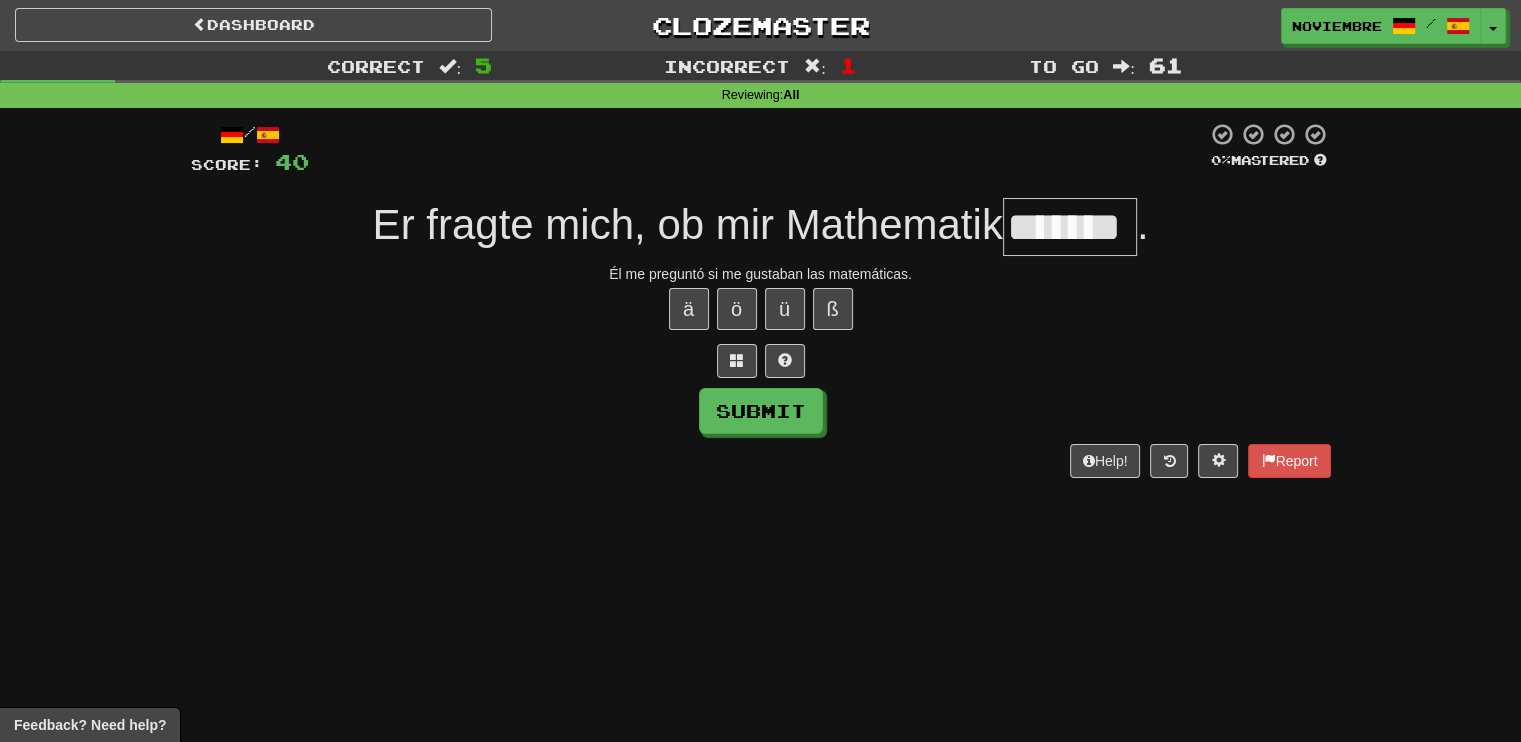 scroll, scrollTop: 0, scrollLeft: 0, axis: both 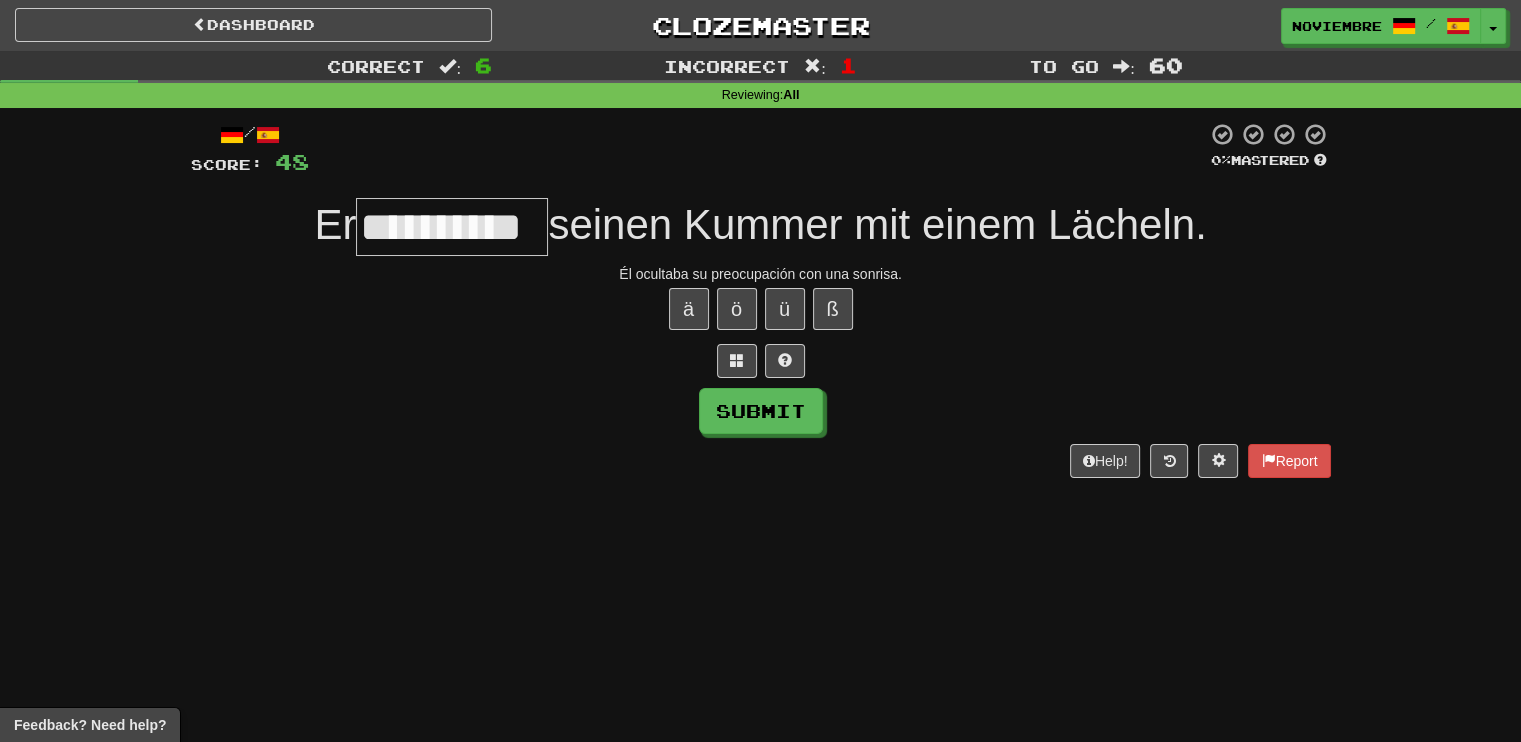 type on "*********" 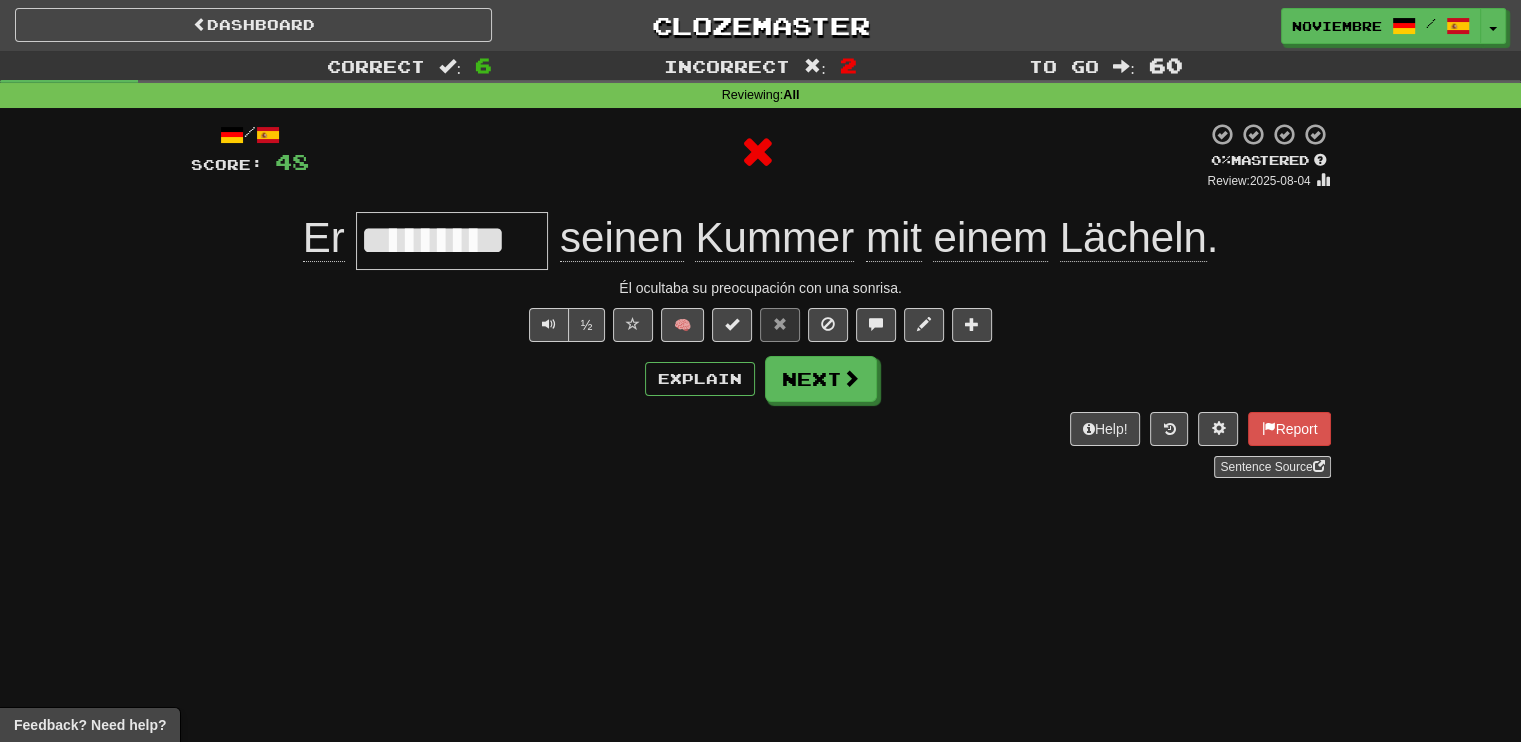 scroll, scrollTop: 0, scrollLeft: 0, axis: both 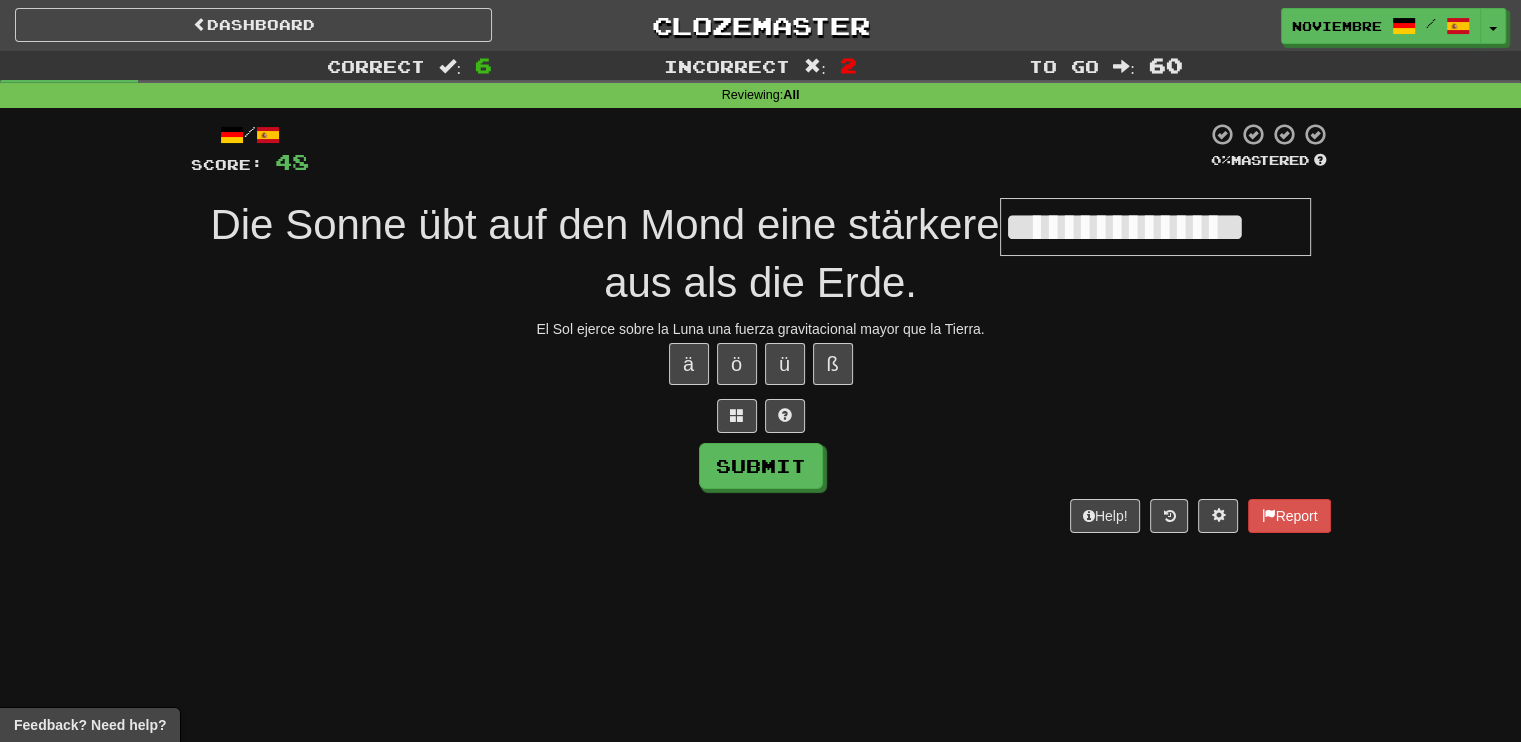 type on "**********" 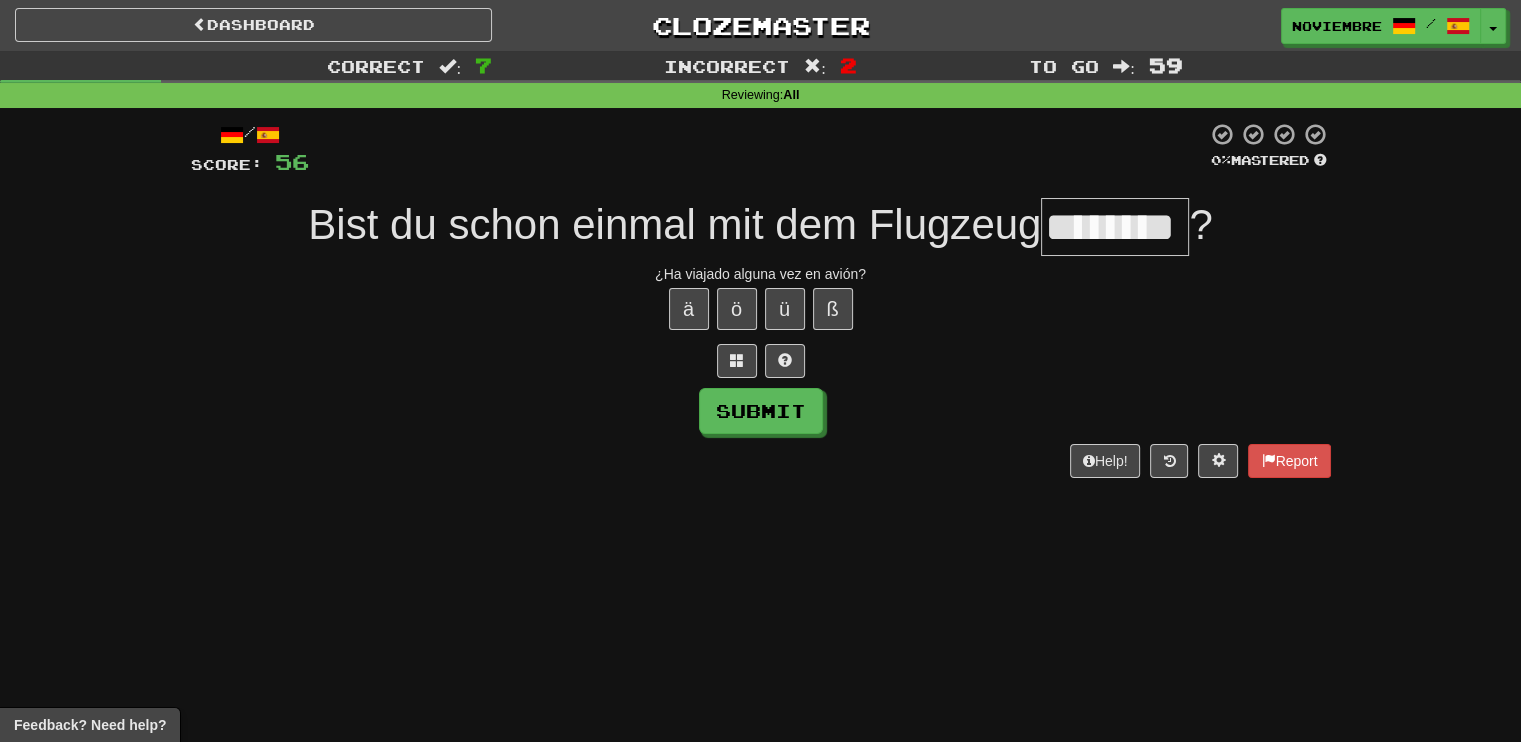 type on "********" 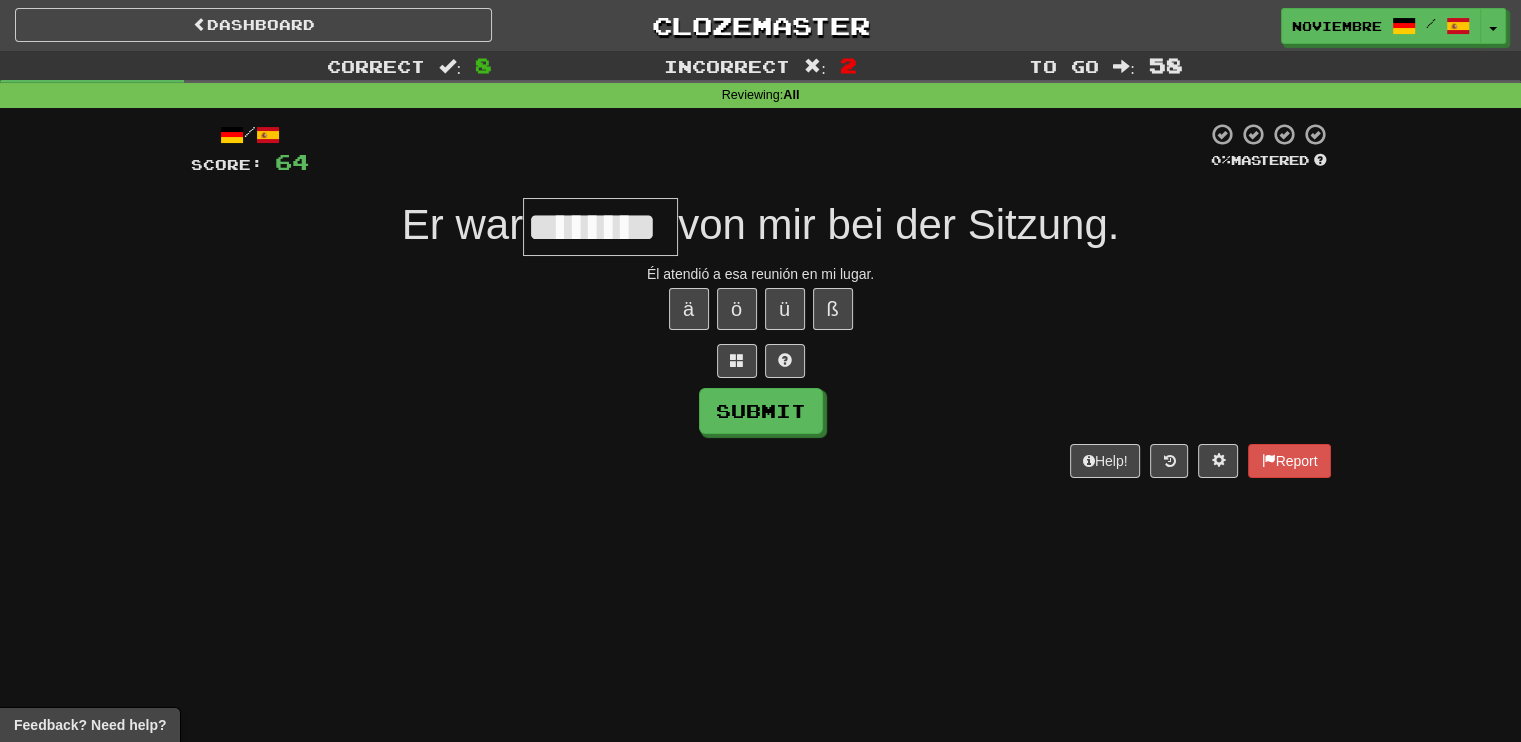 scroll, scrollTop: 0, scrollLeft: 1, axis: horizontal 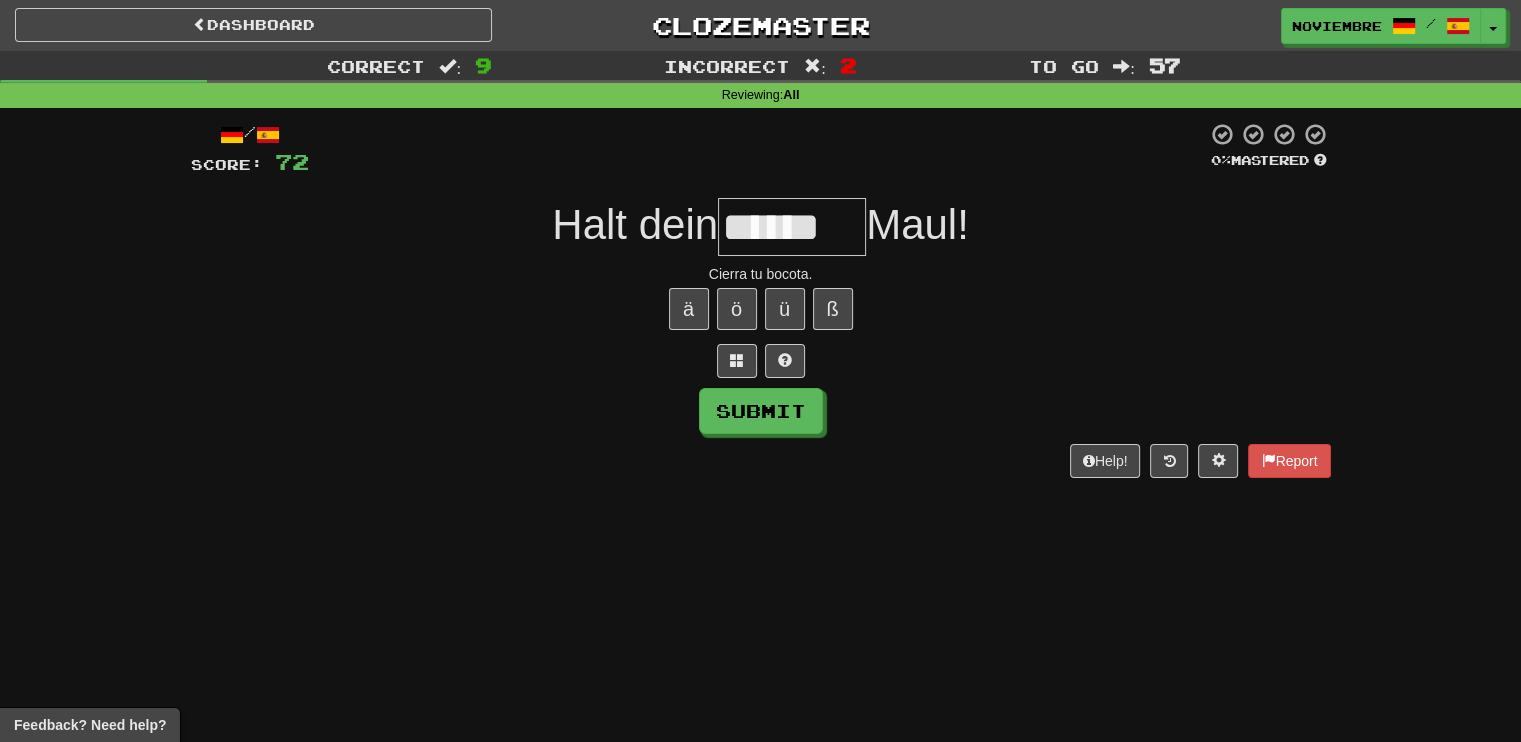 type on "*******" 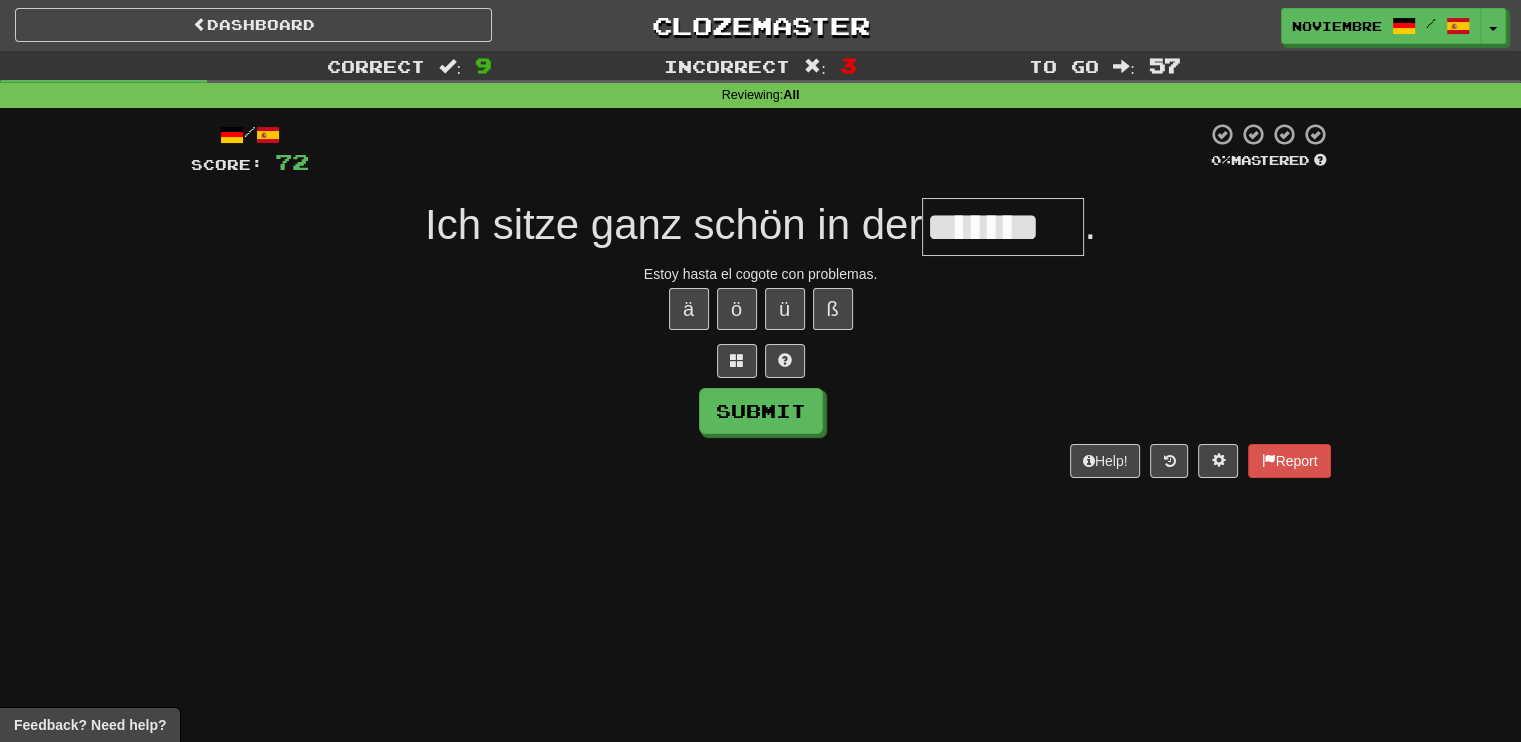 type on "*******" 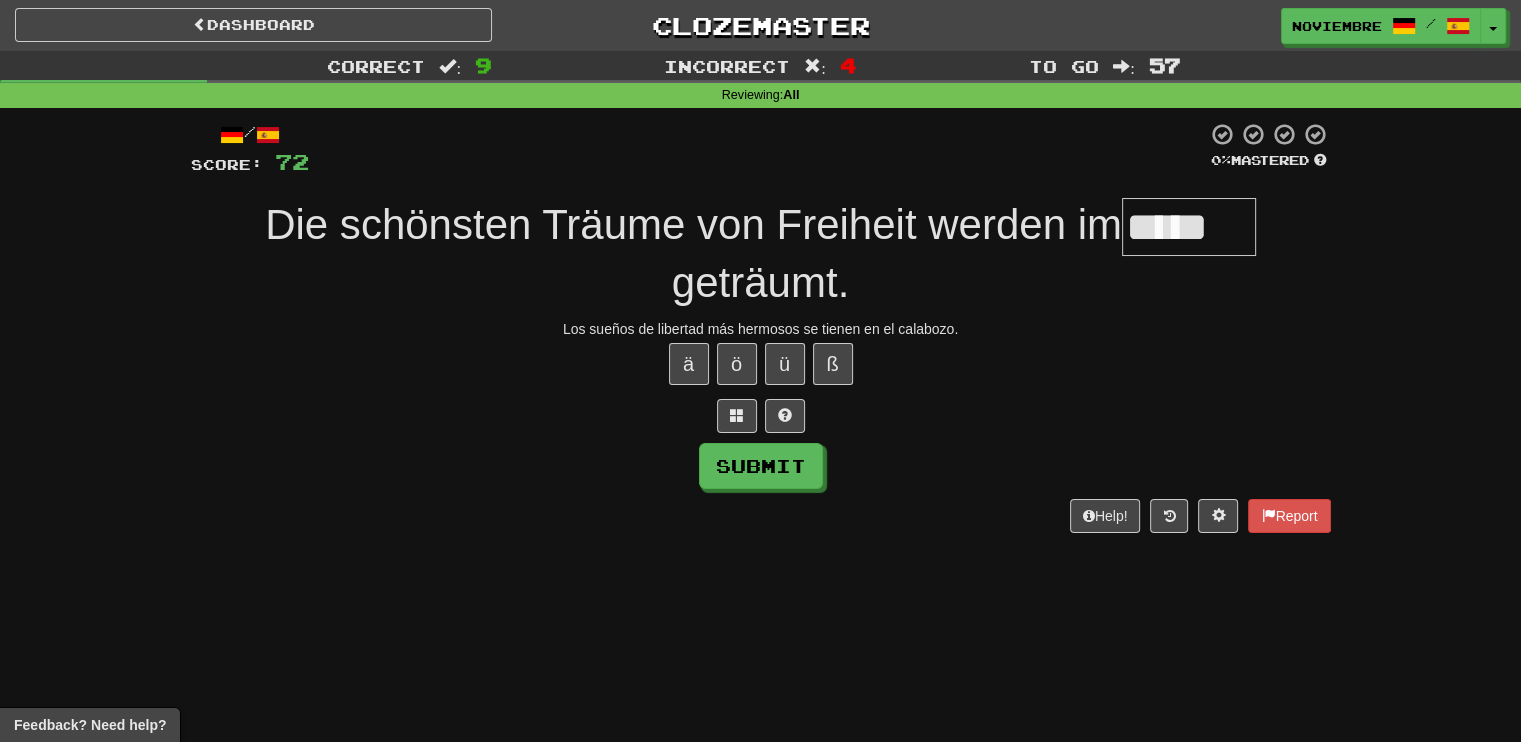 type on "******" 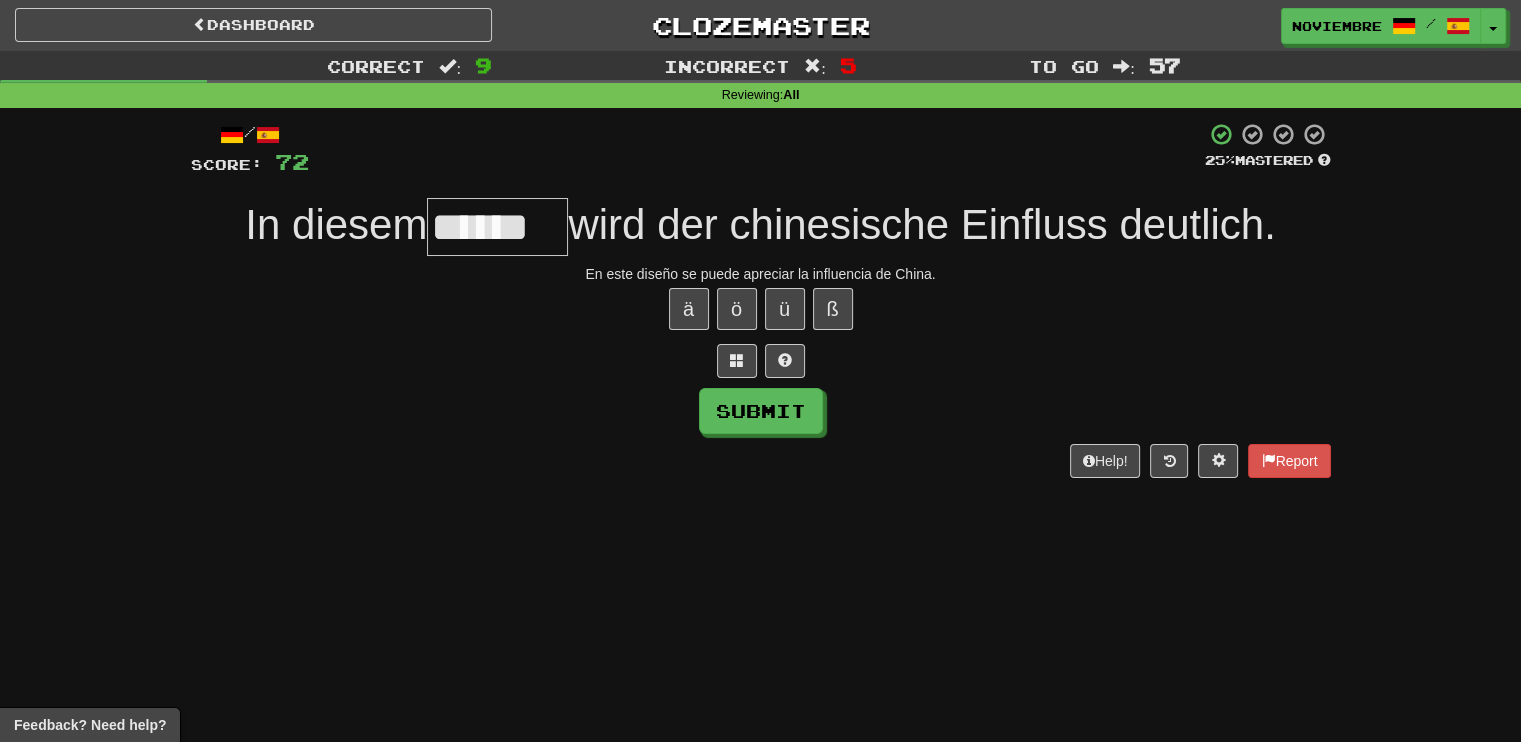 type on "******" 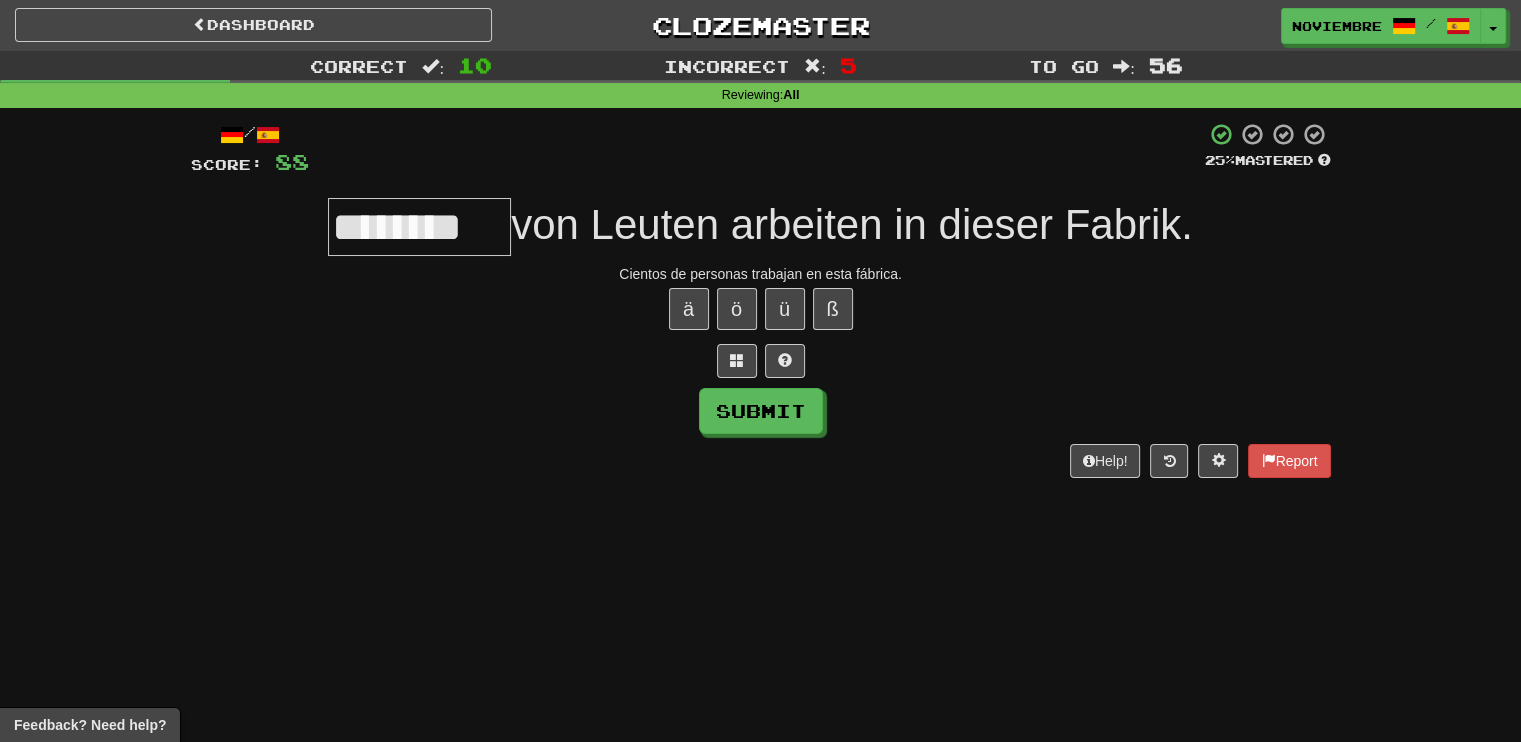 type on "********" 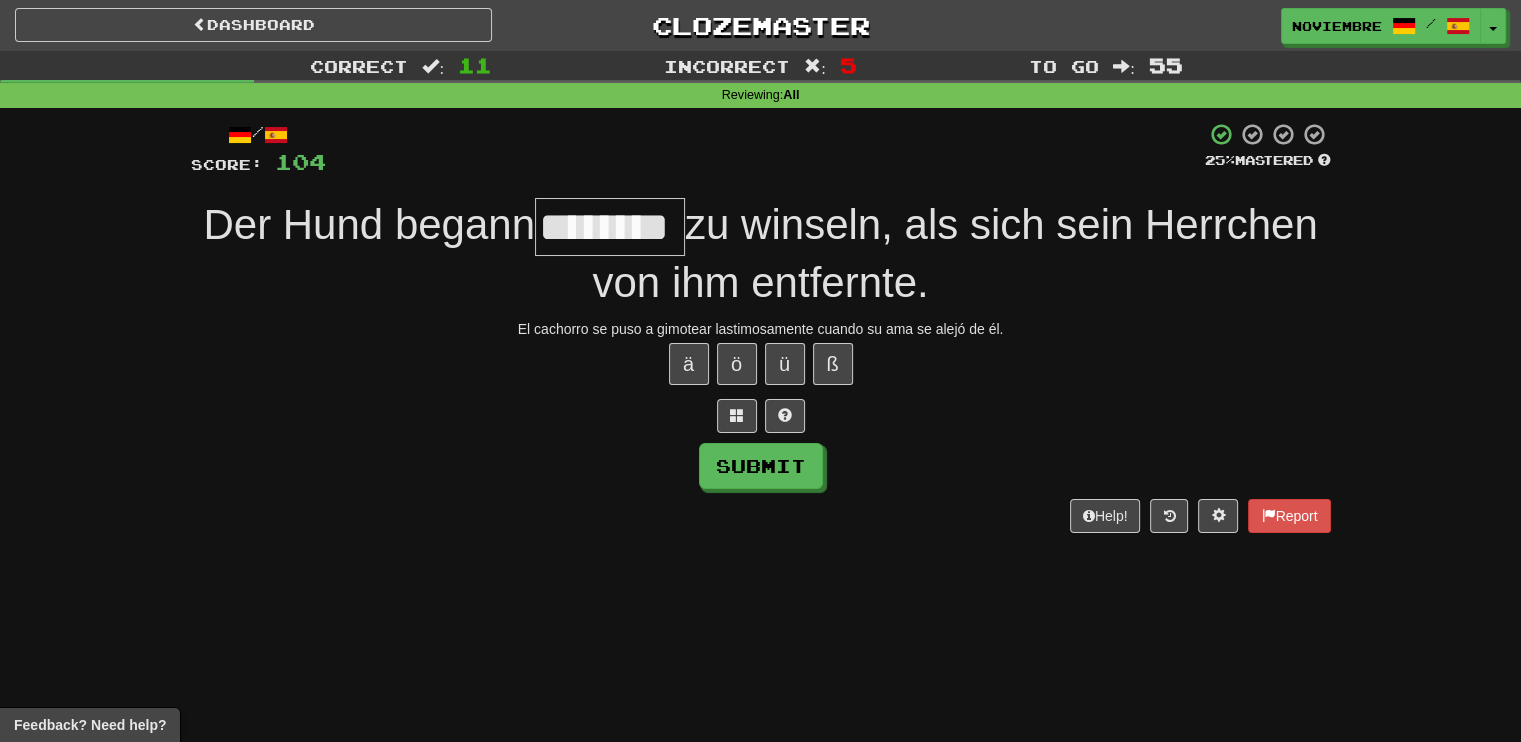 type on "********" 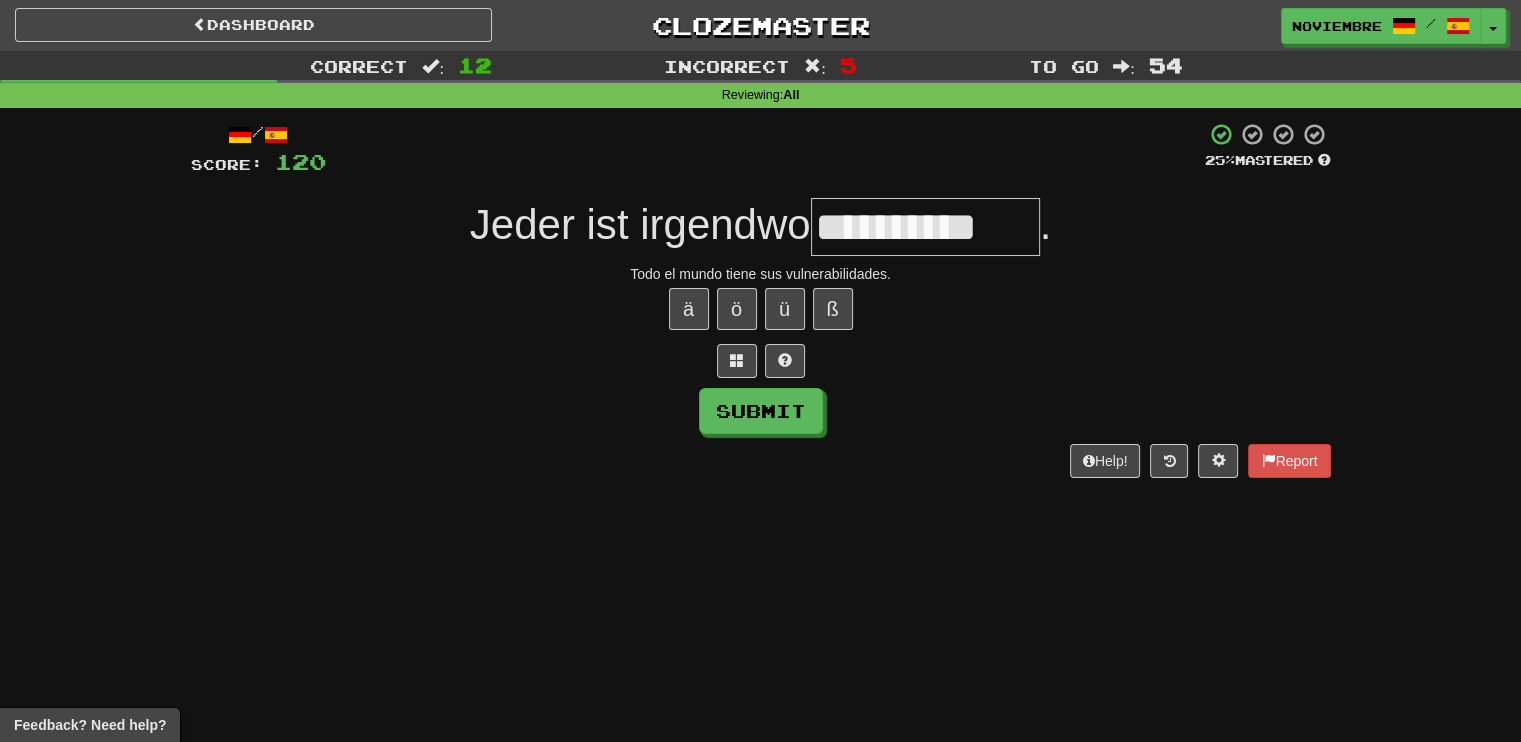 type on "**********" 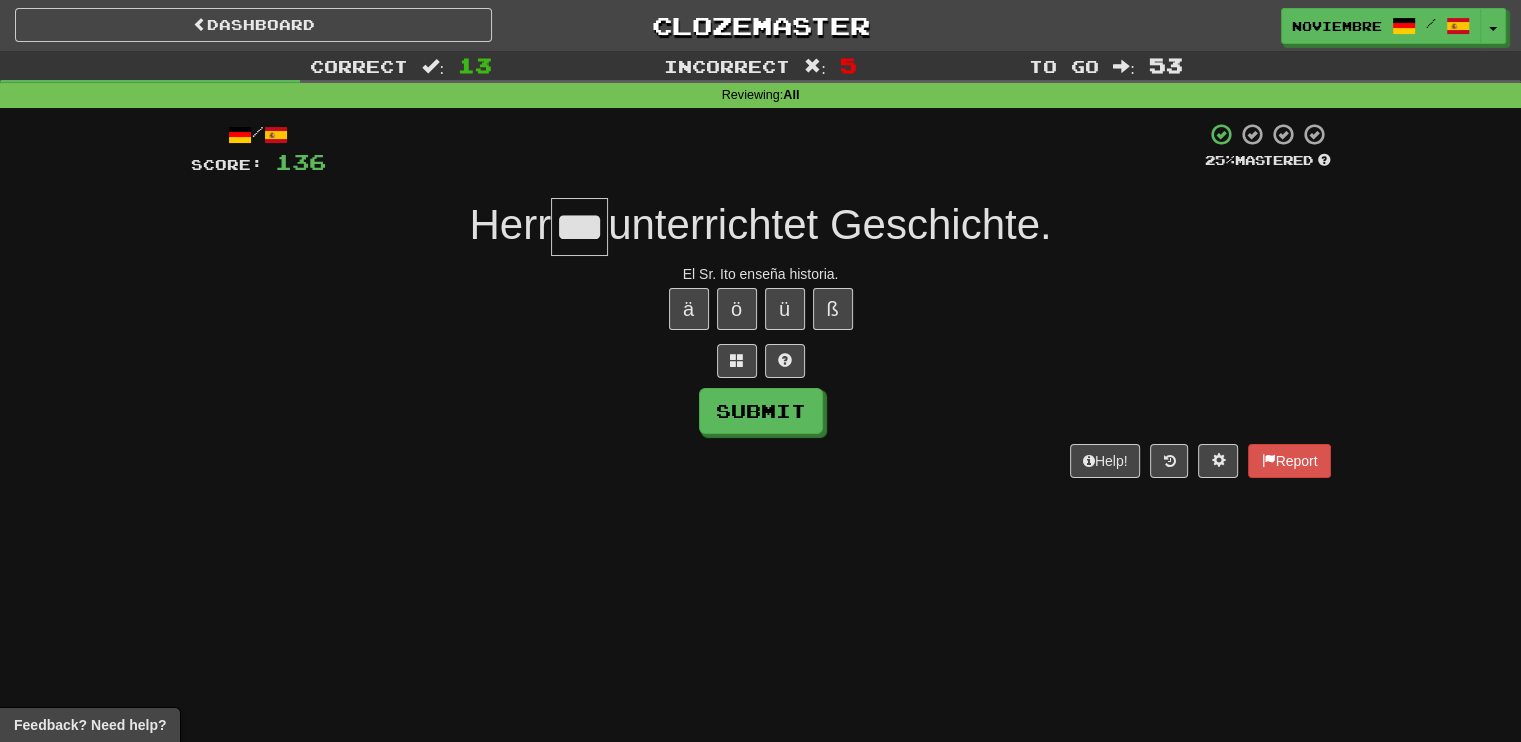 type on "***" 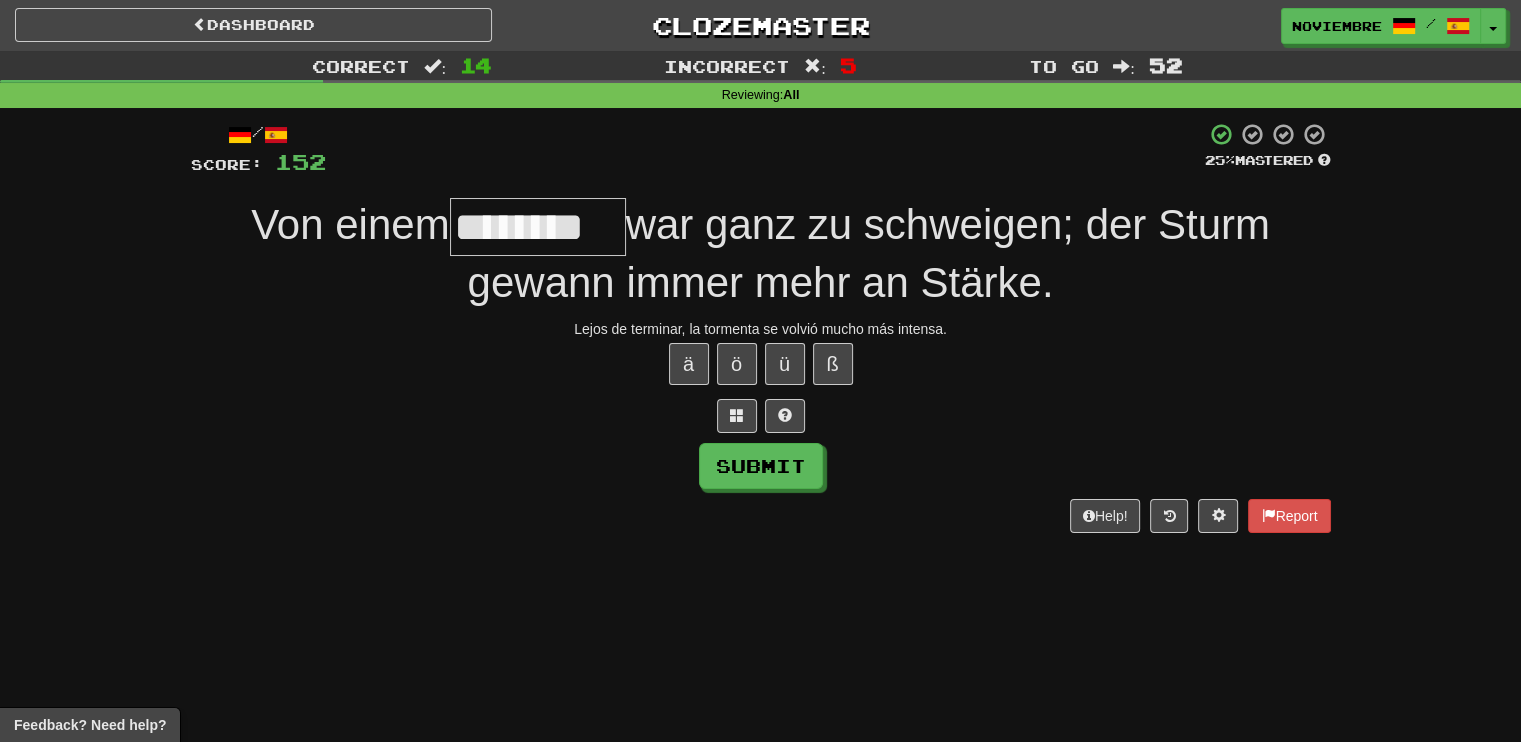 type on "********" 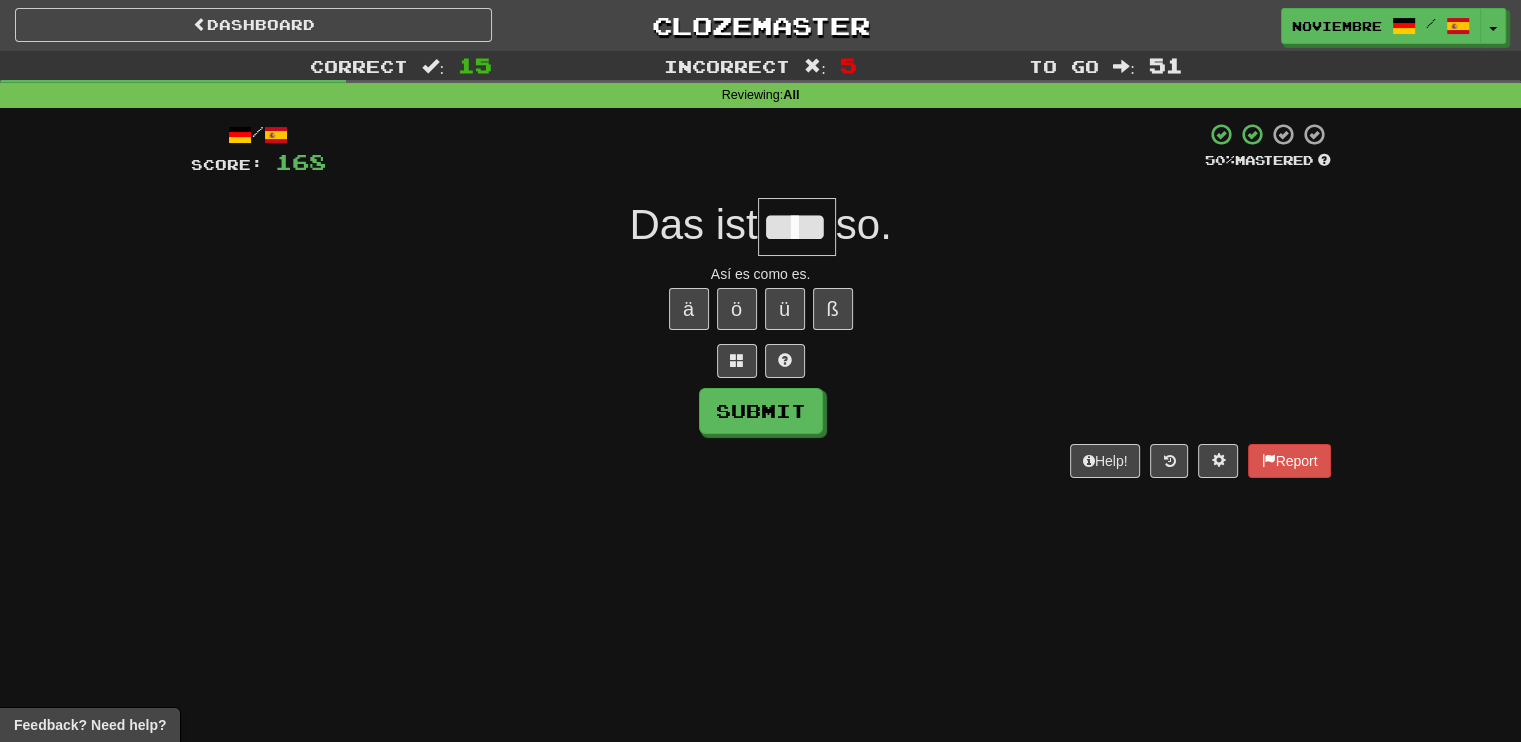 type on "****" 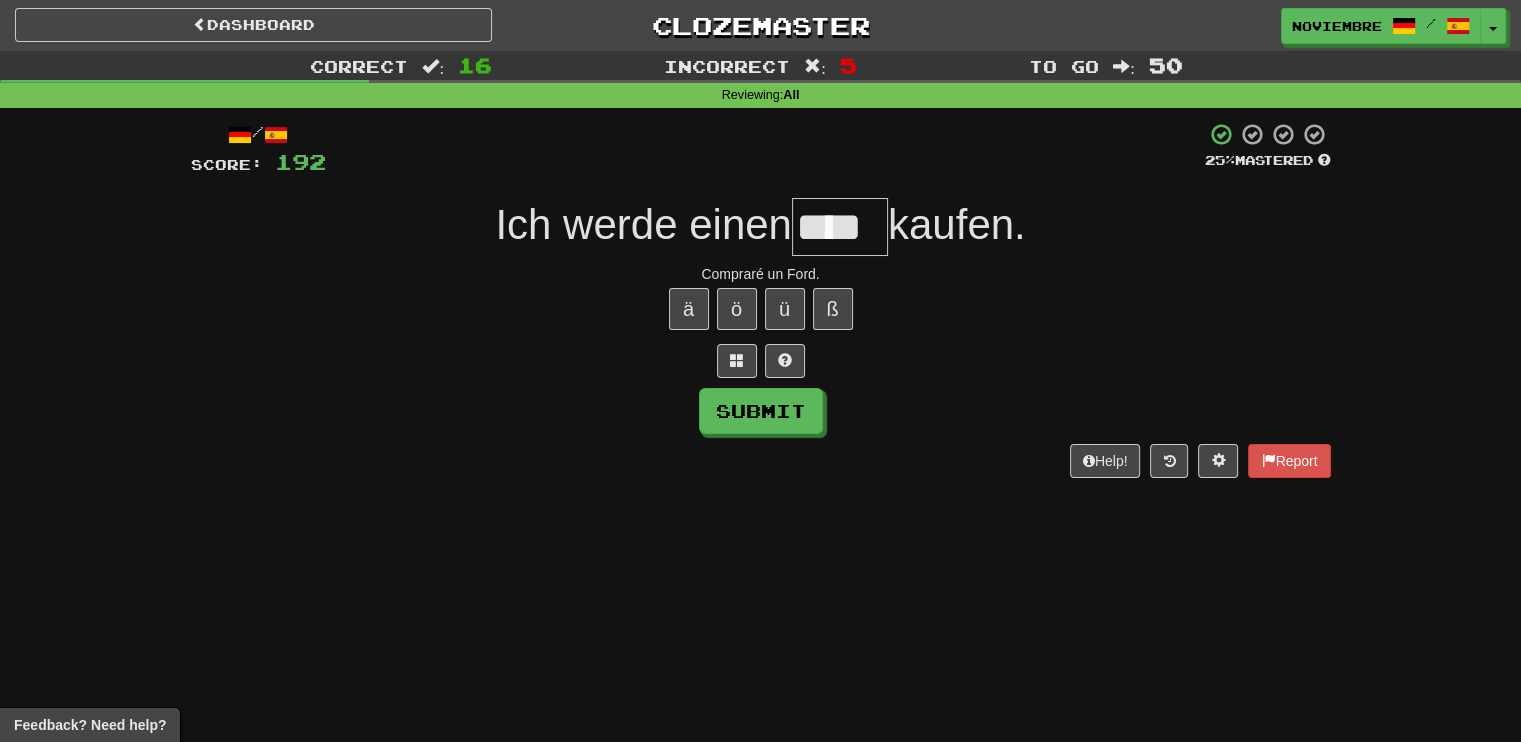 type on "****" 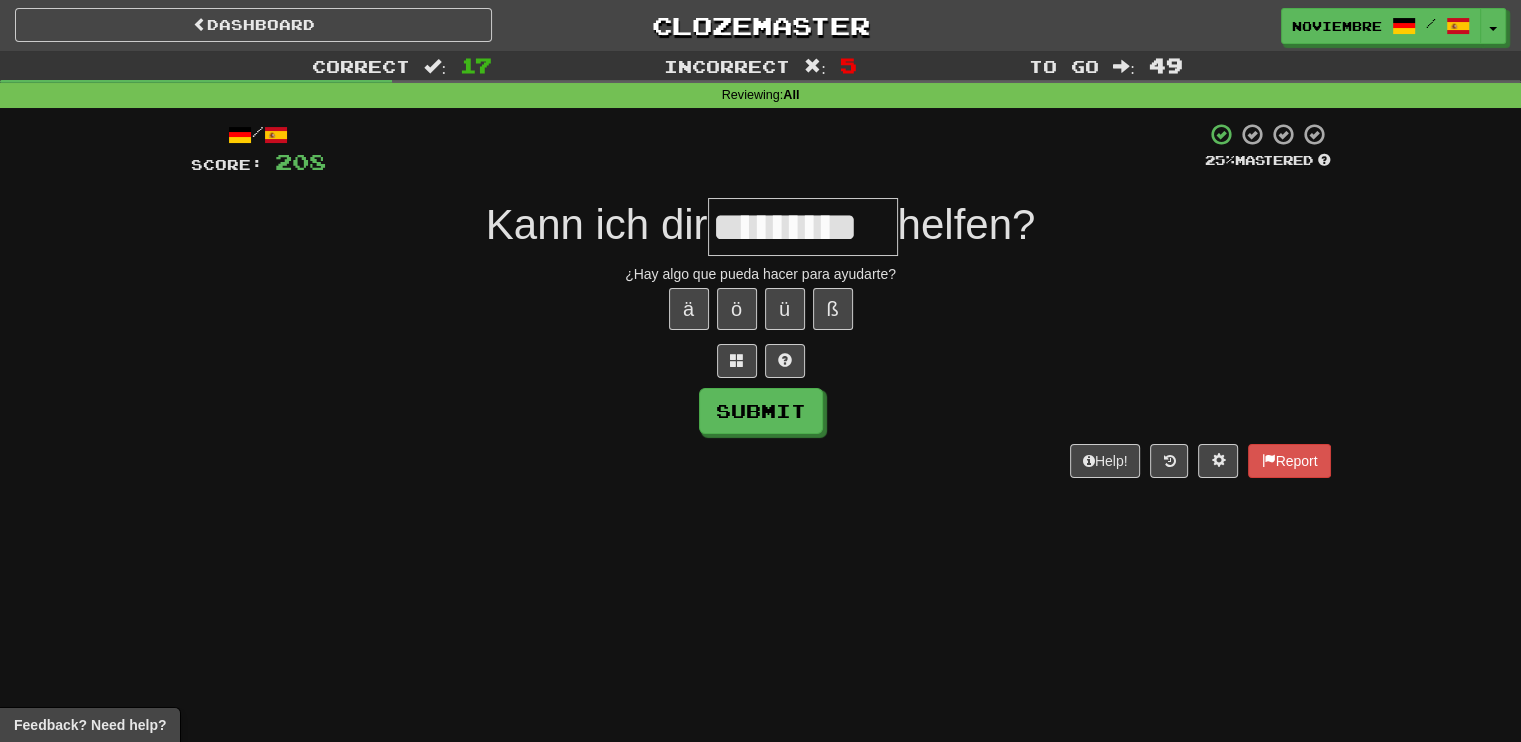type on "*********" 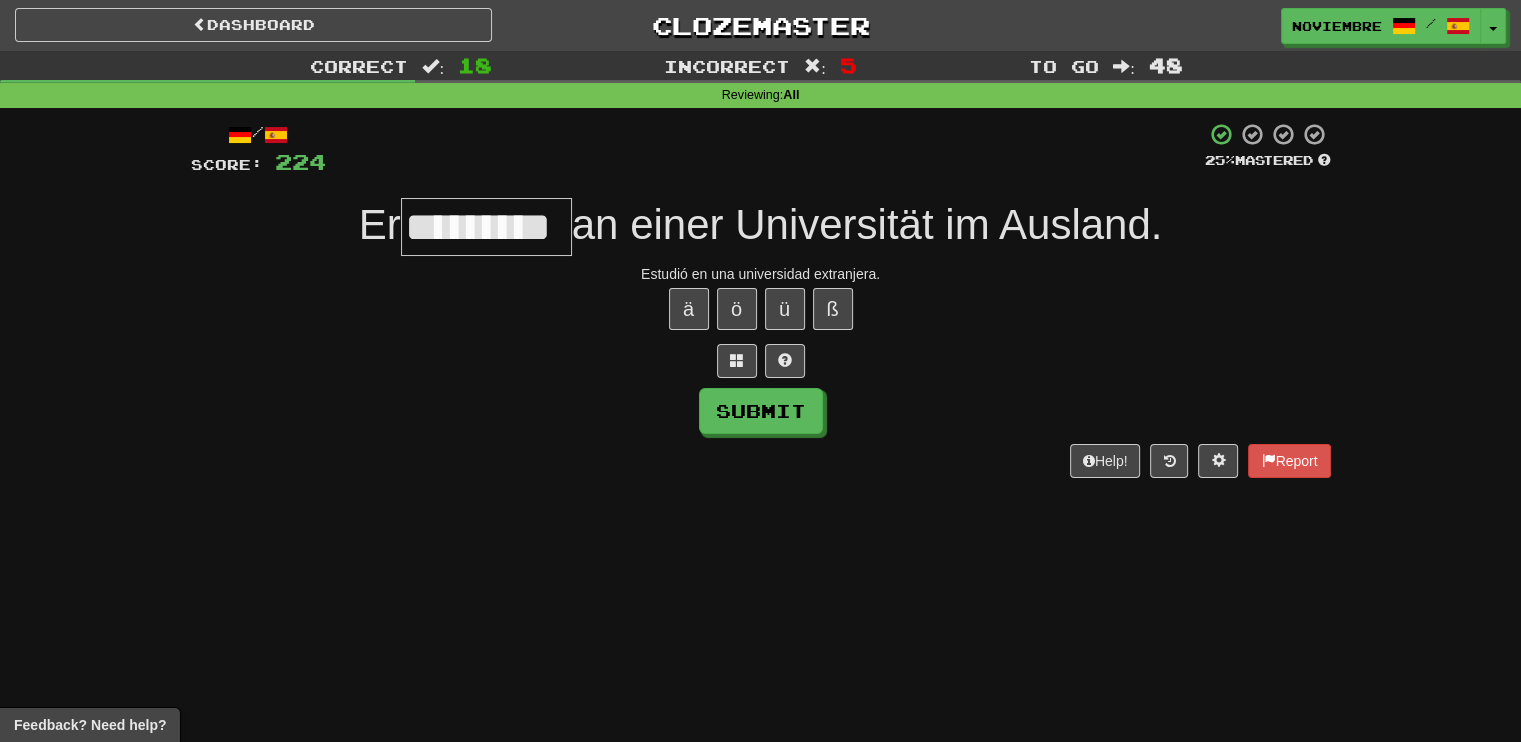 type on "*********" 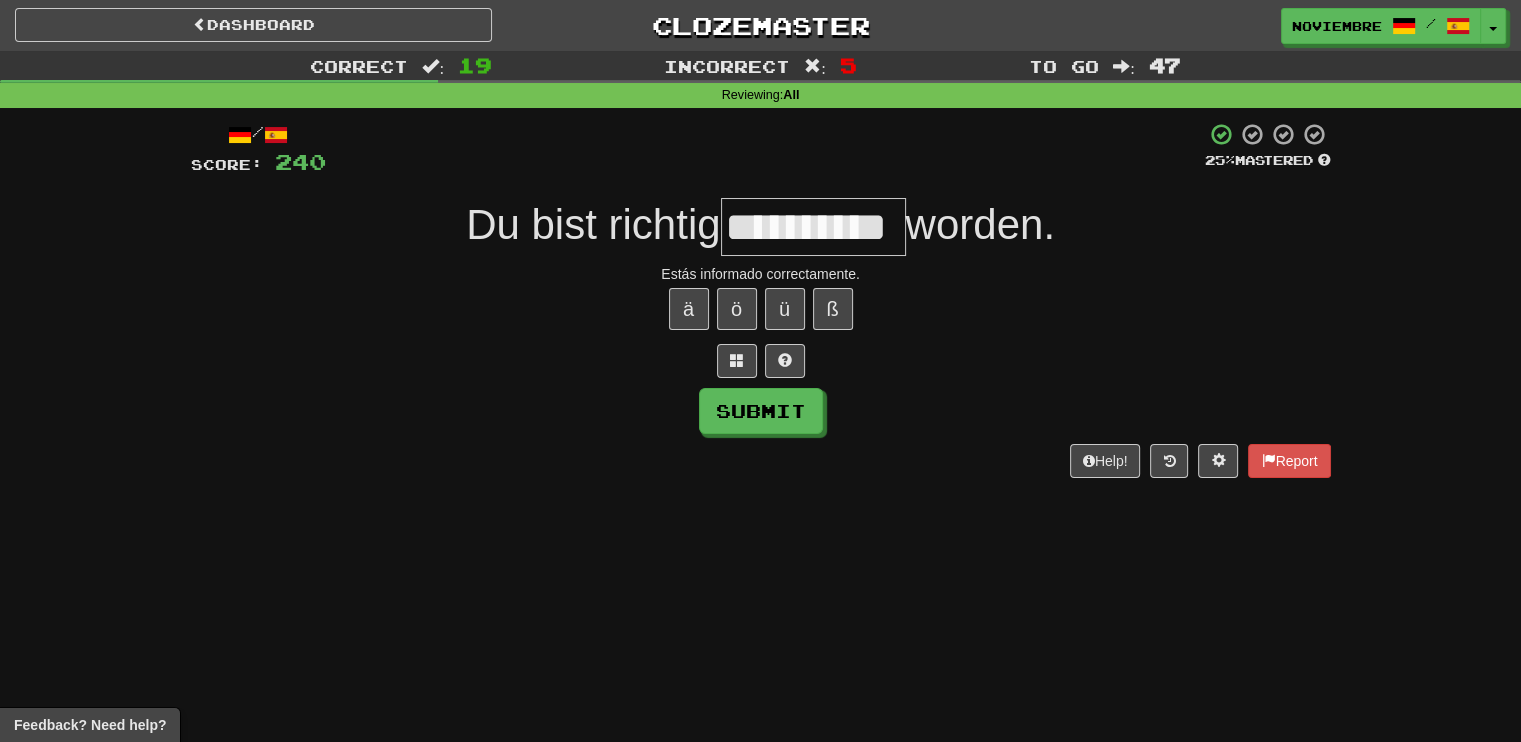 type on "**********" 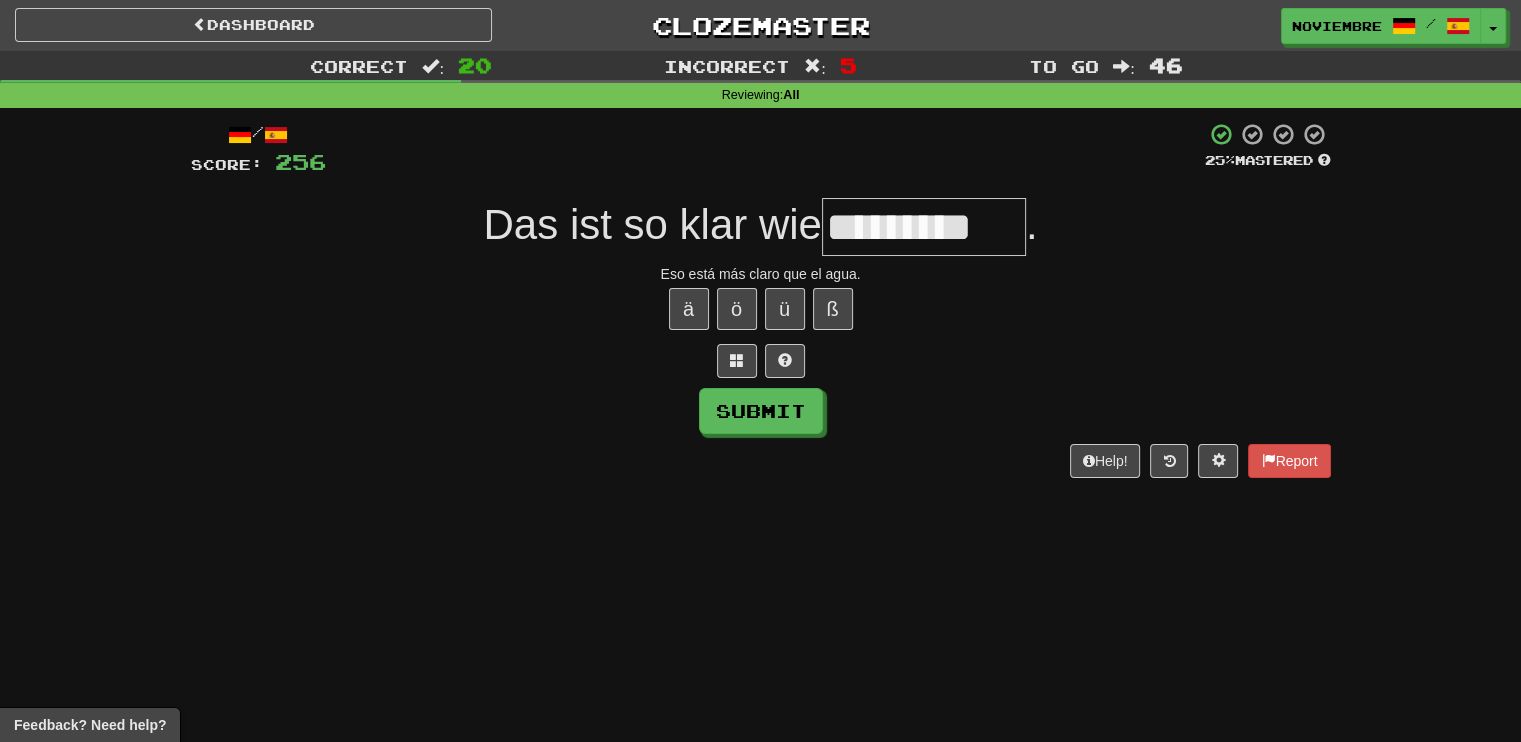 type on "*********" 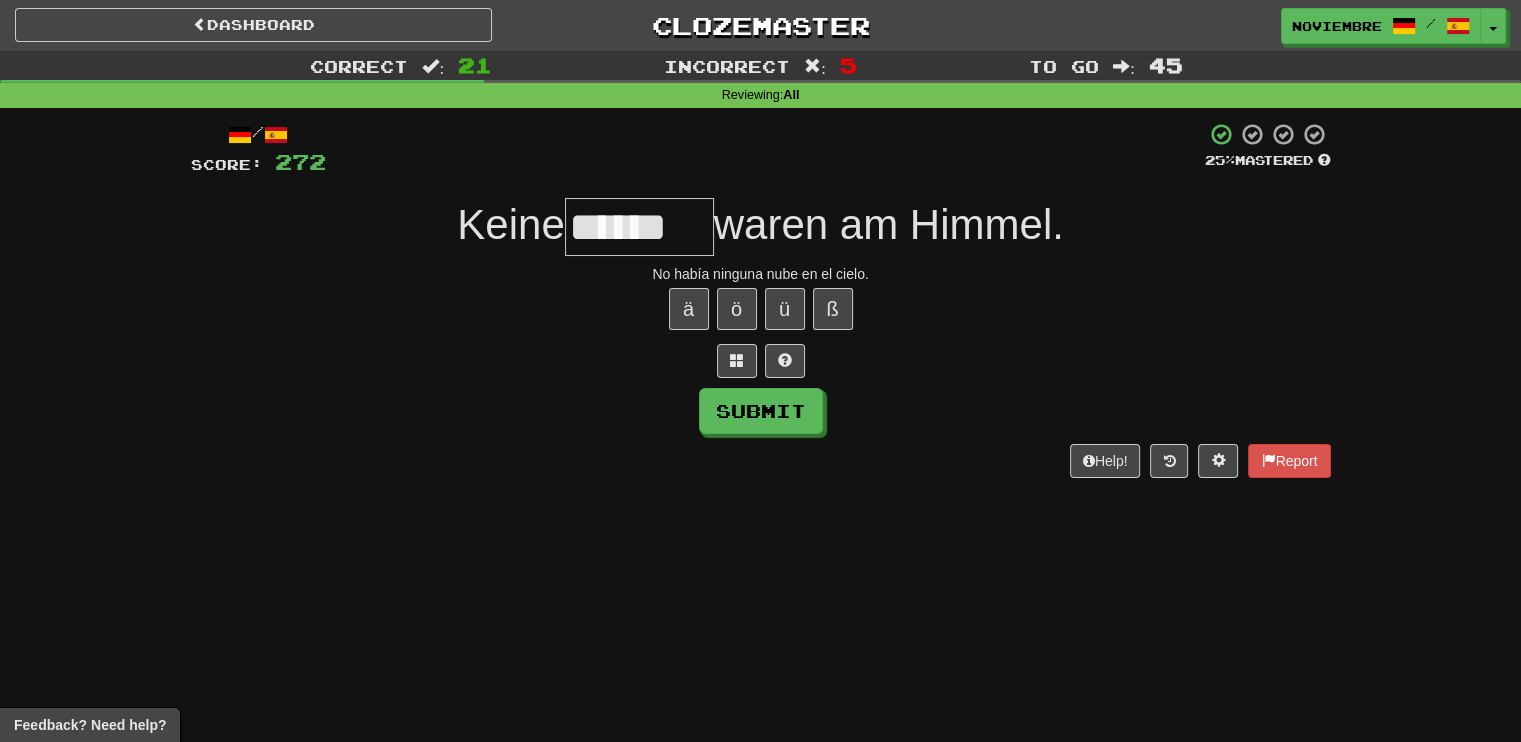 type on "******" 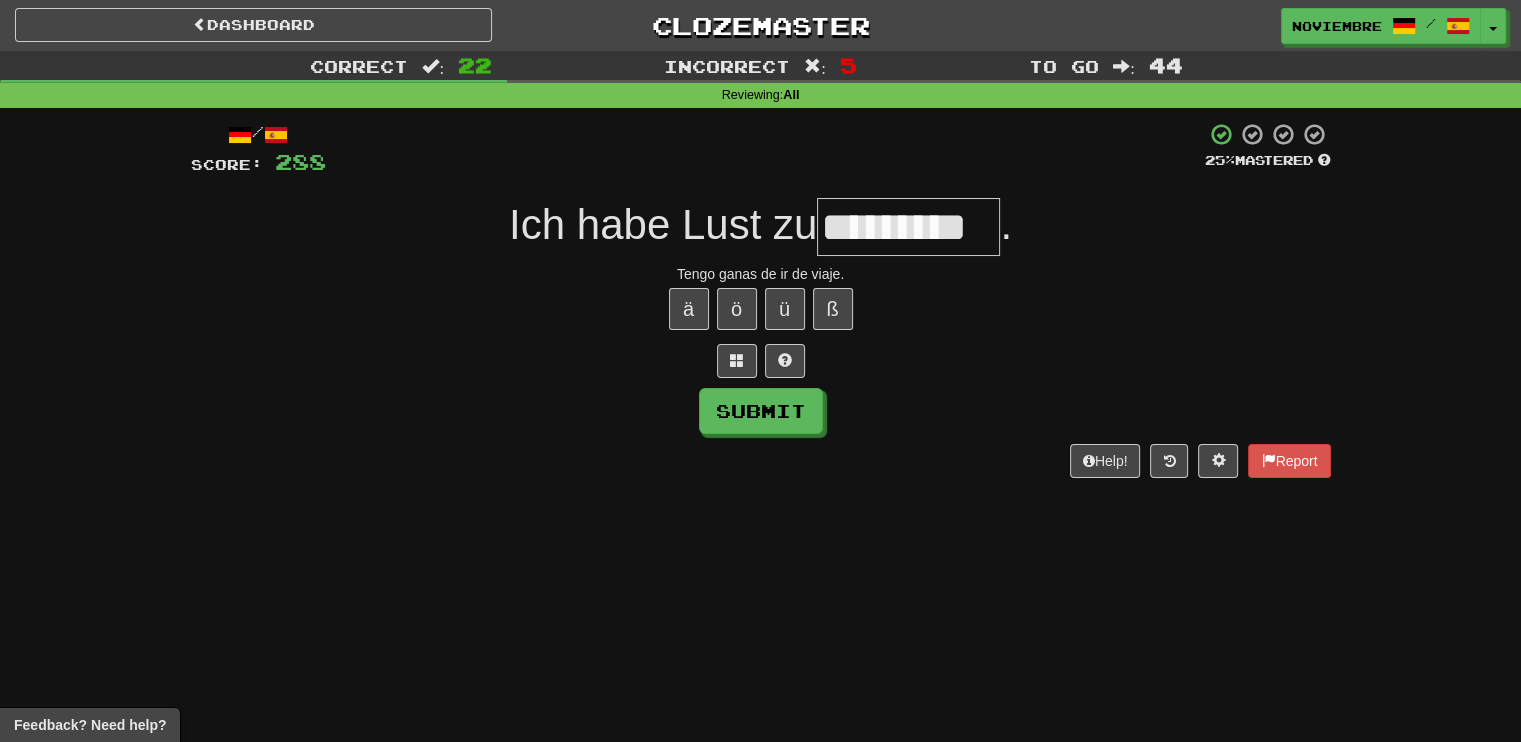 type on "*********" 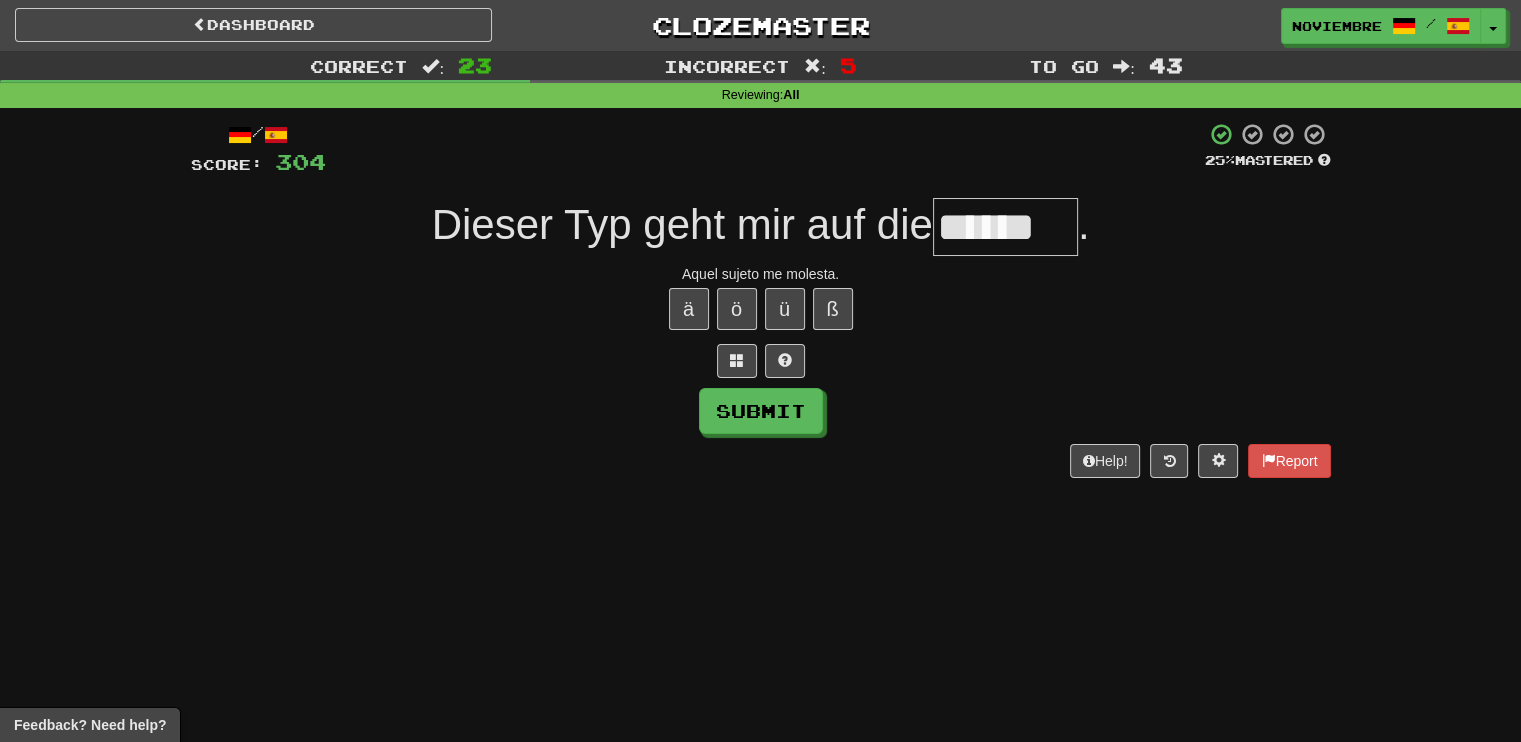 type on "******" 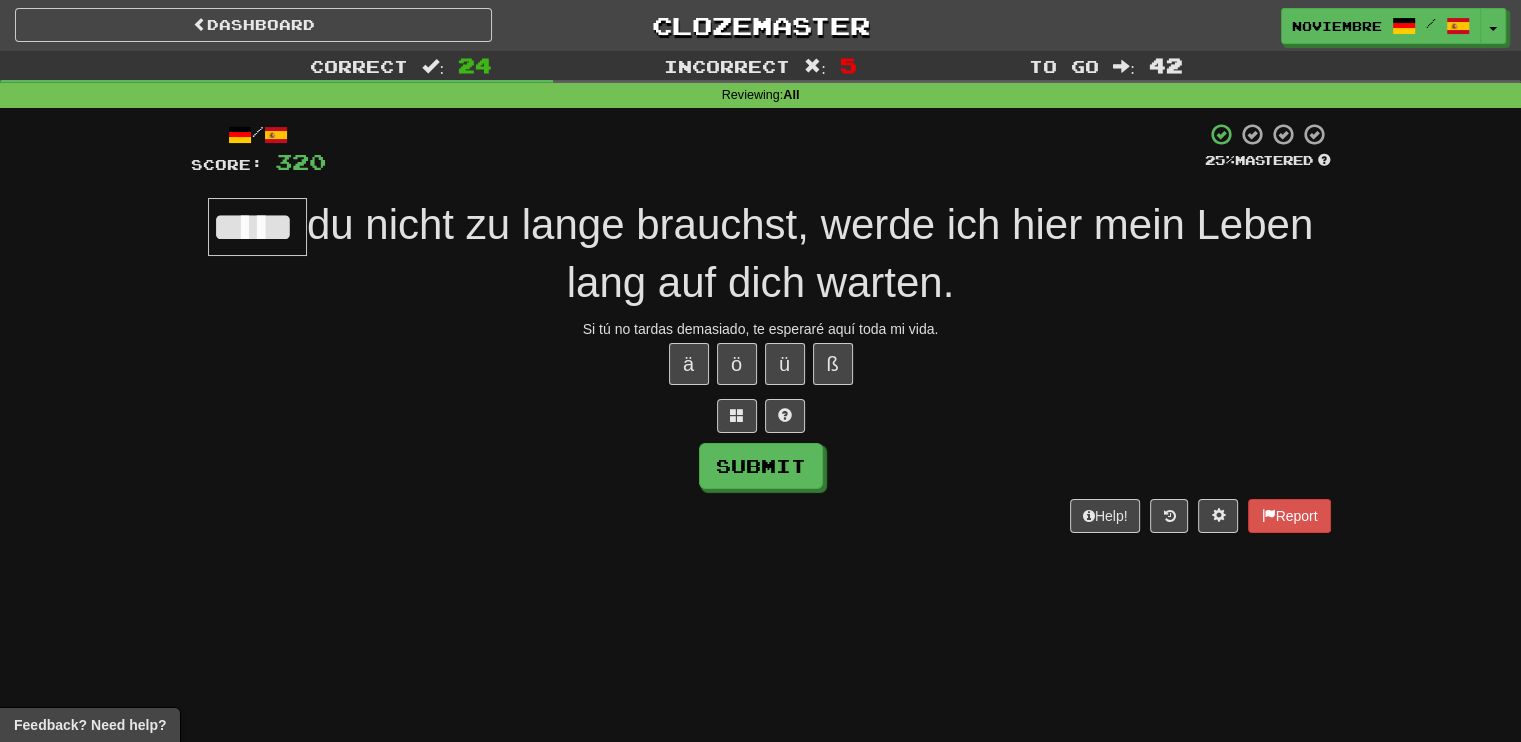 type on "*****" 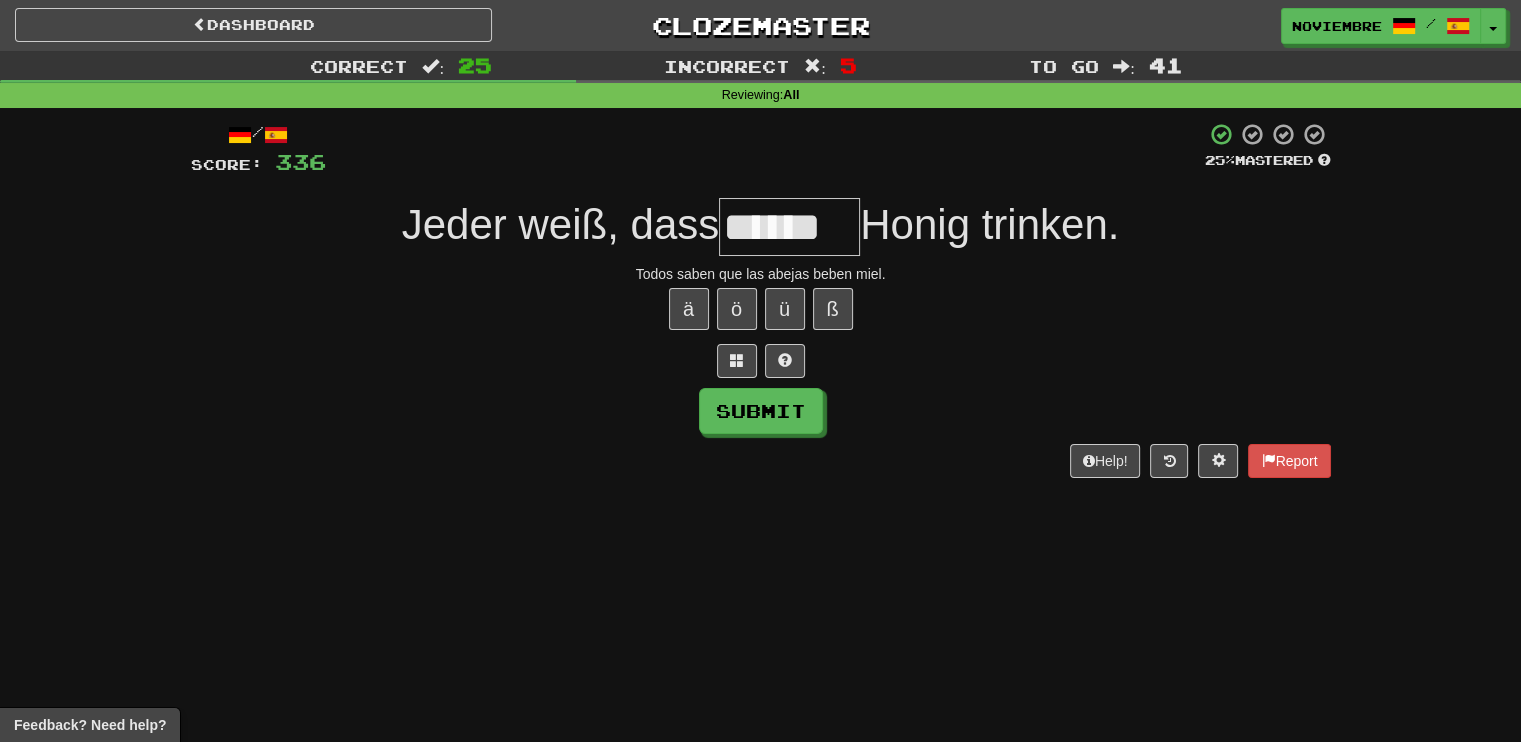 type on "******" 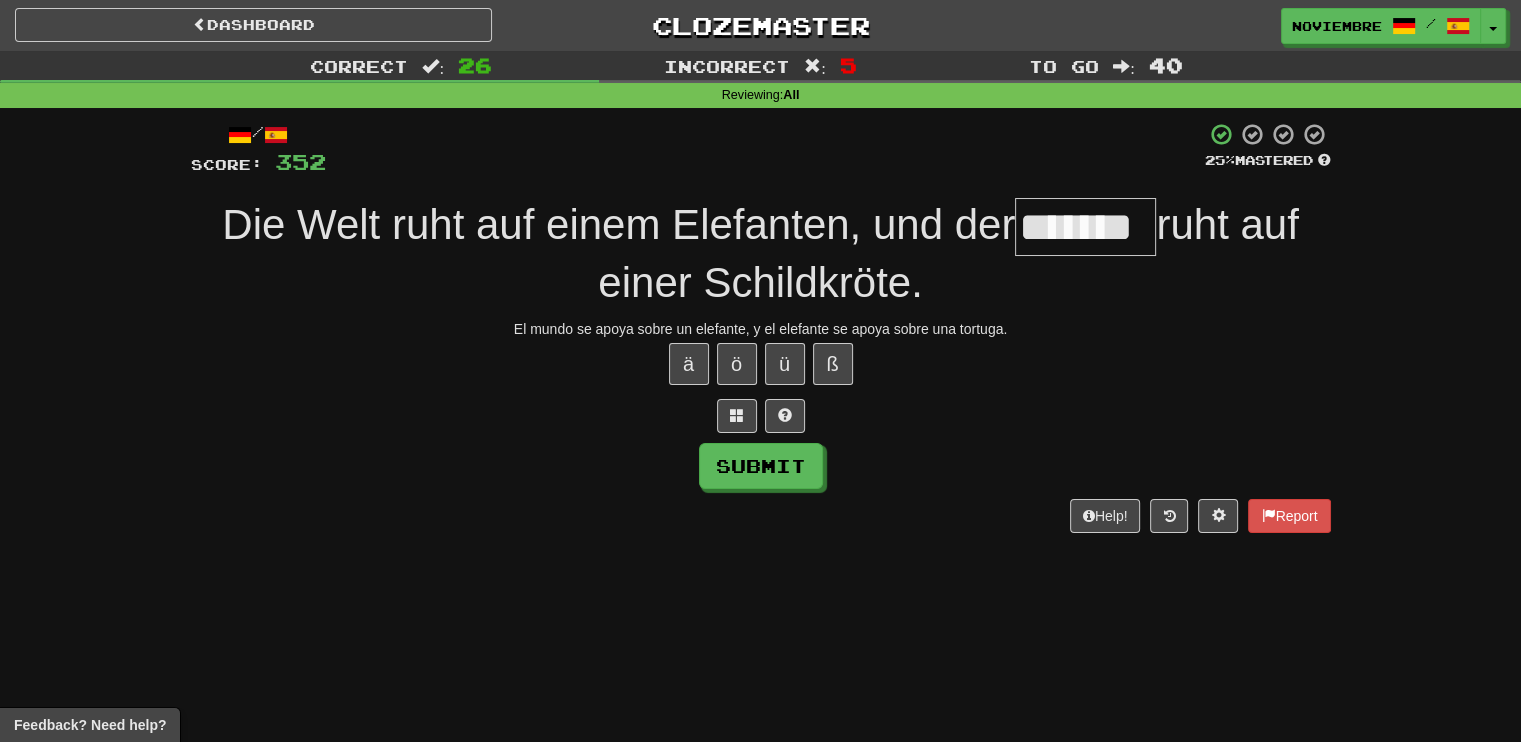 type on "*******" 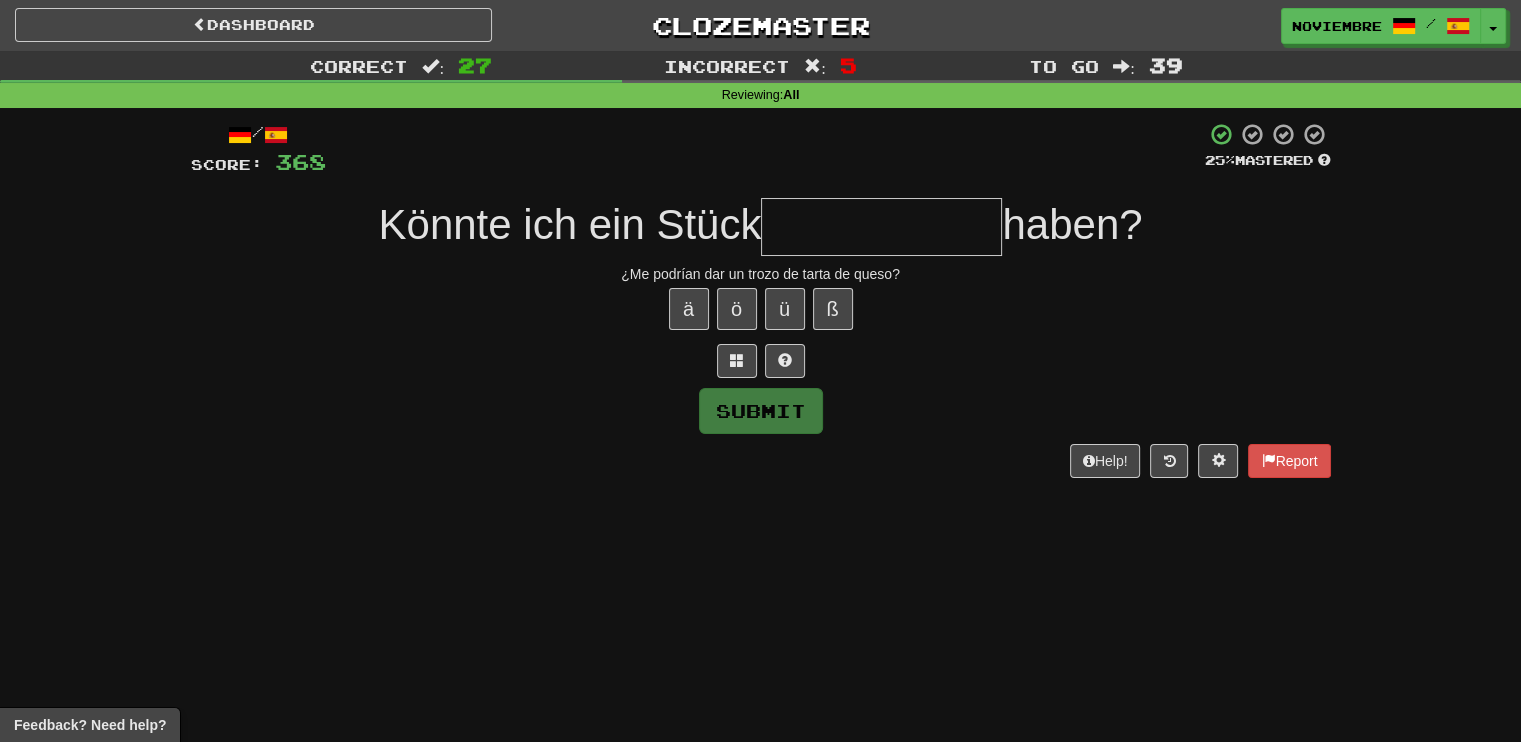 type on "*" 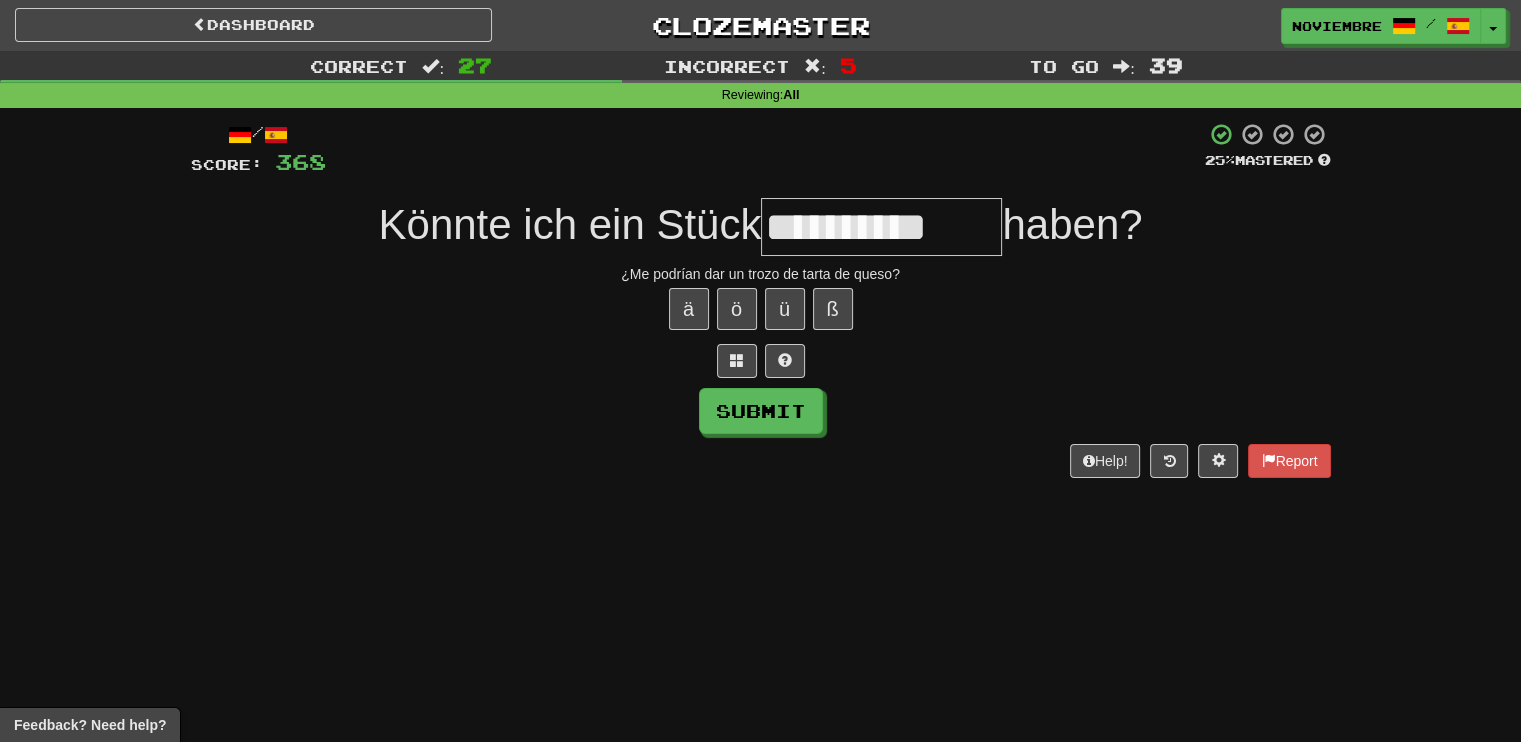 type on "**********" 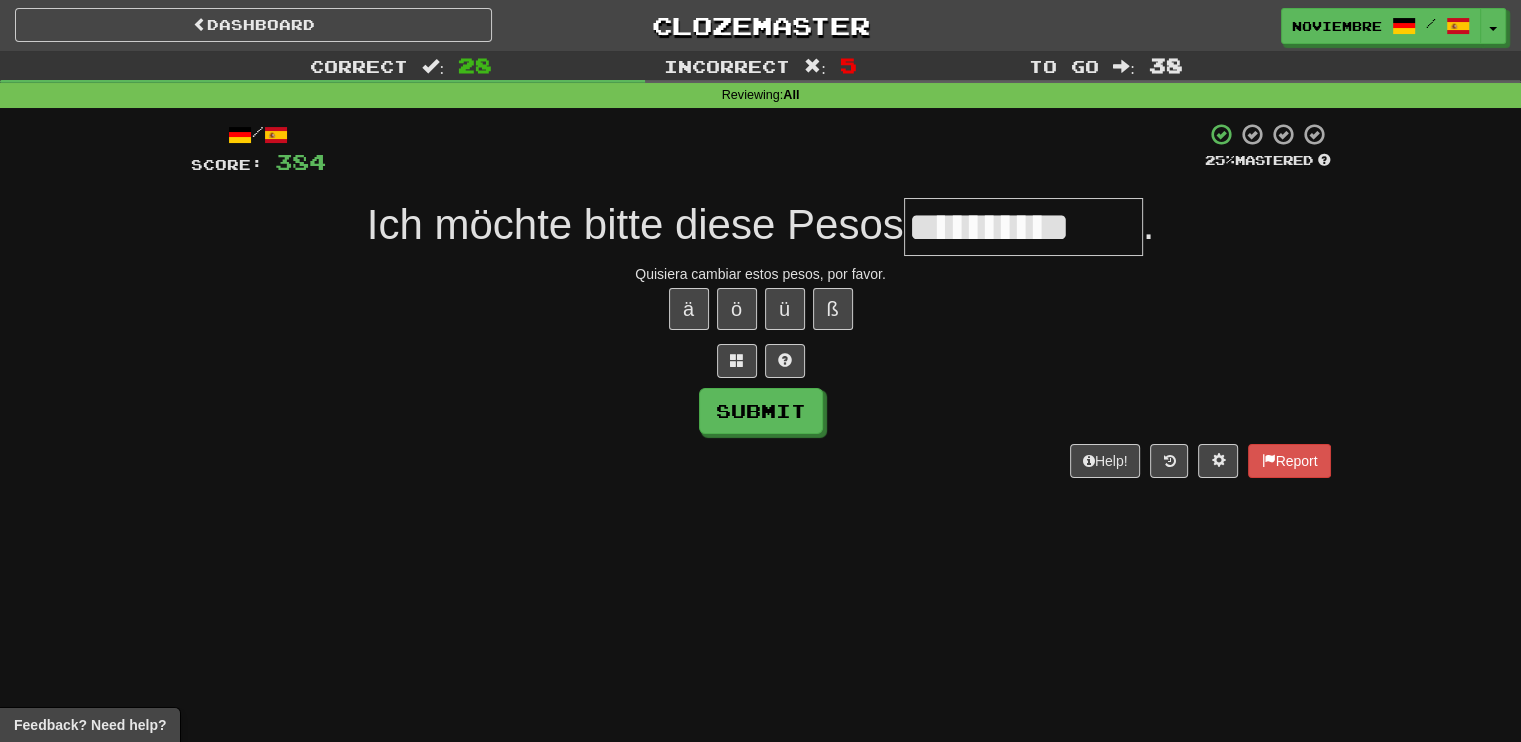 type on "**********" 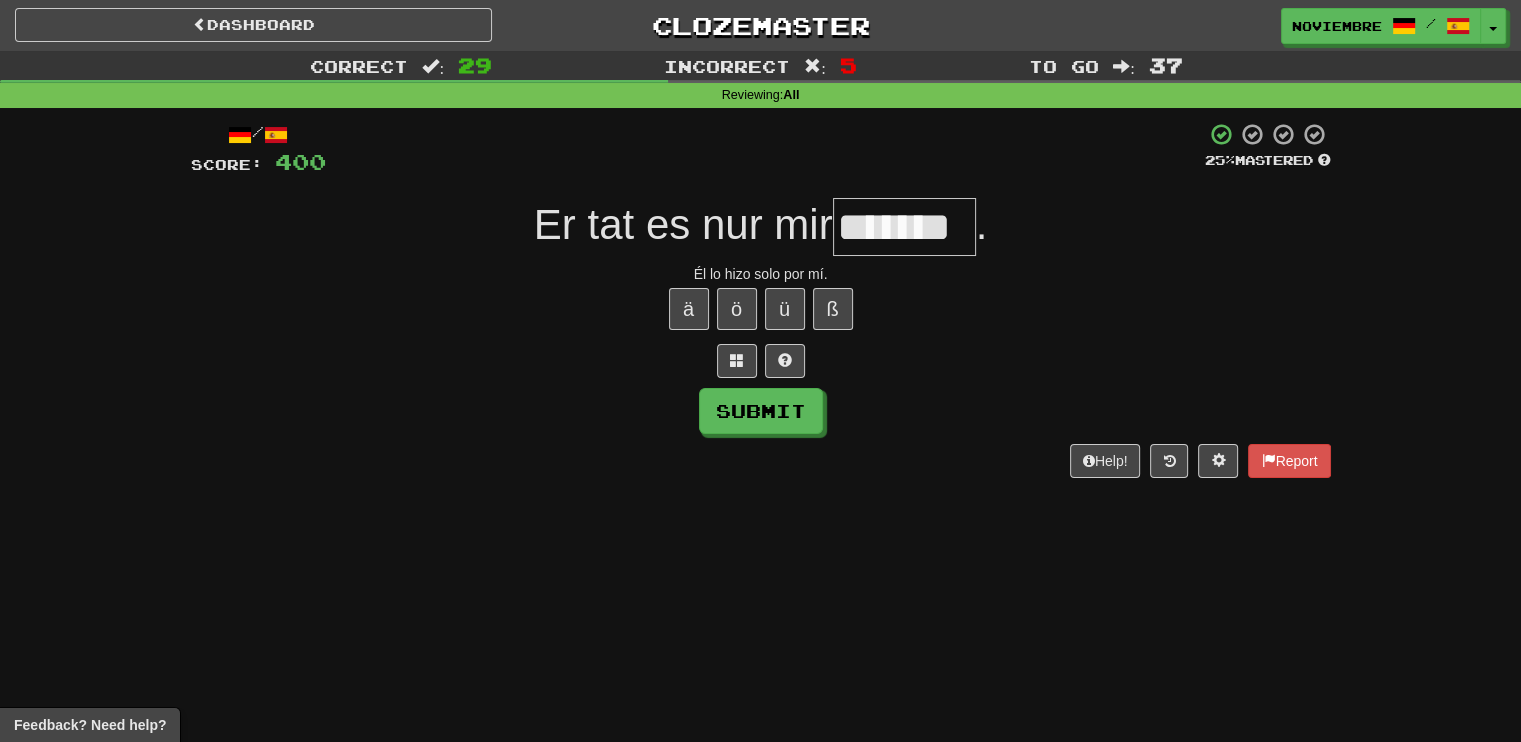 scroll, scrollTop: 0, scrollLeft: 0, axis: both 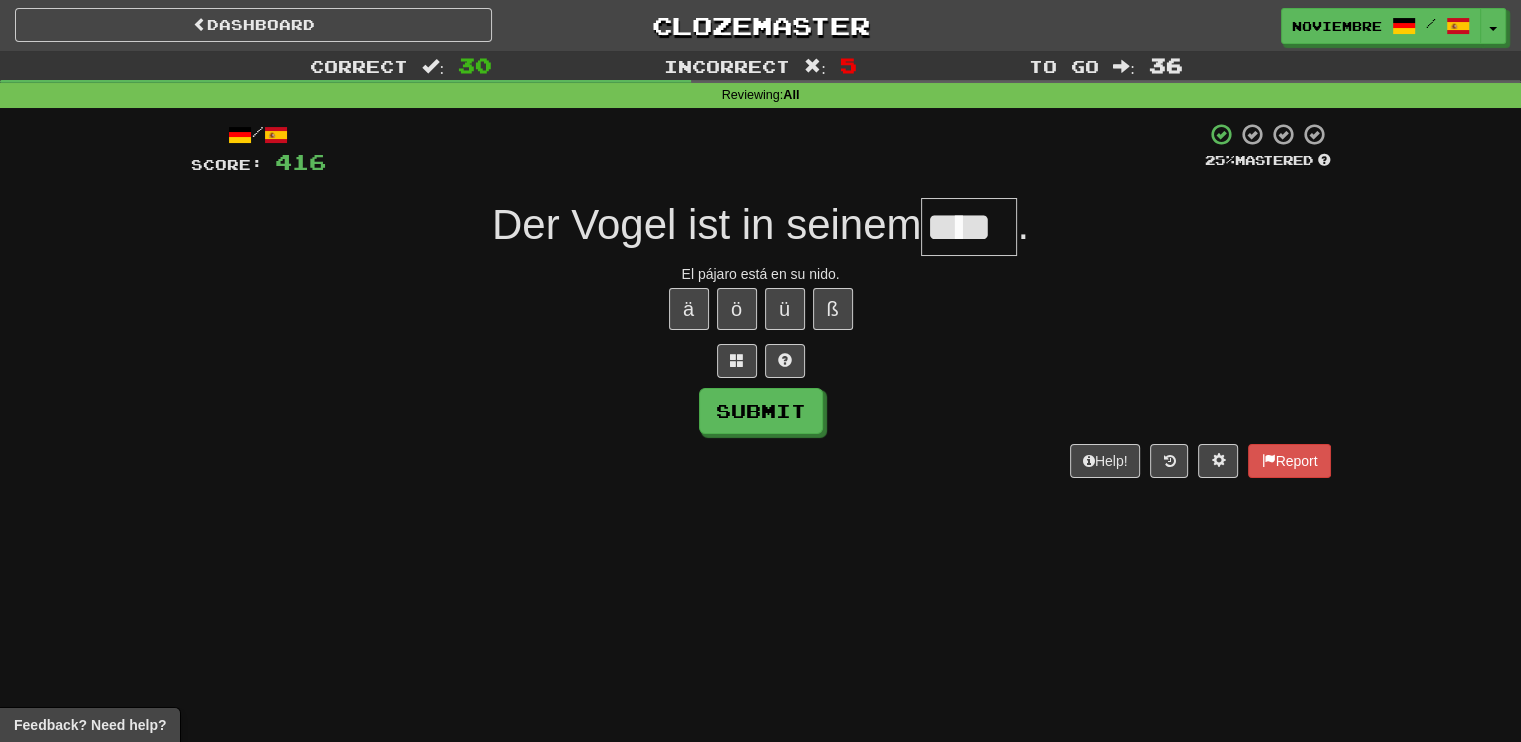 type on "****" 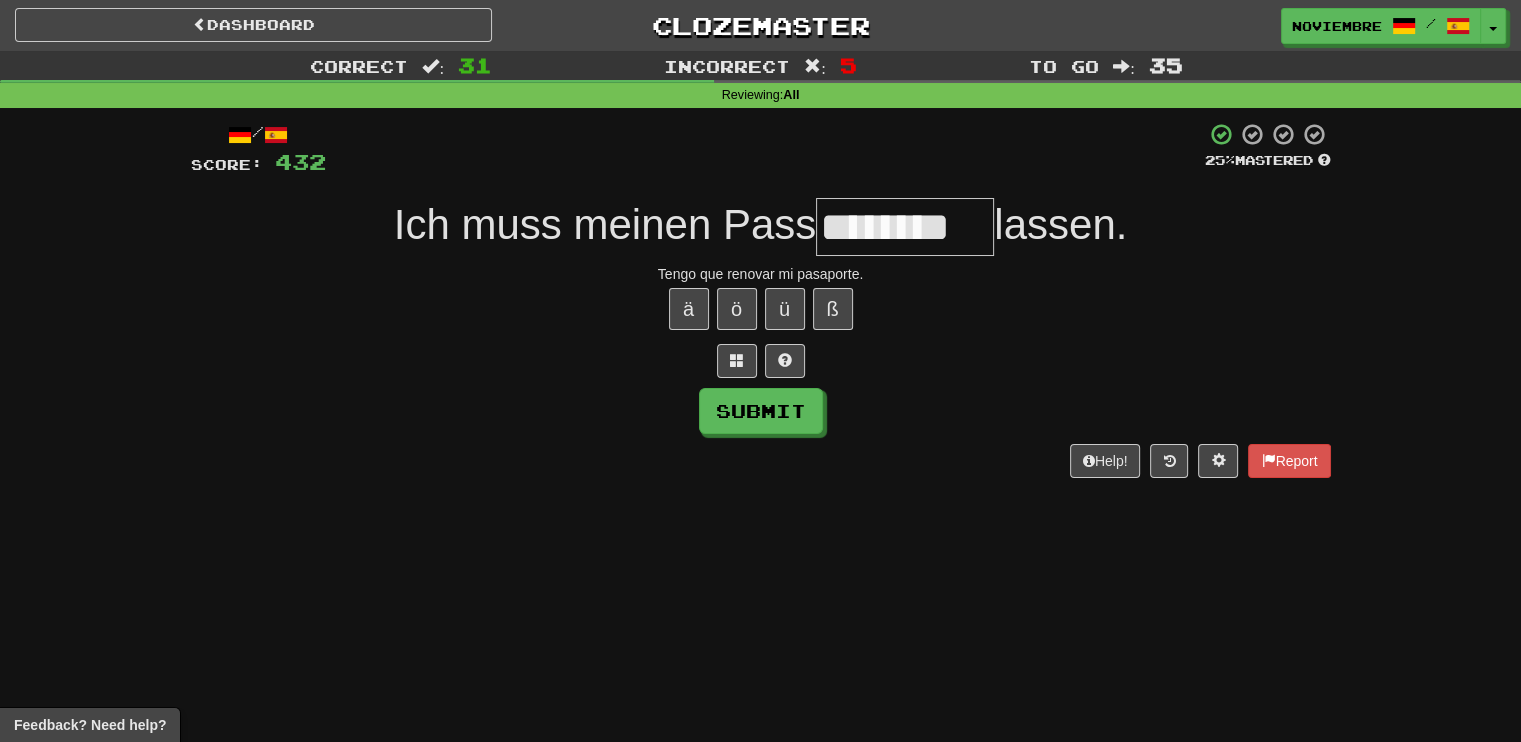 type on "********" 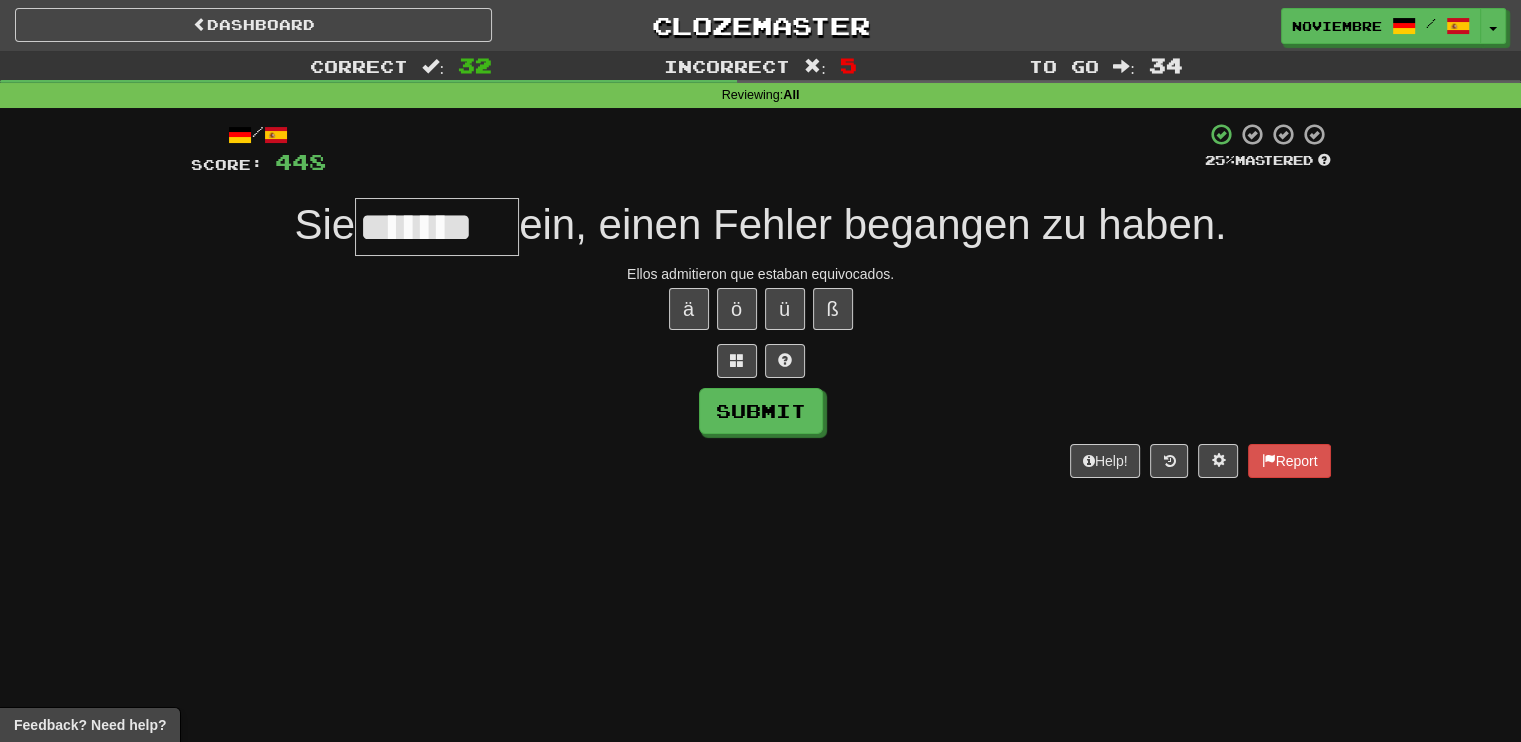 type on "*******" 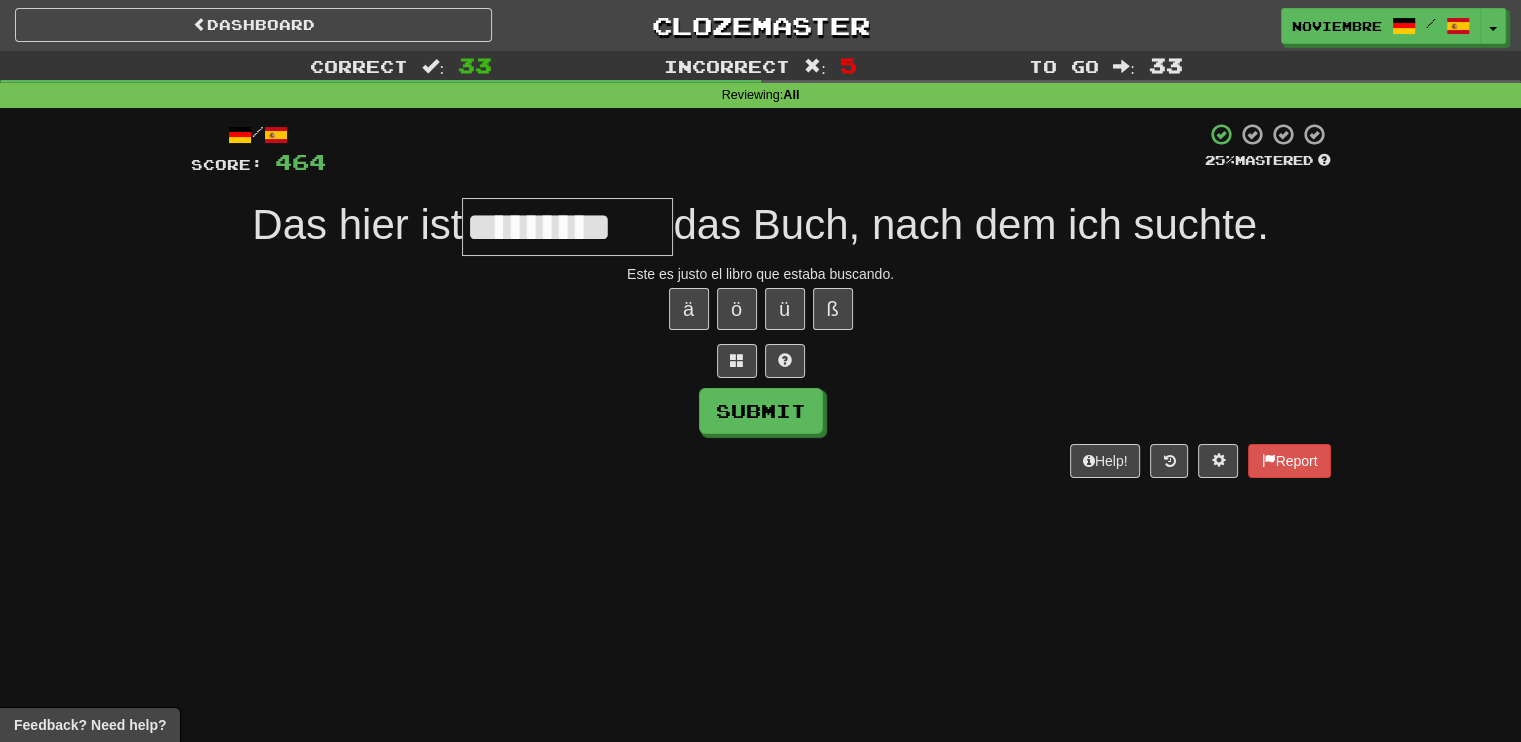 type on "*********" 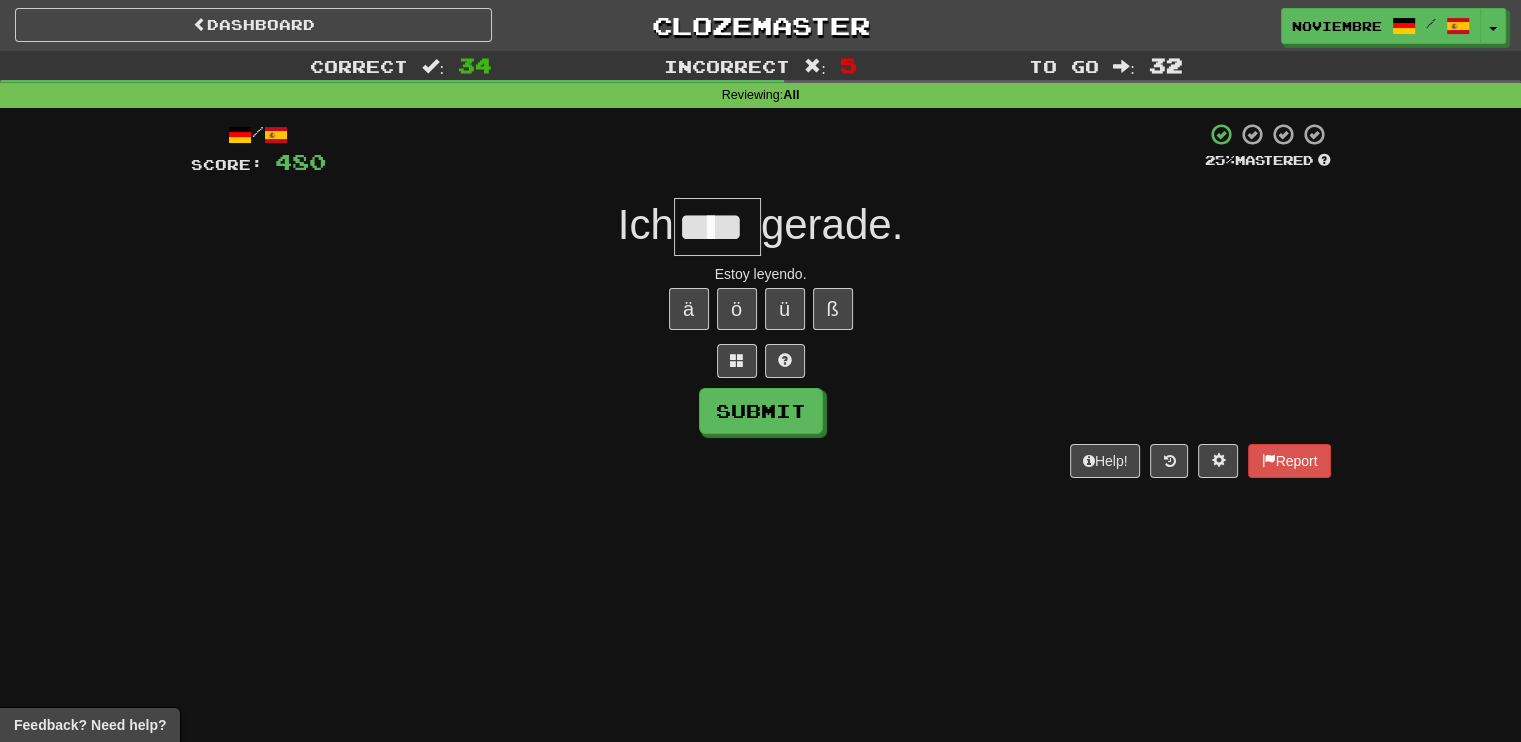 type on "****" 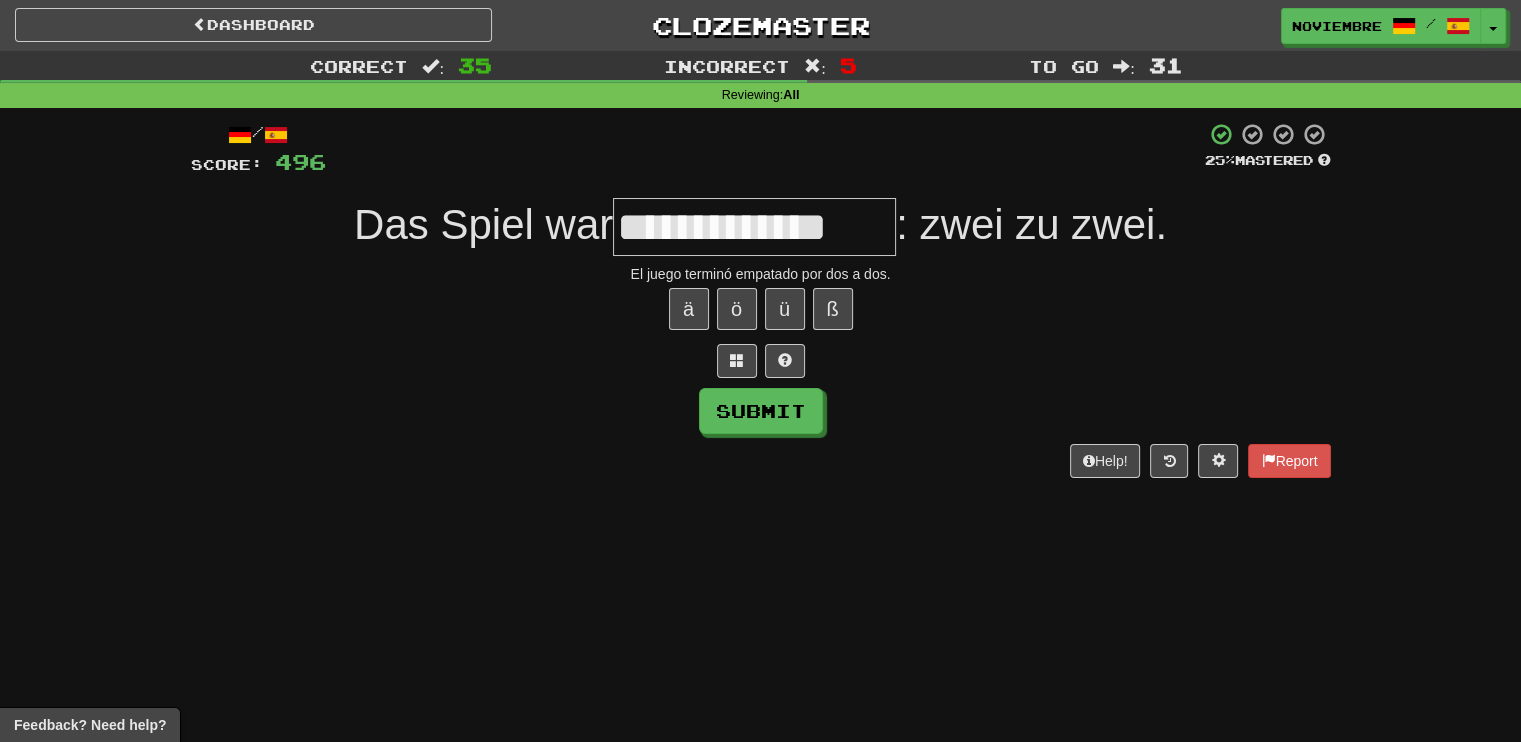 type on "**********" 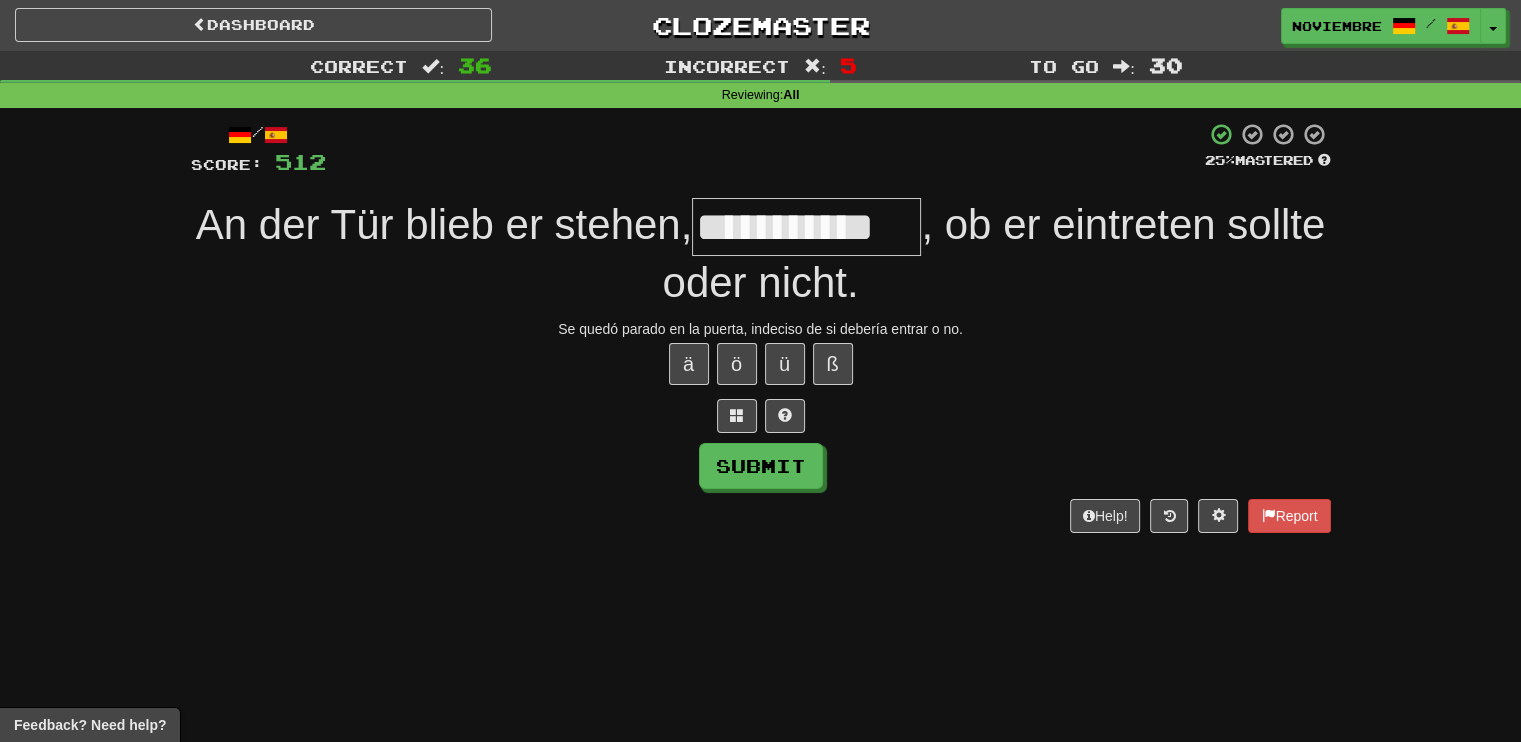 type on "**********" 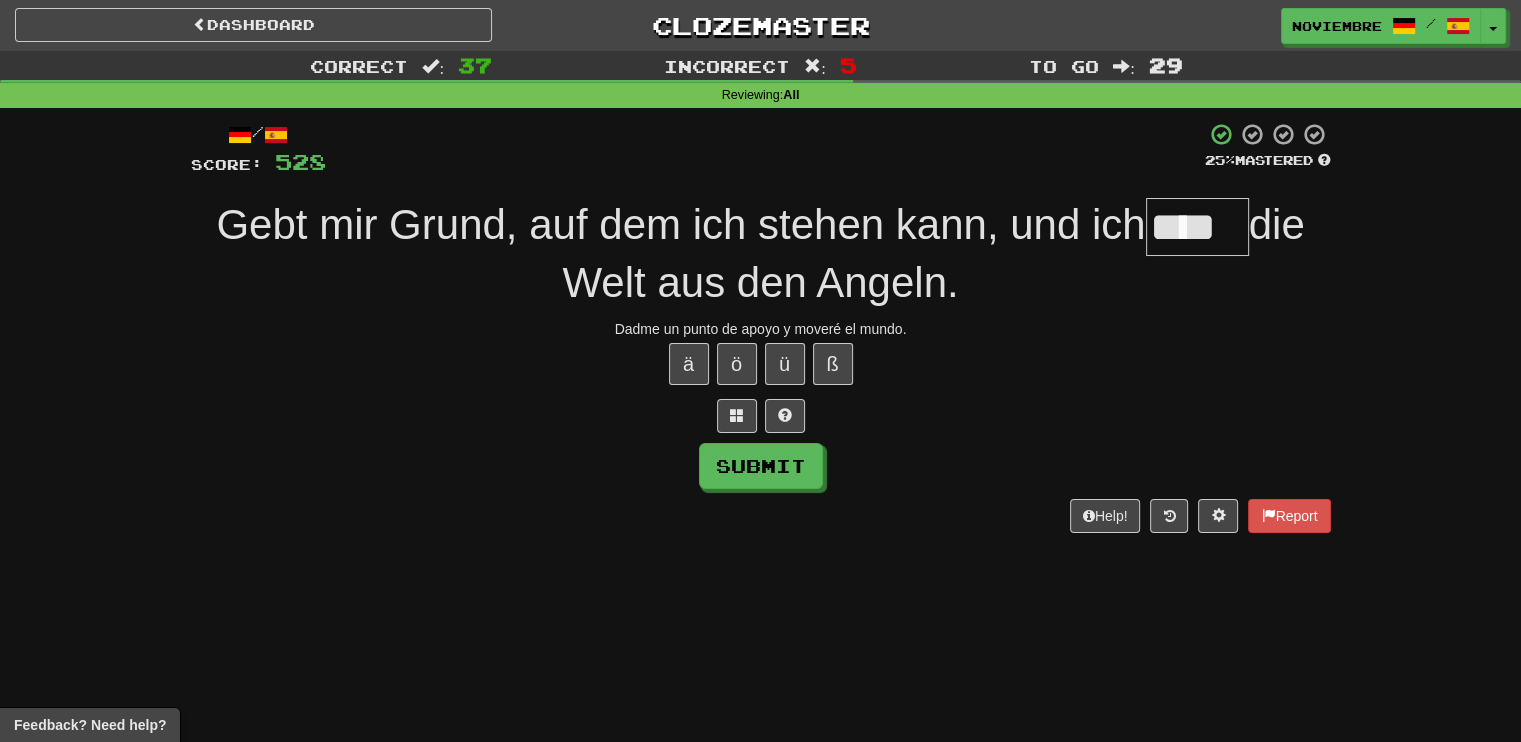 type on "****" 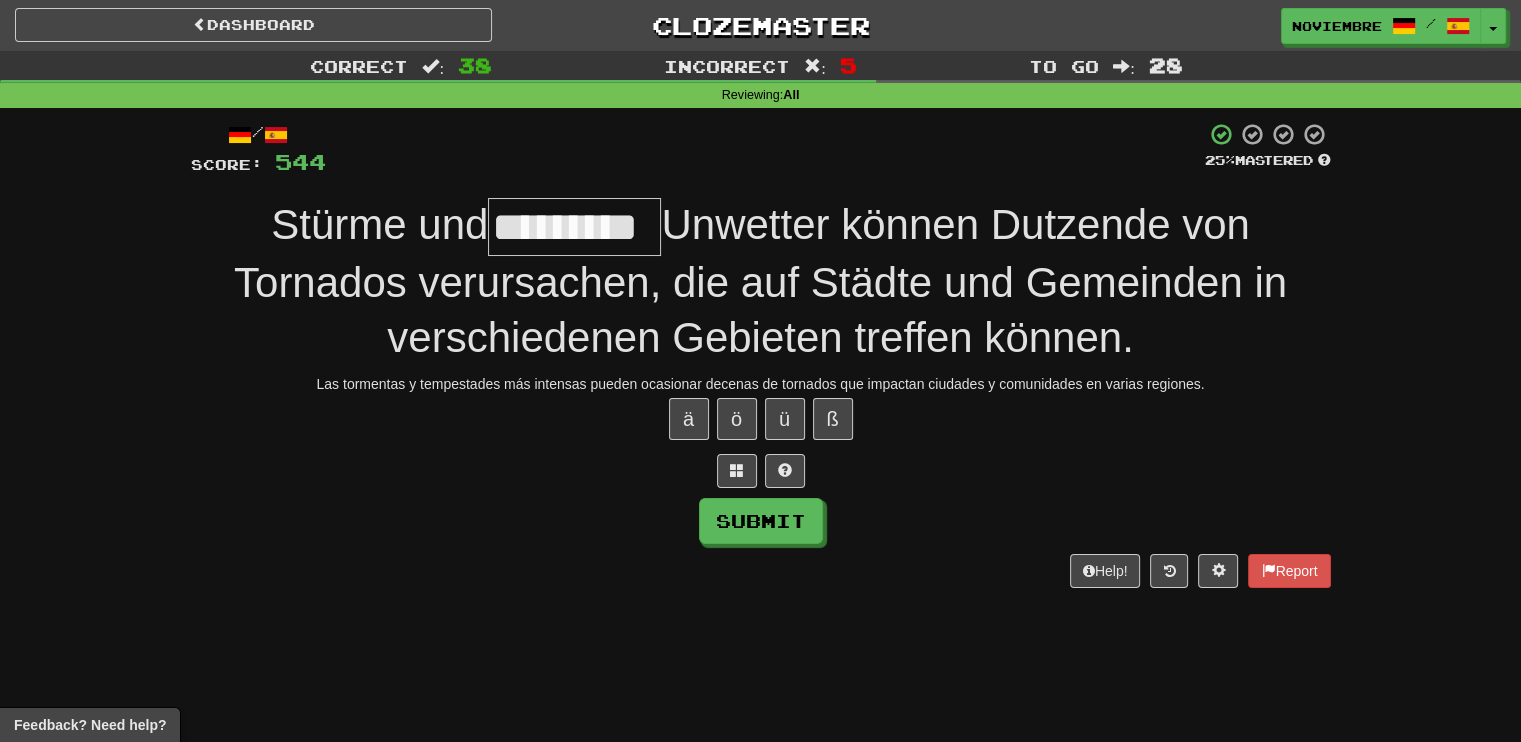 type on "*********" 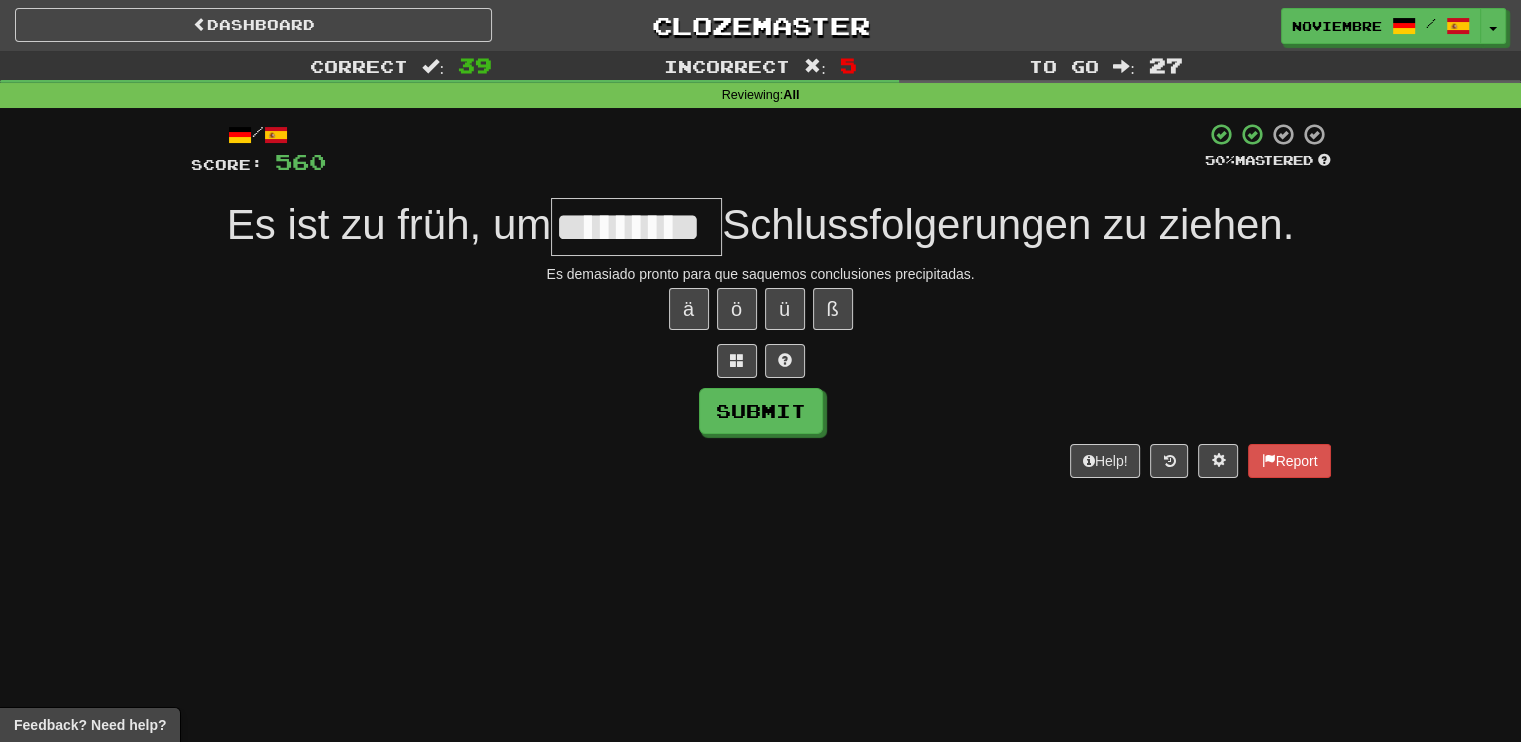 type on "*********" 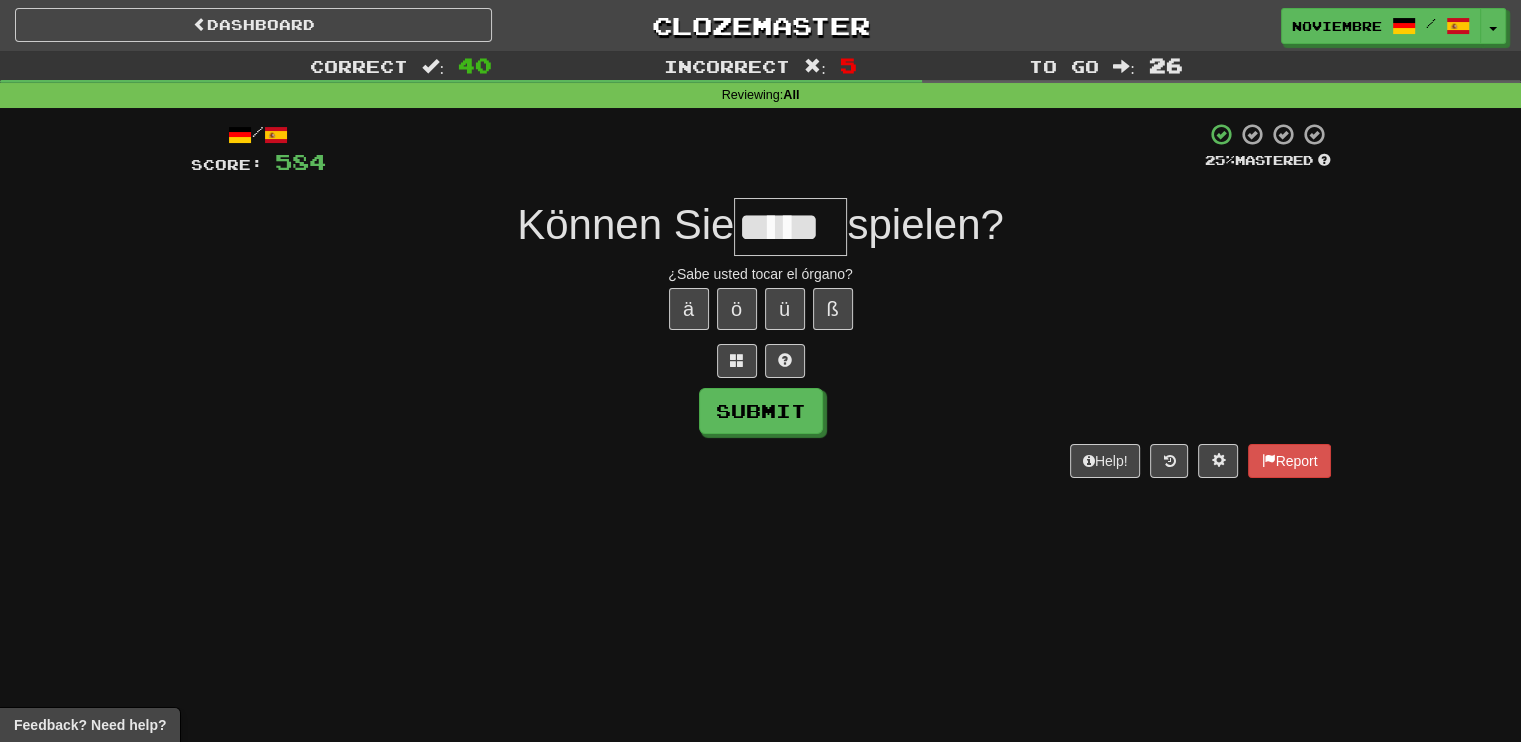type on "*****" 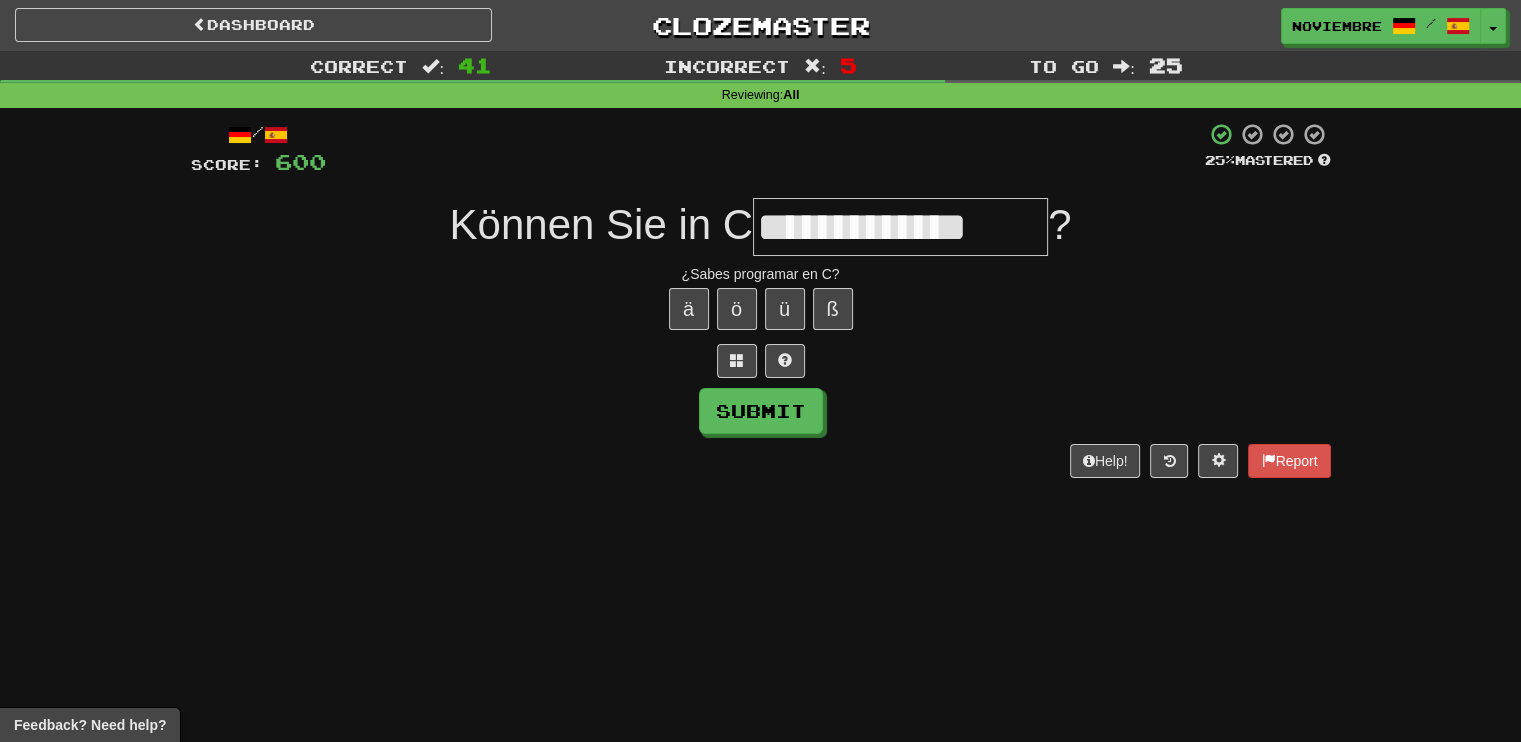 type on "**********" 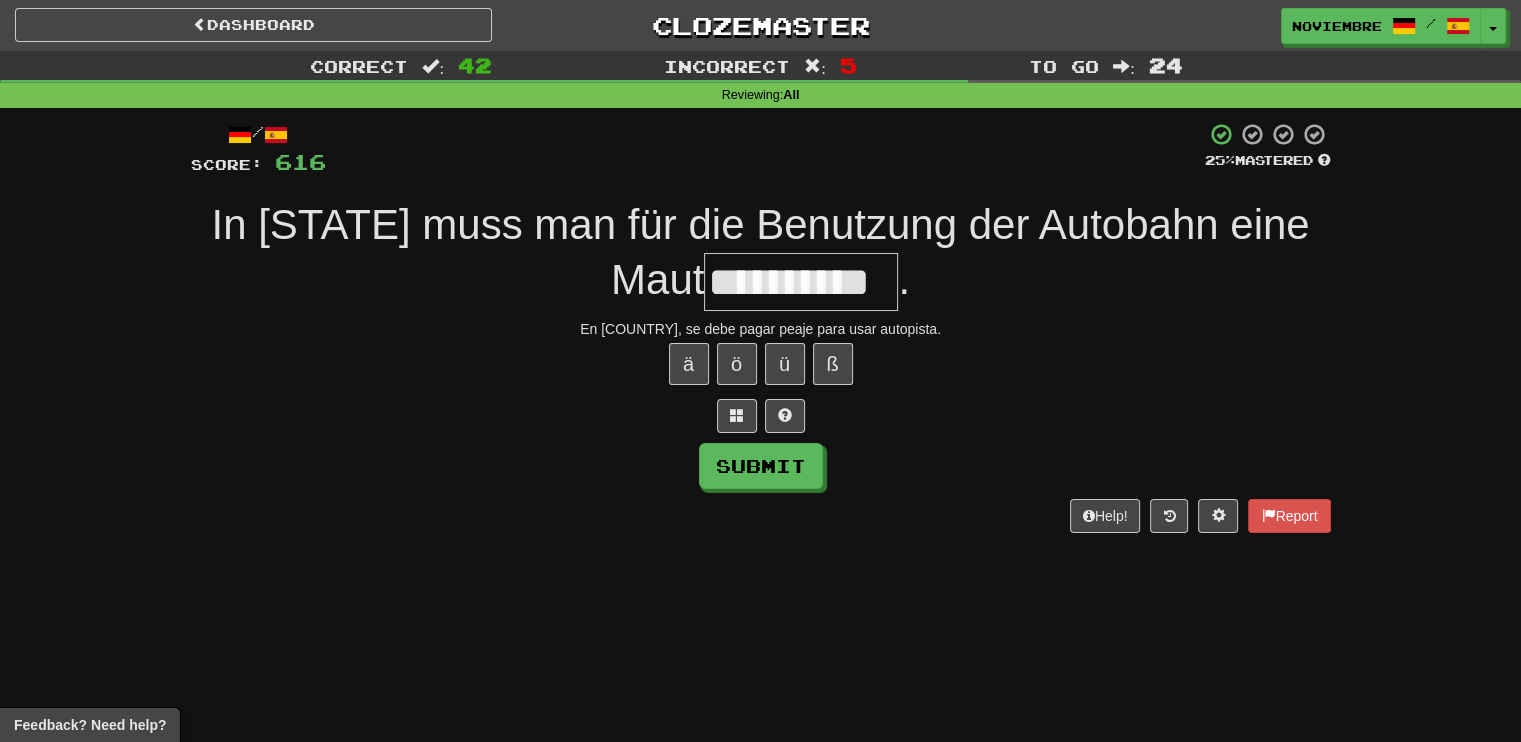 type on "**********" 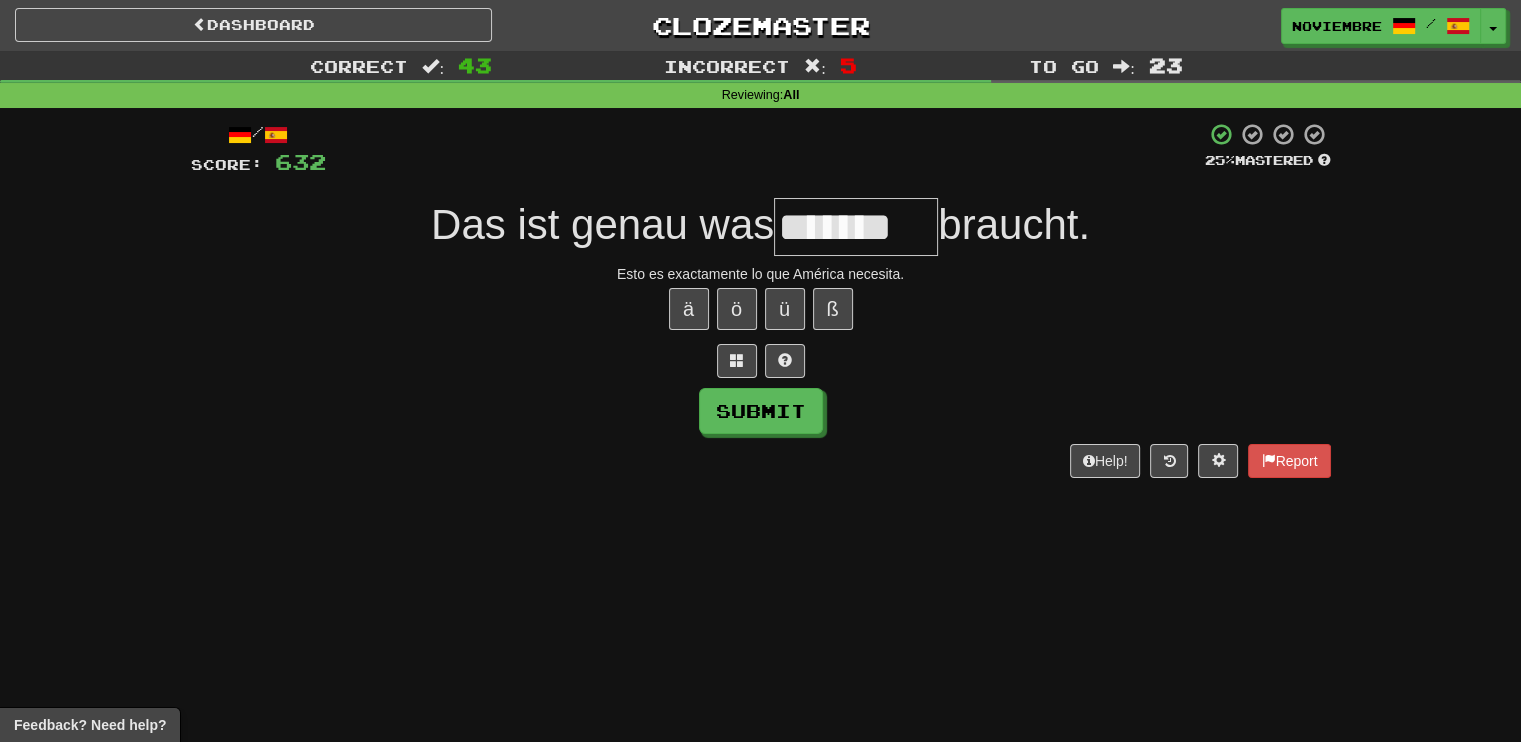 type on "*******" 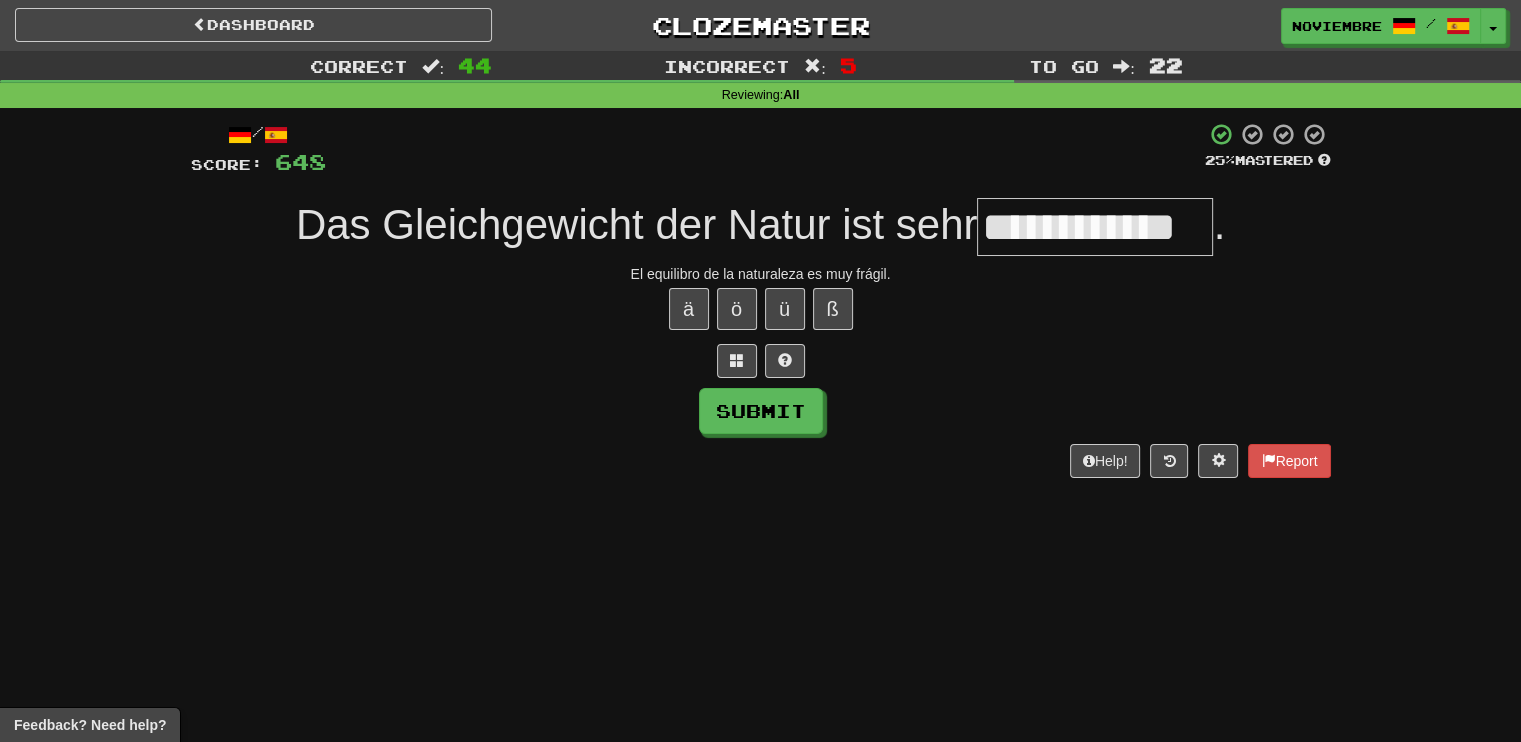type on "**********" 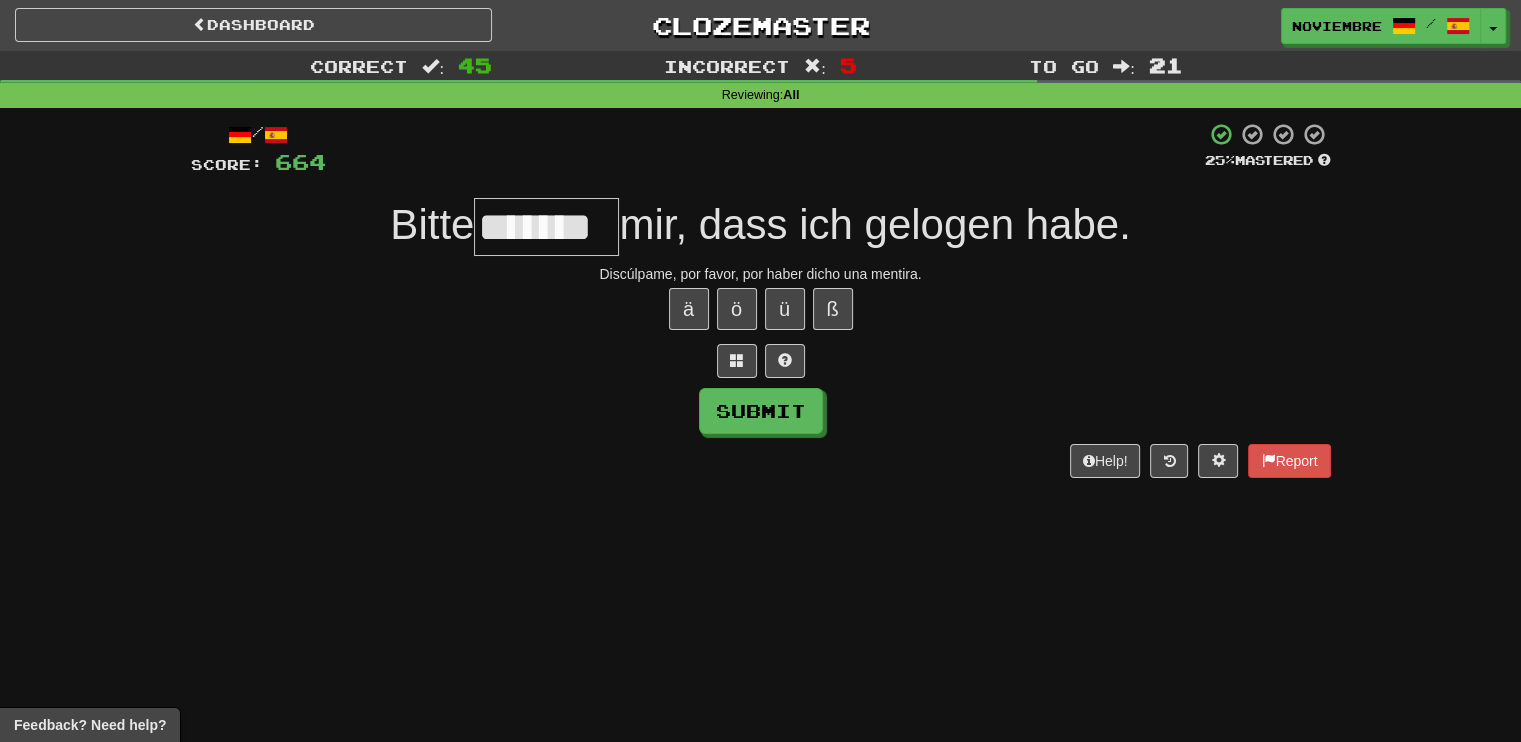 type on "*******" 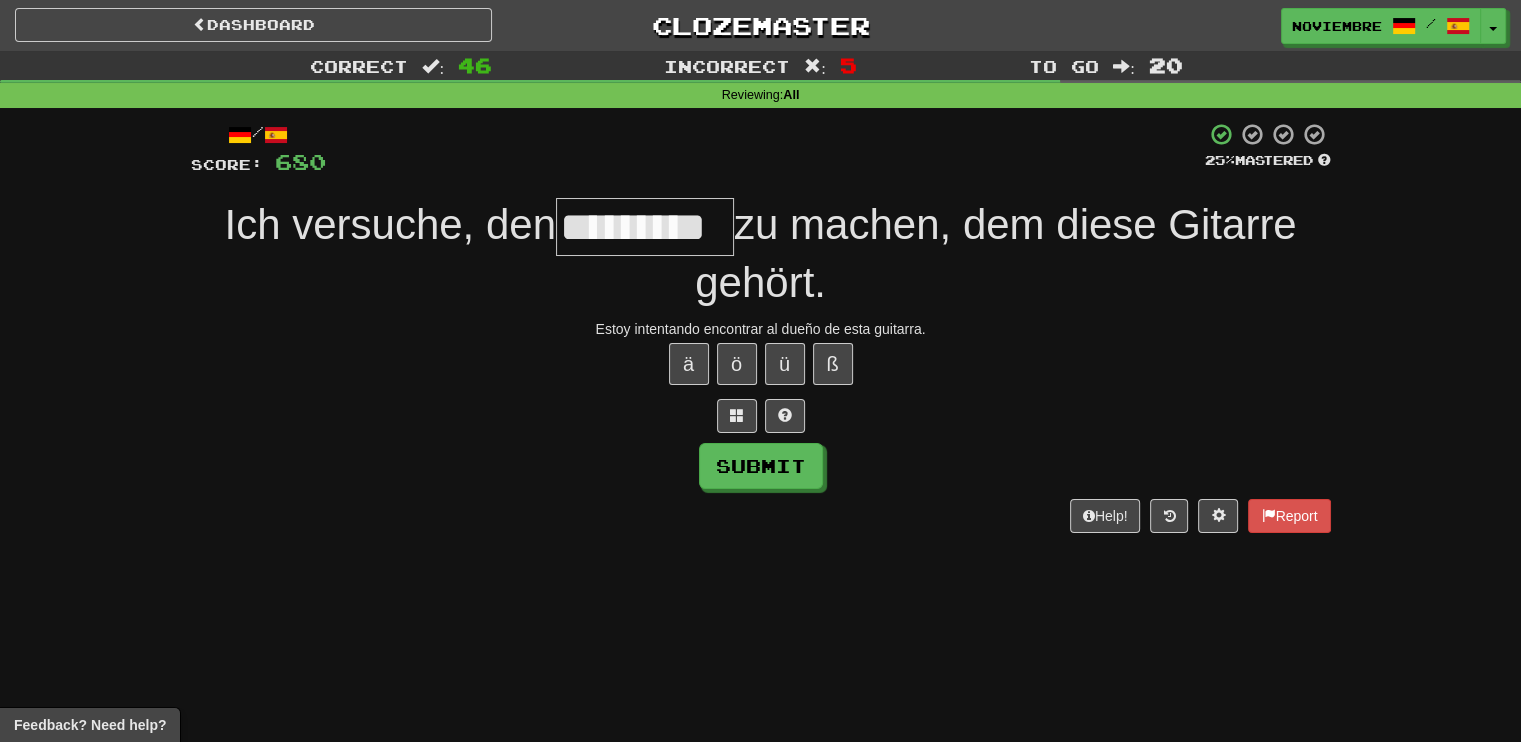 type on "*********" 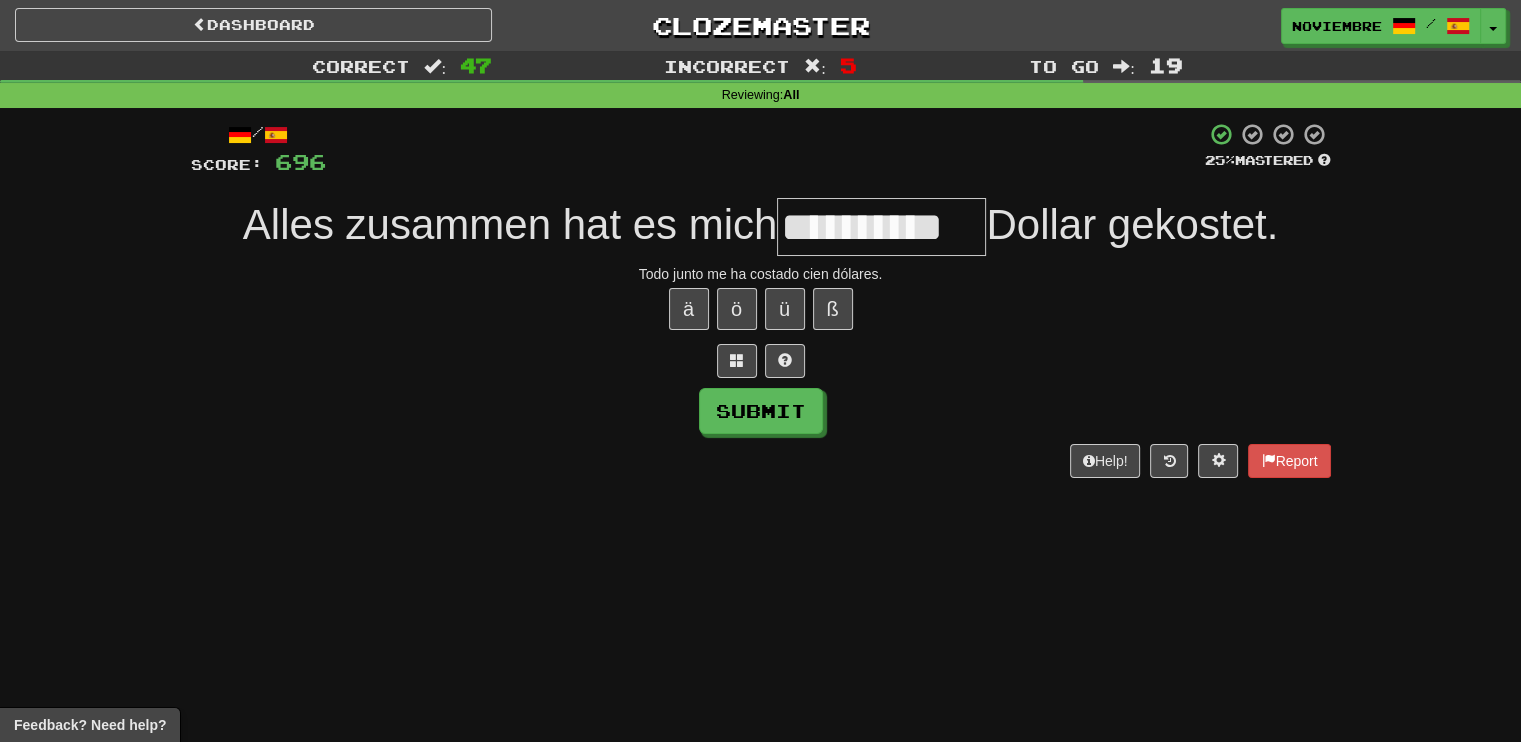 type on "**********" 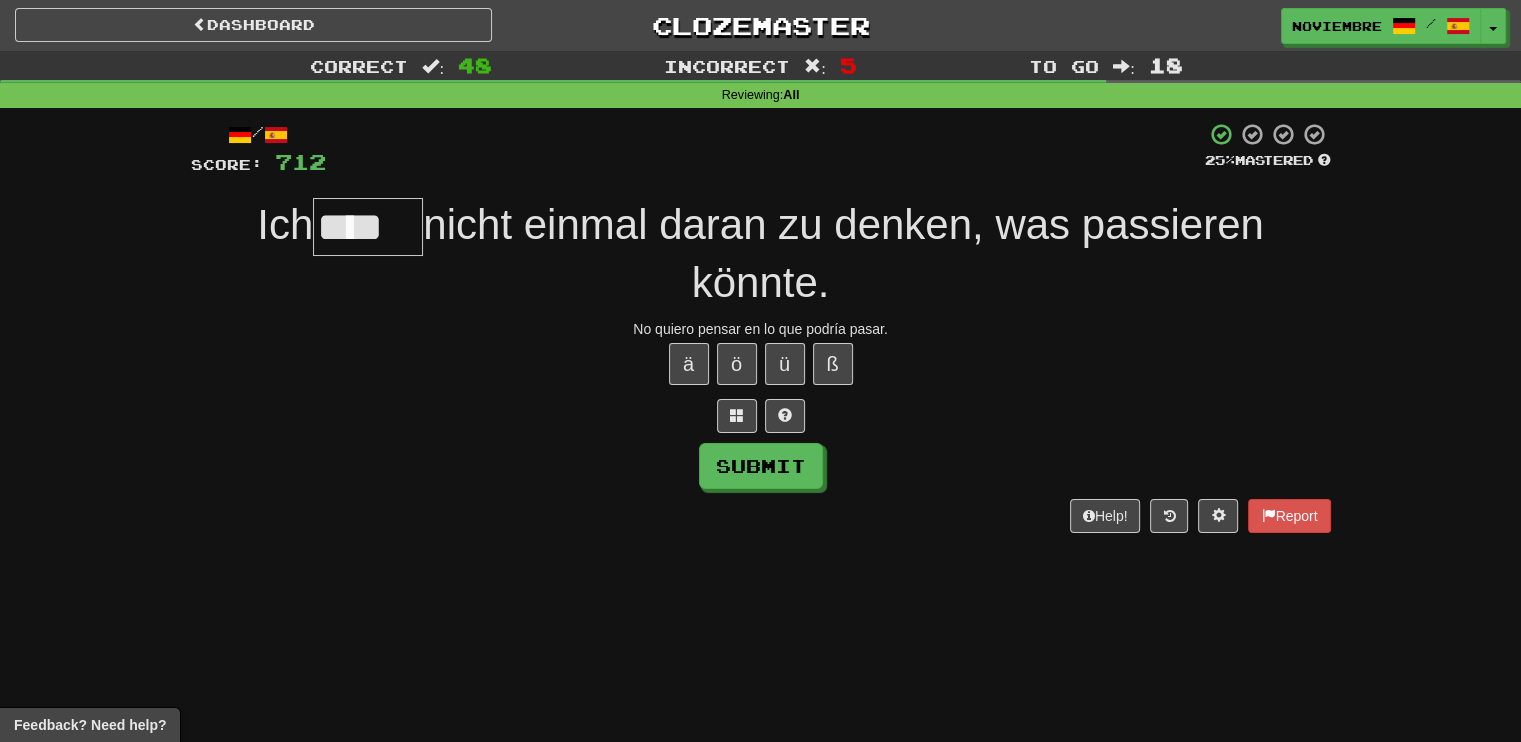 type on "****" 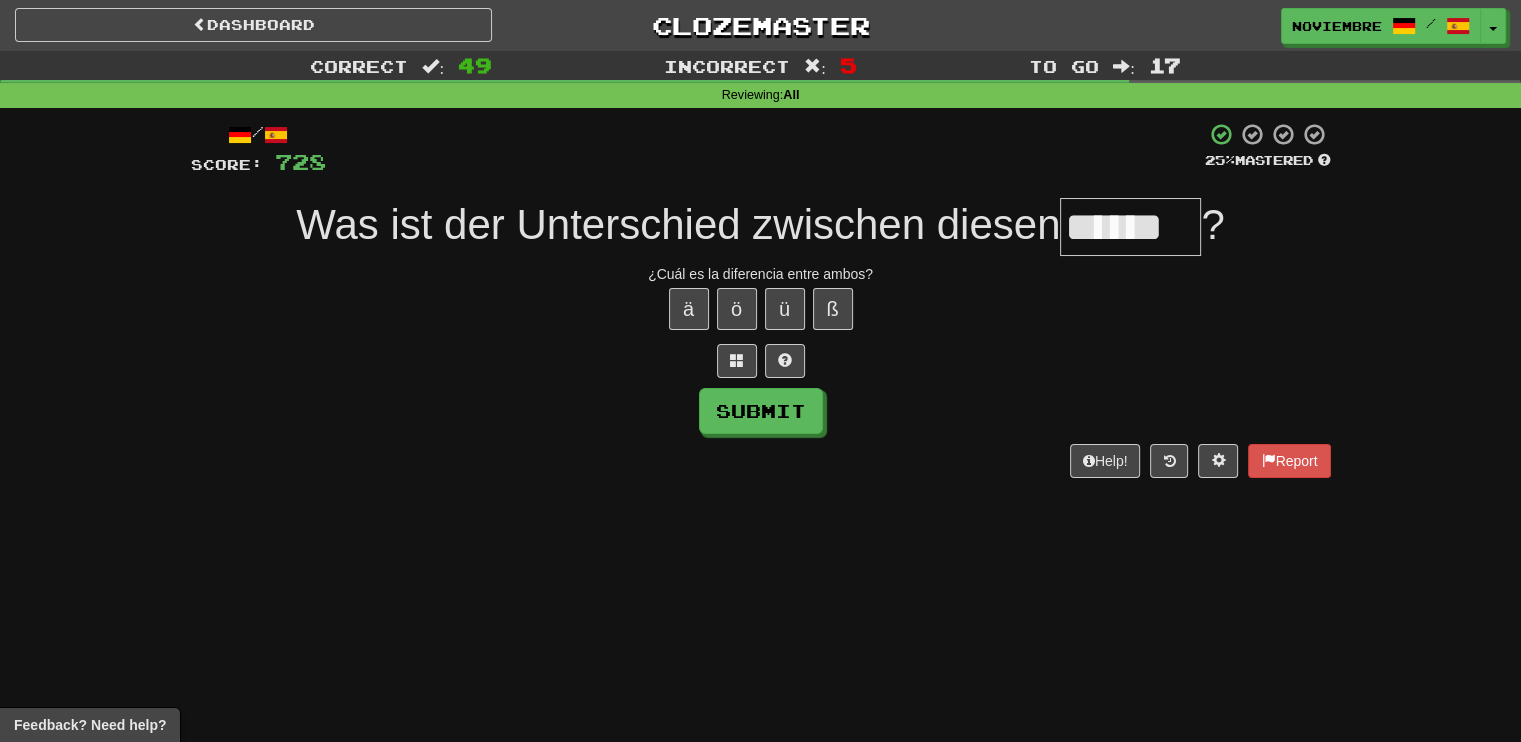 type on "******" 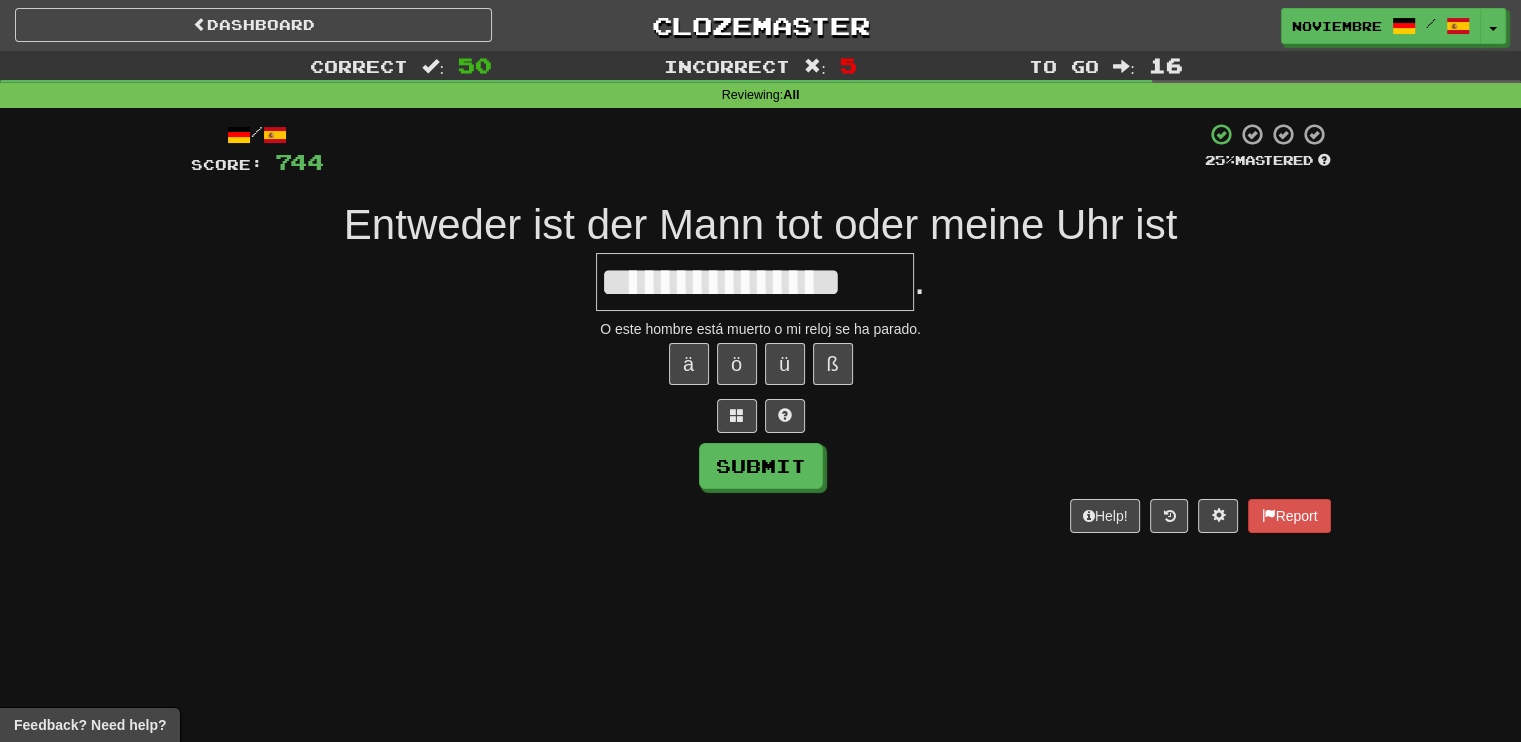 type on "**********" 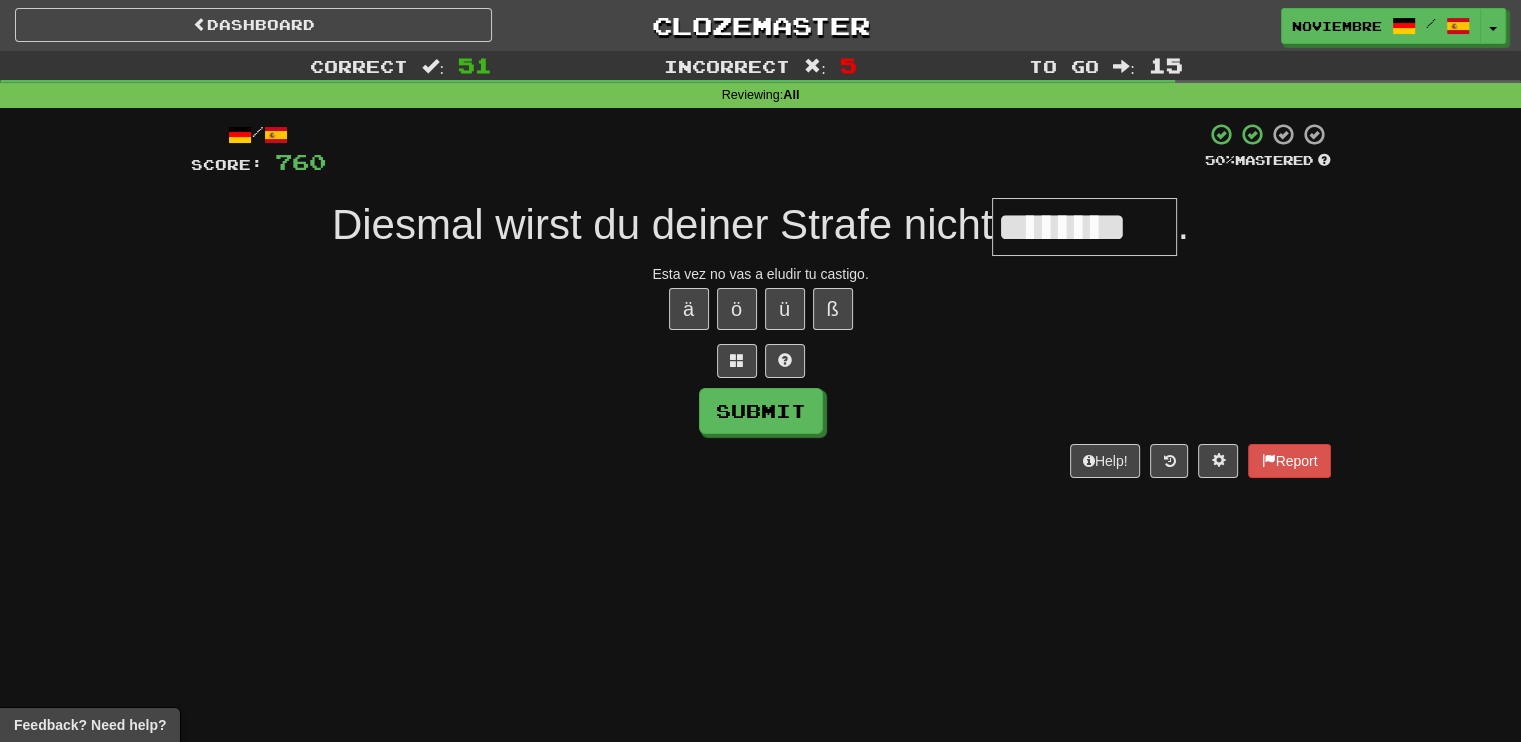 type on "********" 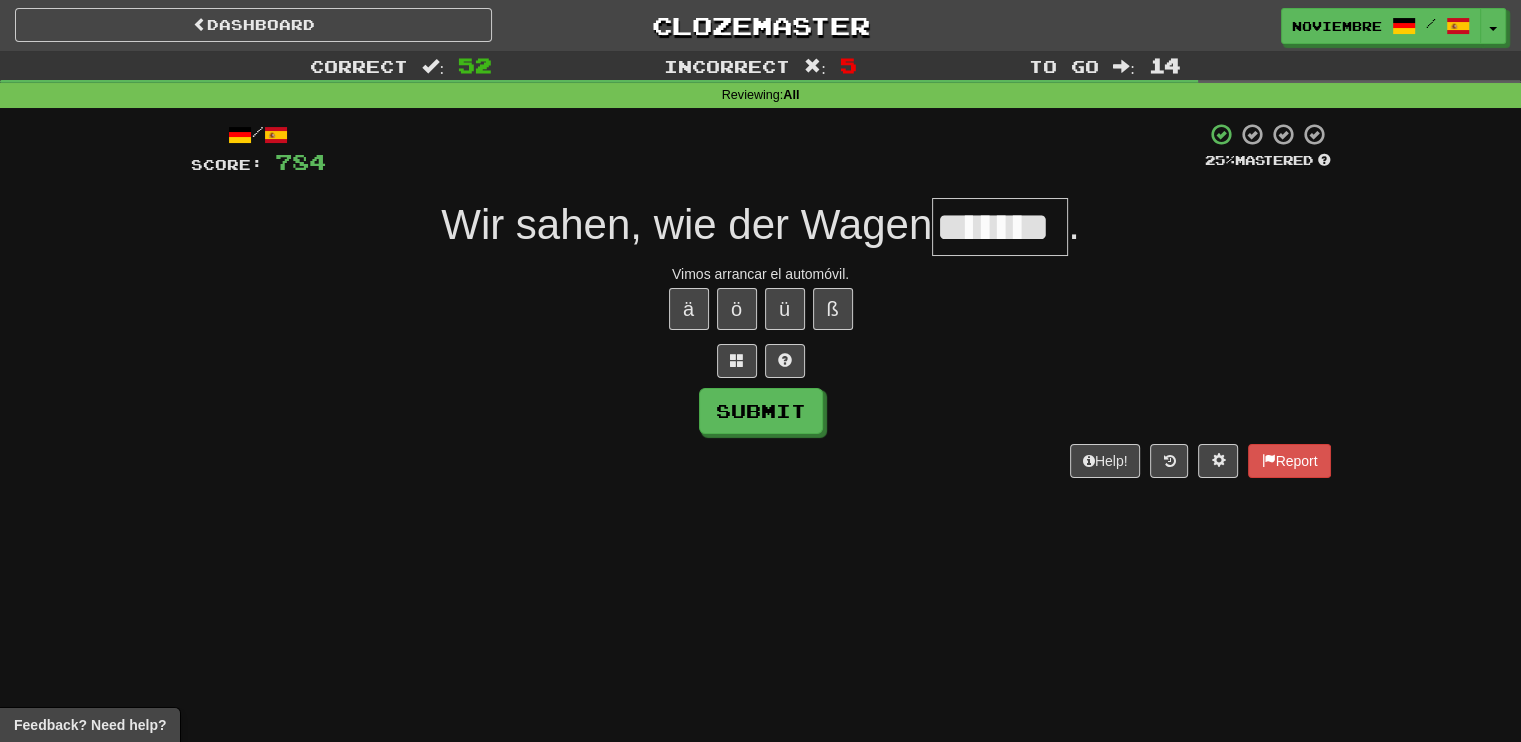 type on "*******" 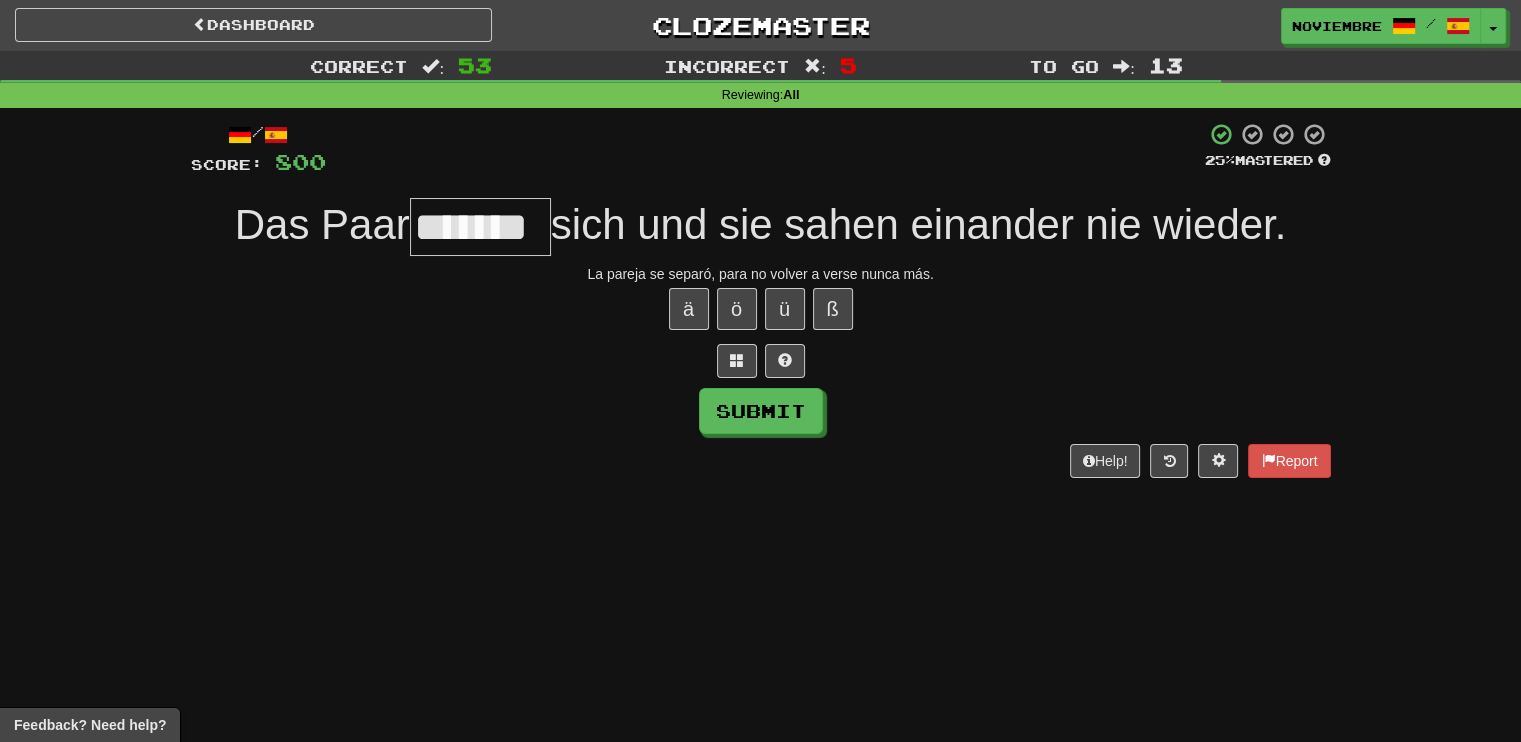 type on "*******" 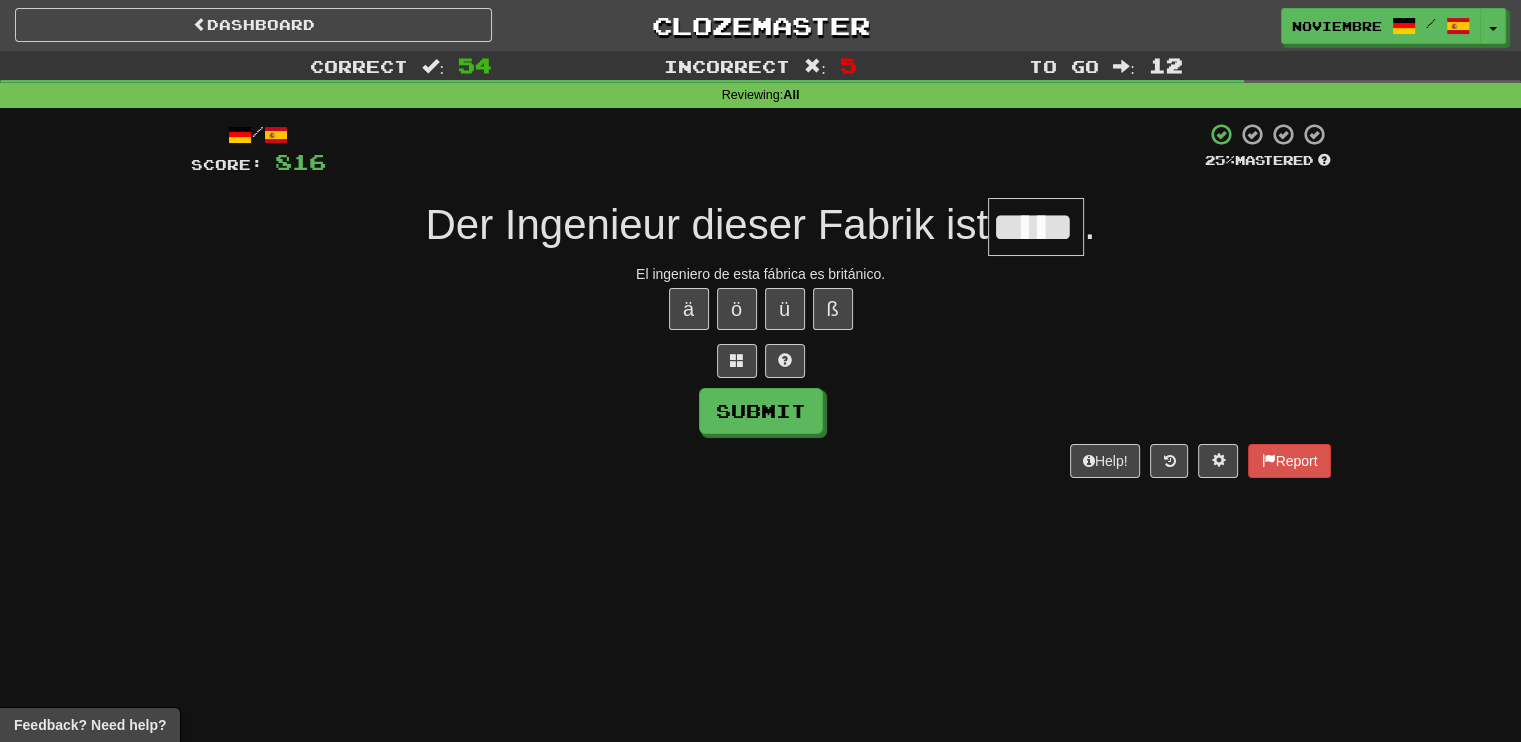 type on "*****" 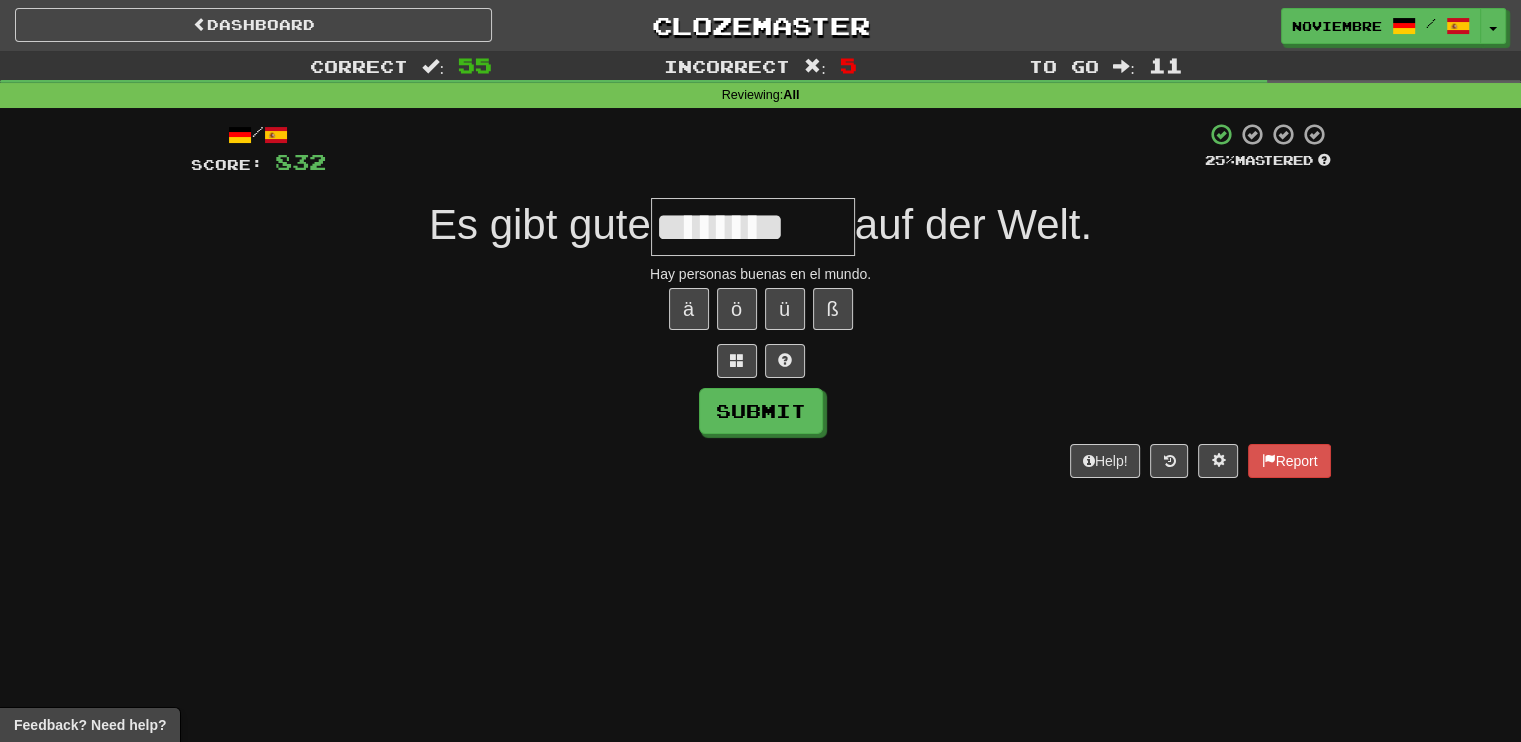type on "********" 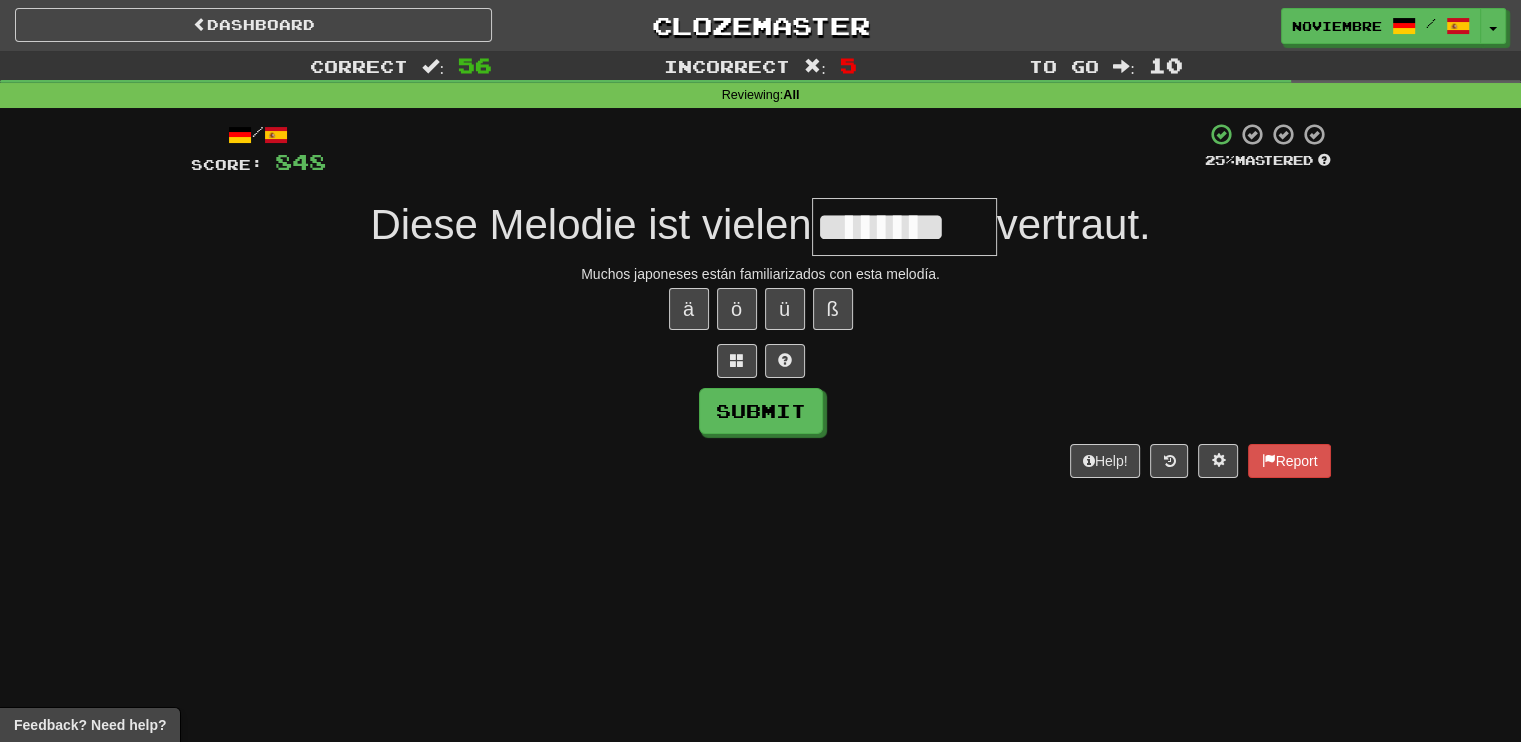 type on "********" 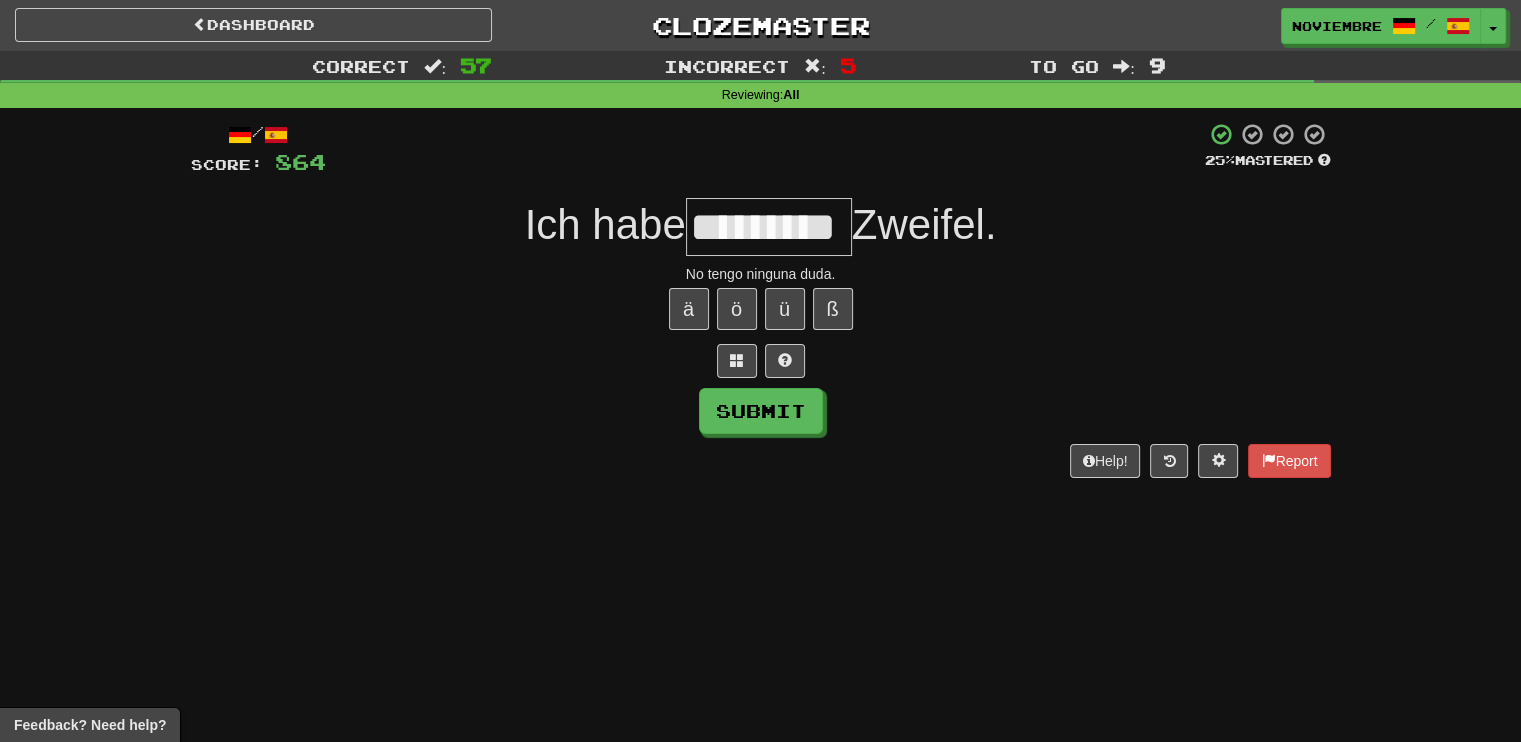 type on "*********" 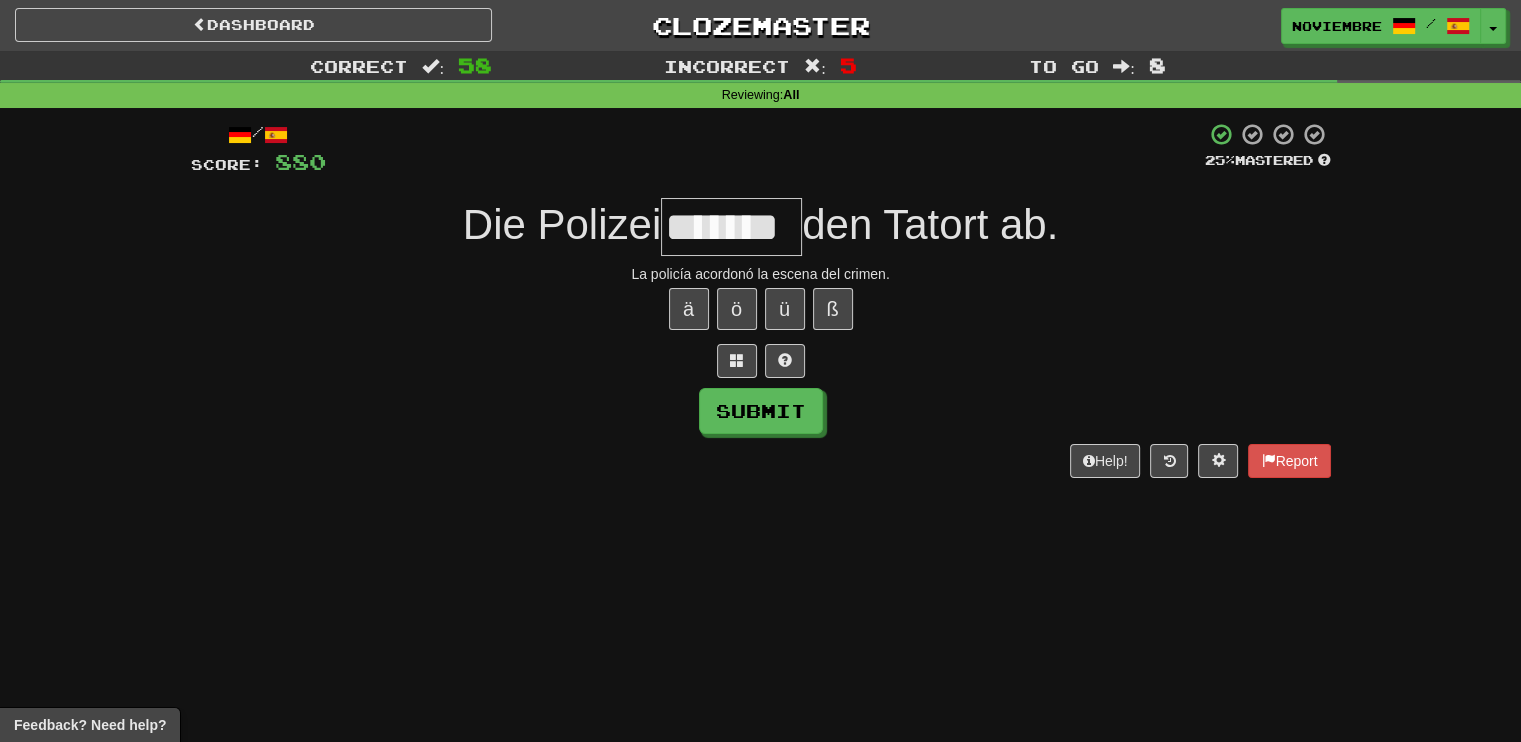 type on "*******" 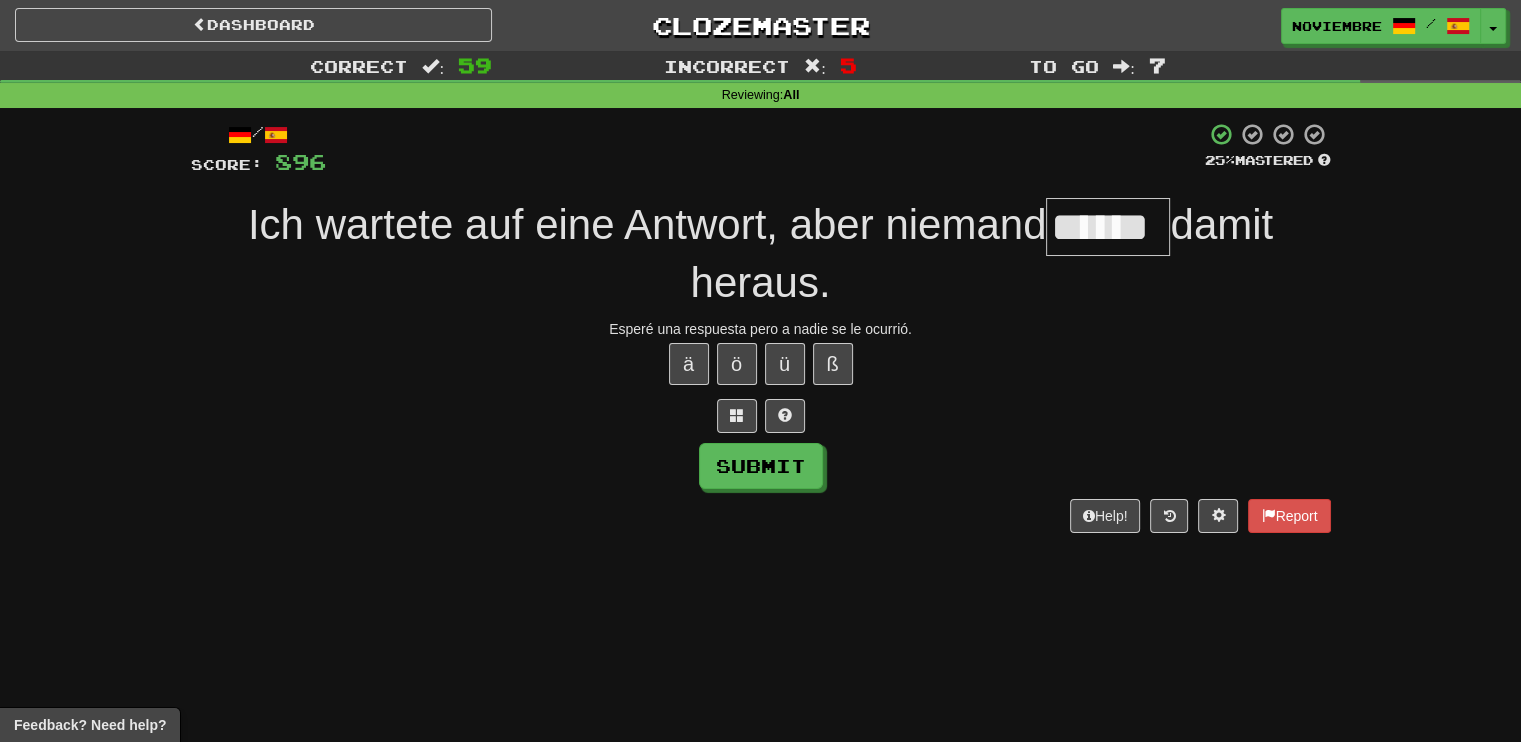 type on "******" 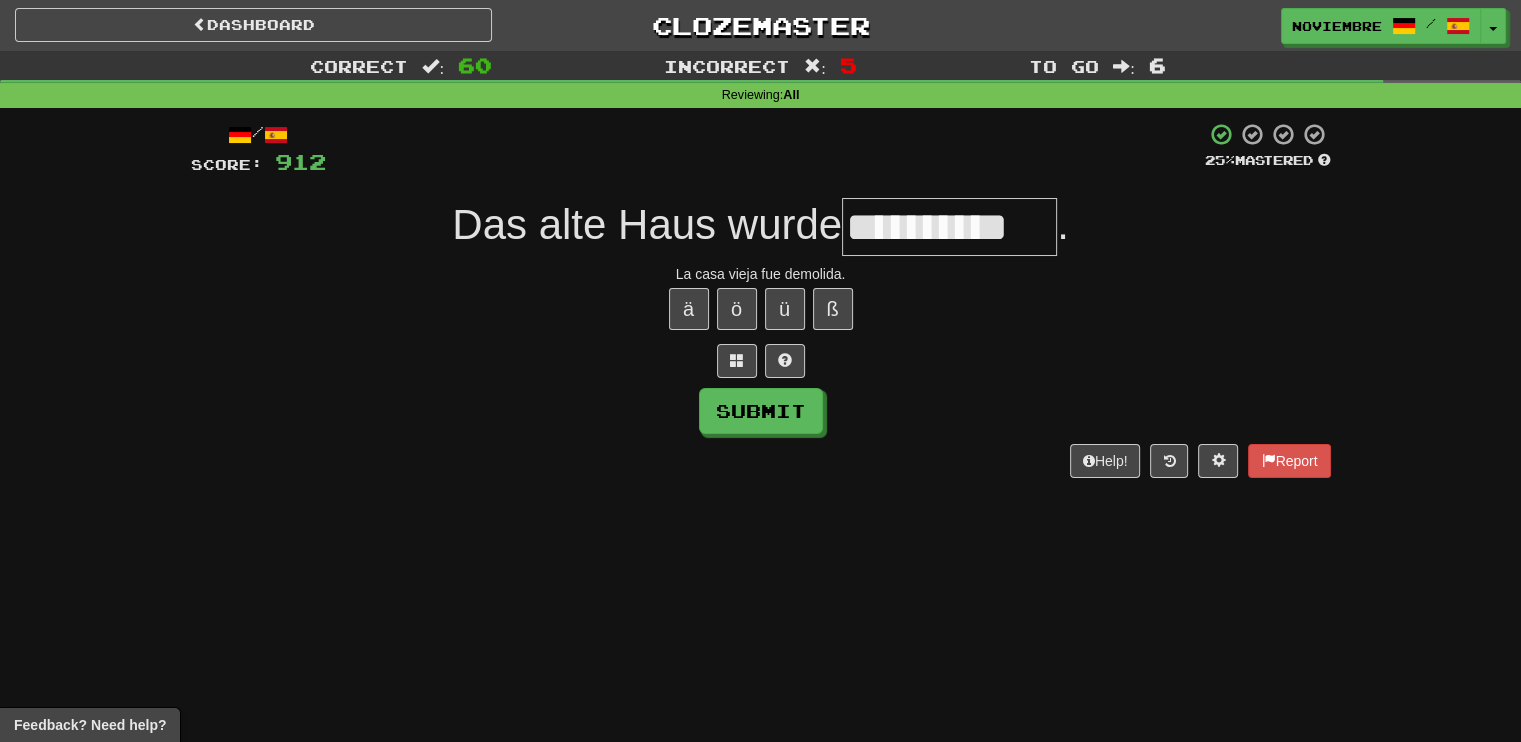 type on "**********" 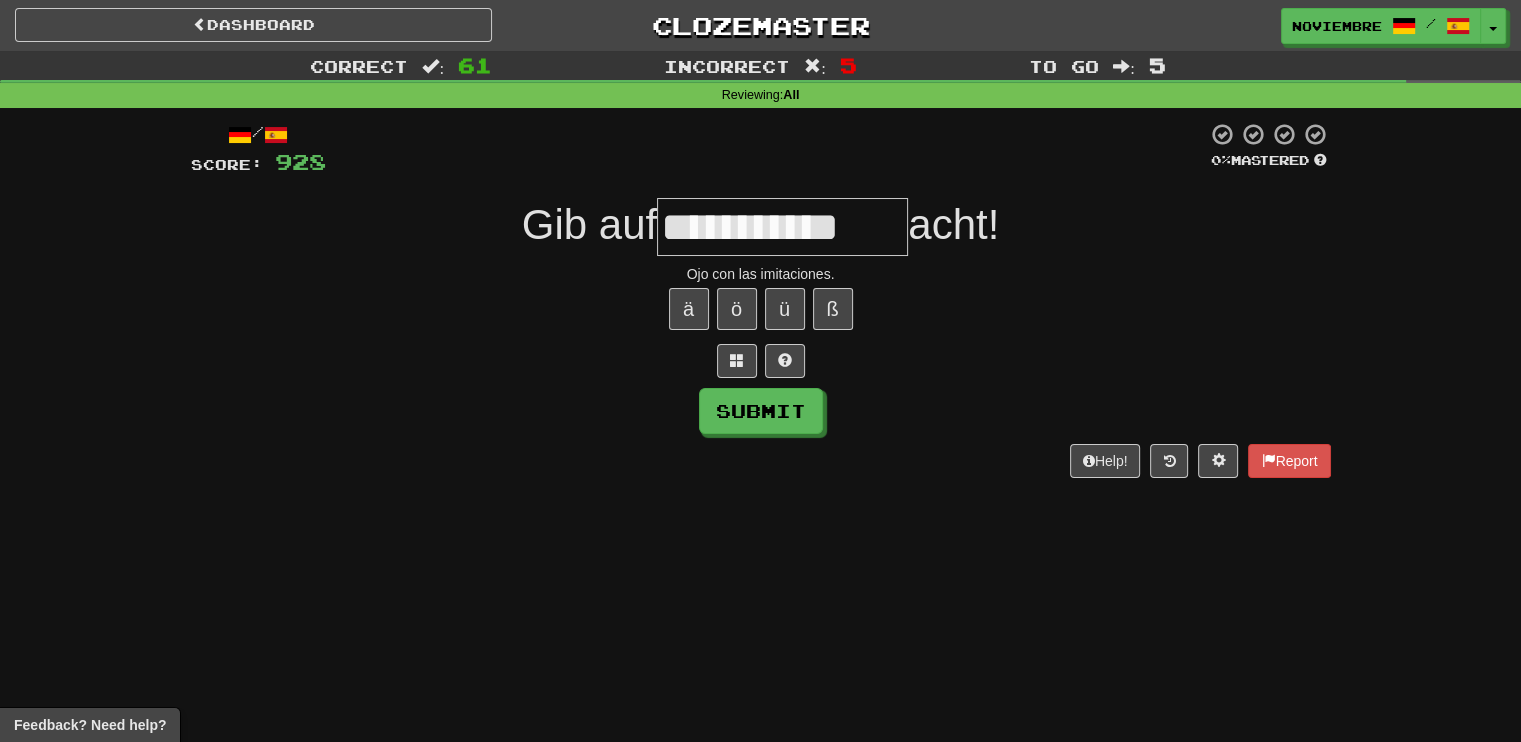 type on "**********" 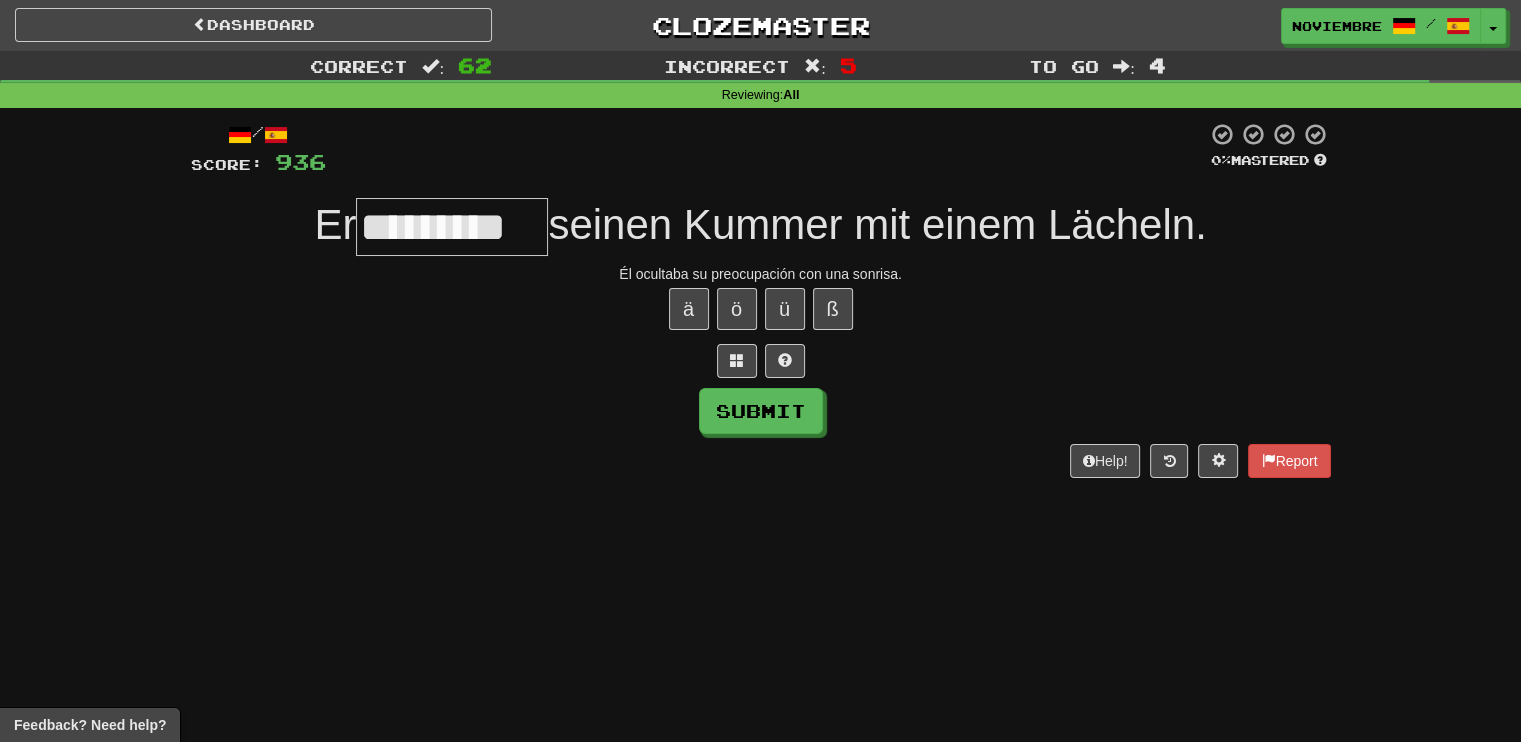 type on "*********" 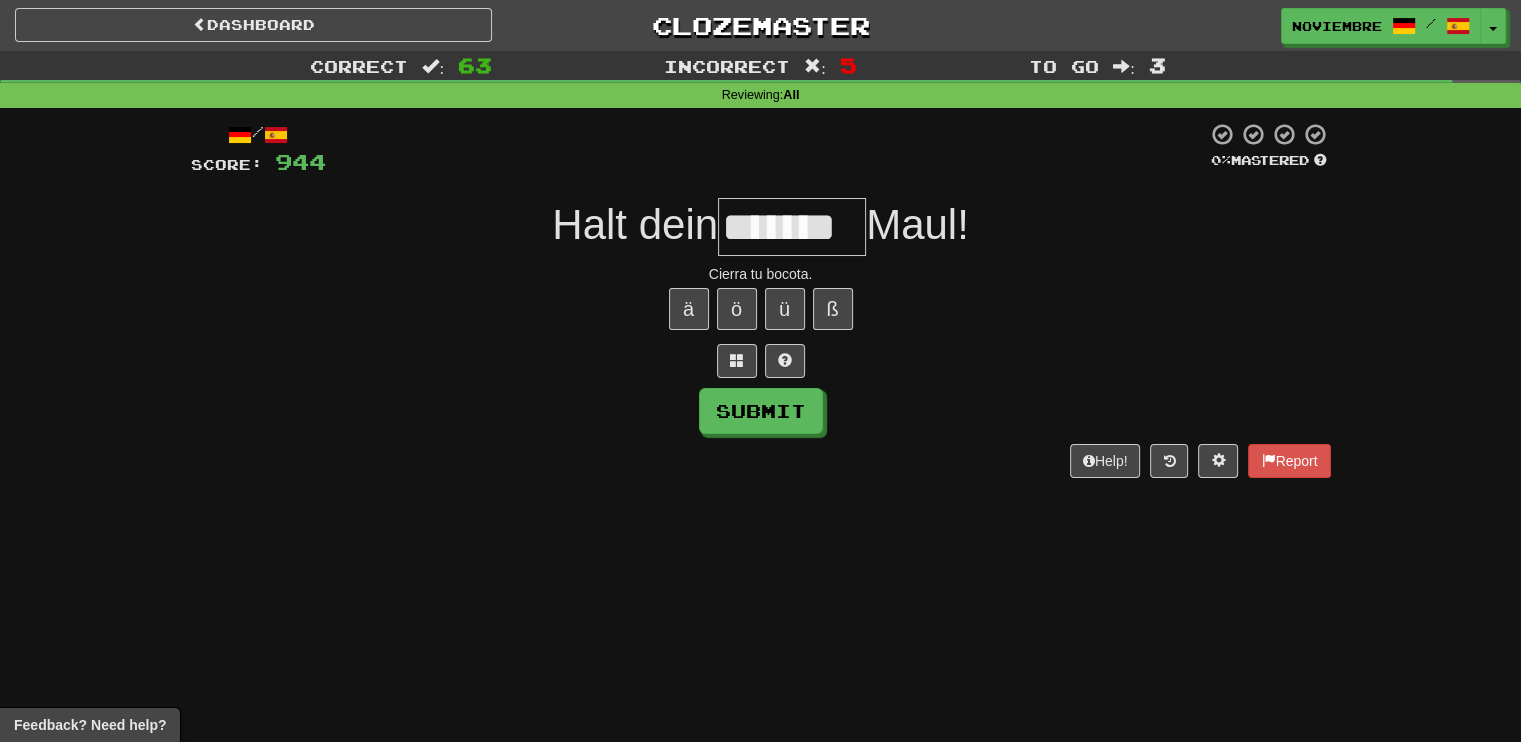 type on "*******" 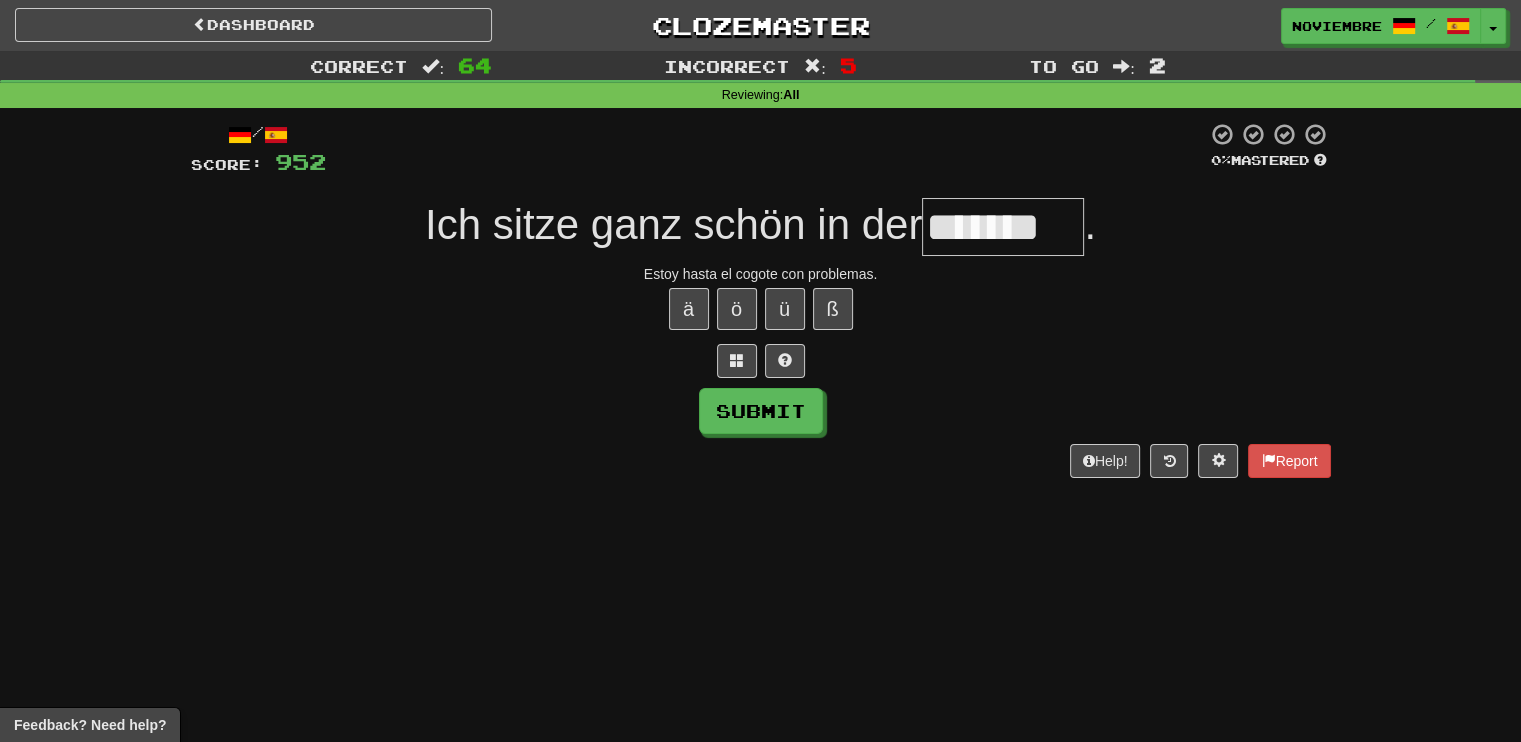 type on "*******" 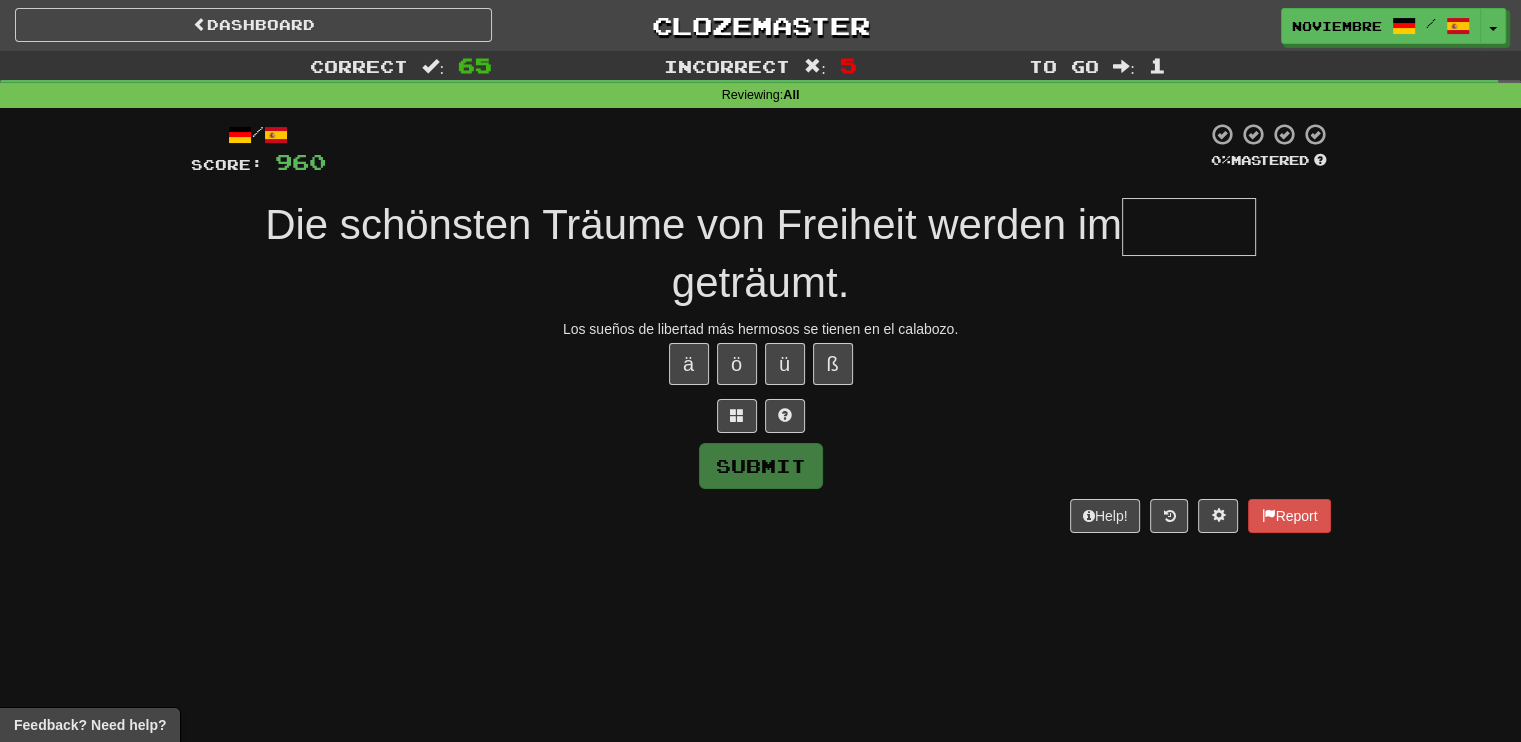 click at bounding box center [1189, 227] 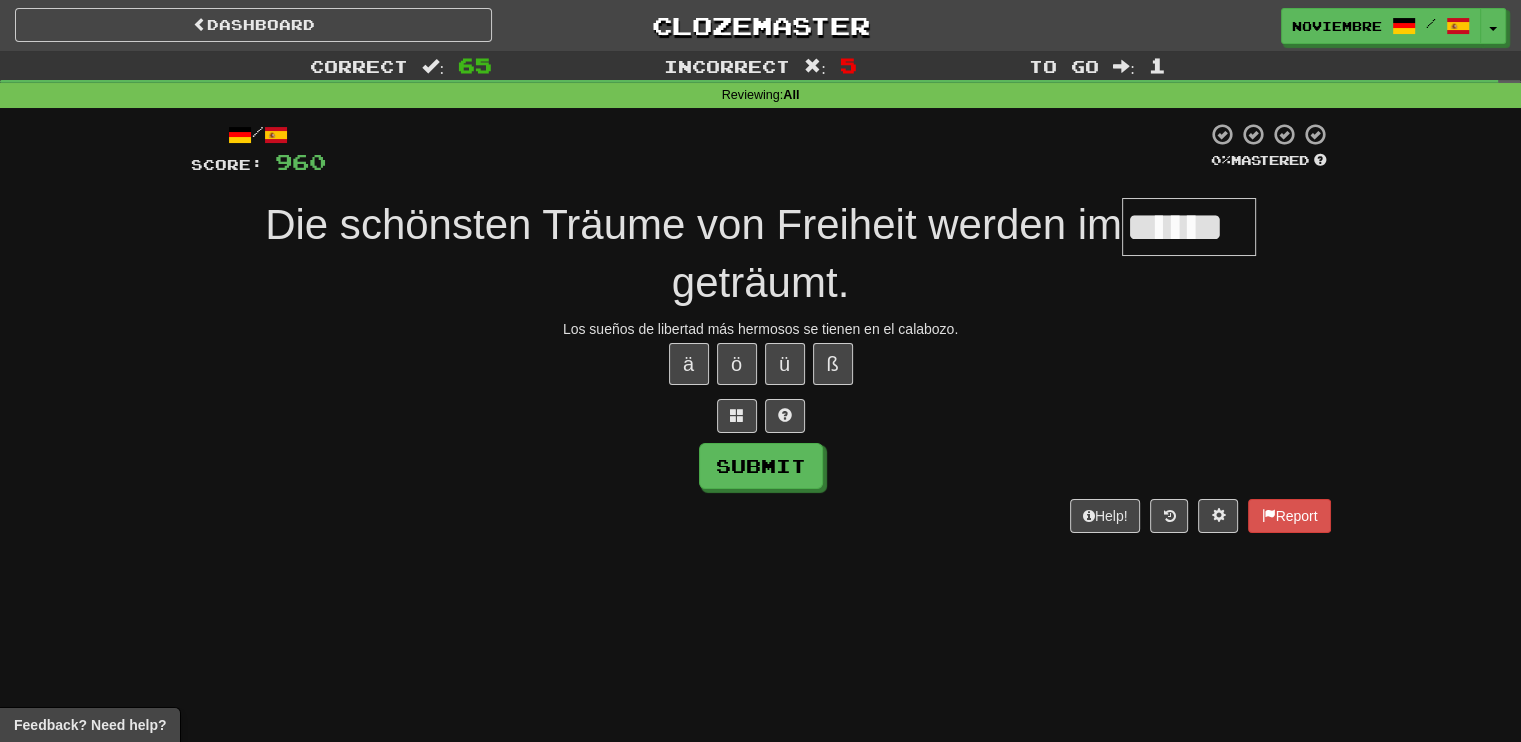 scroll, scrollTop: 0, scrollLeft: 0, axis: both 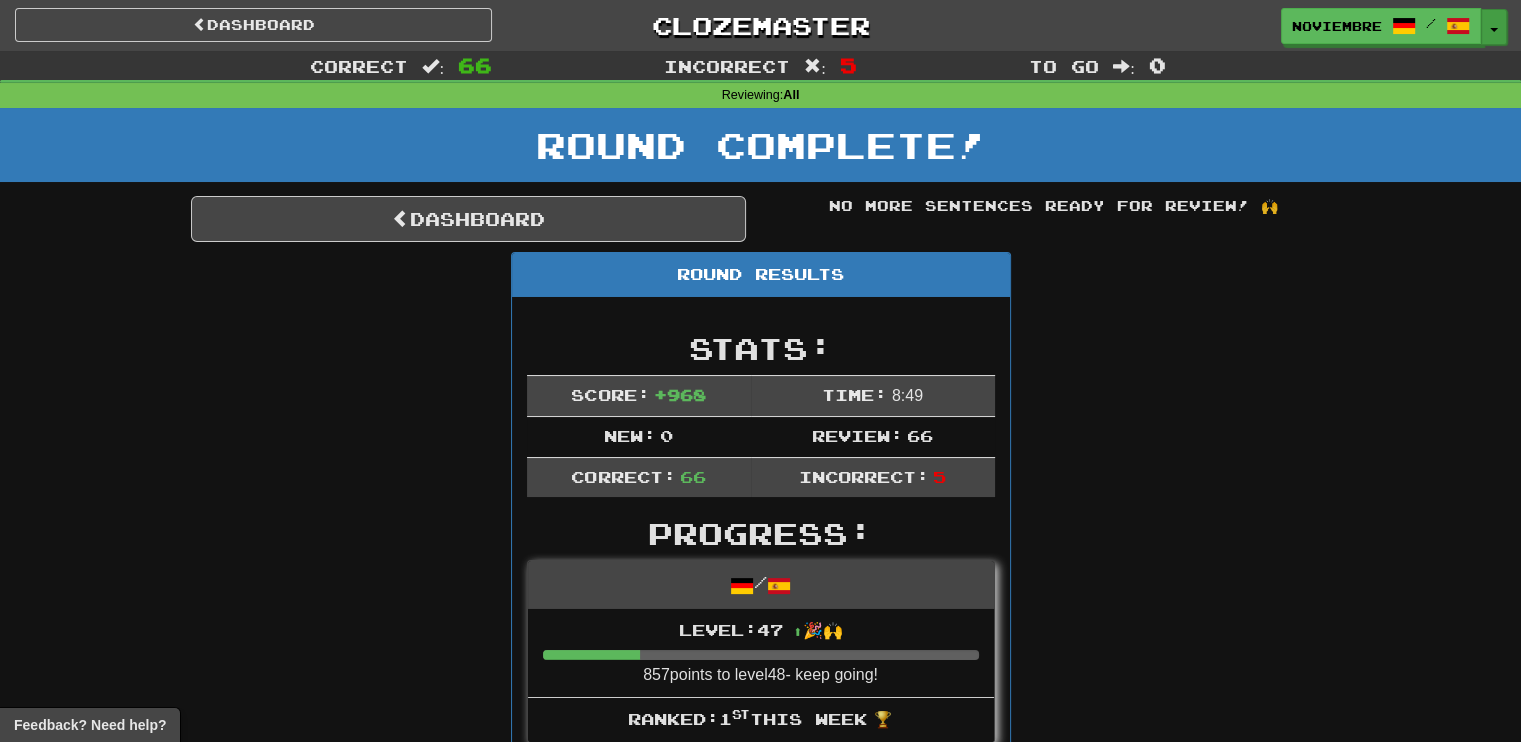 click on "Toggle Dropdown" at bounding box center (1494, 27) 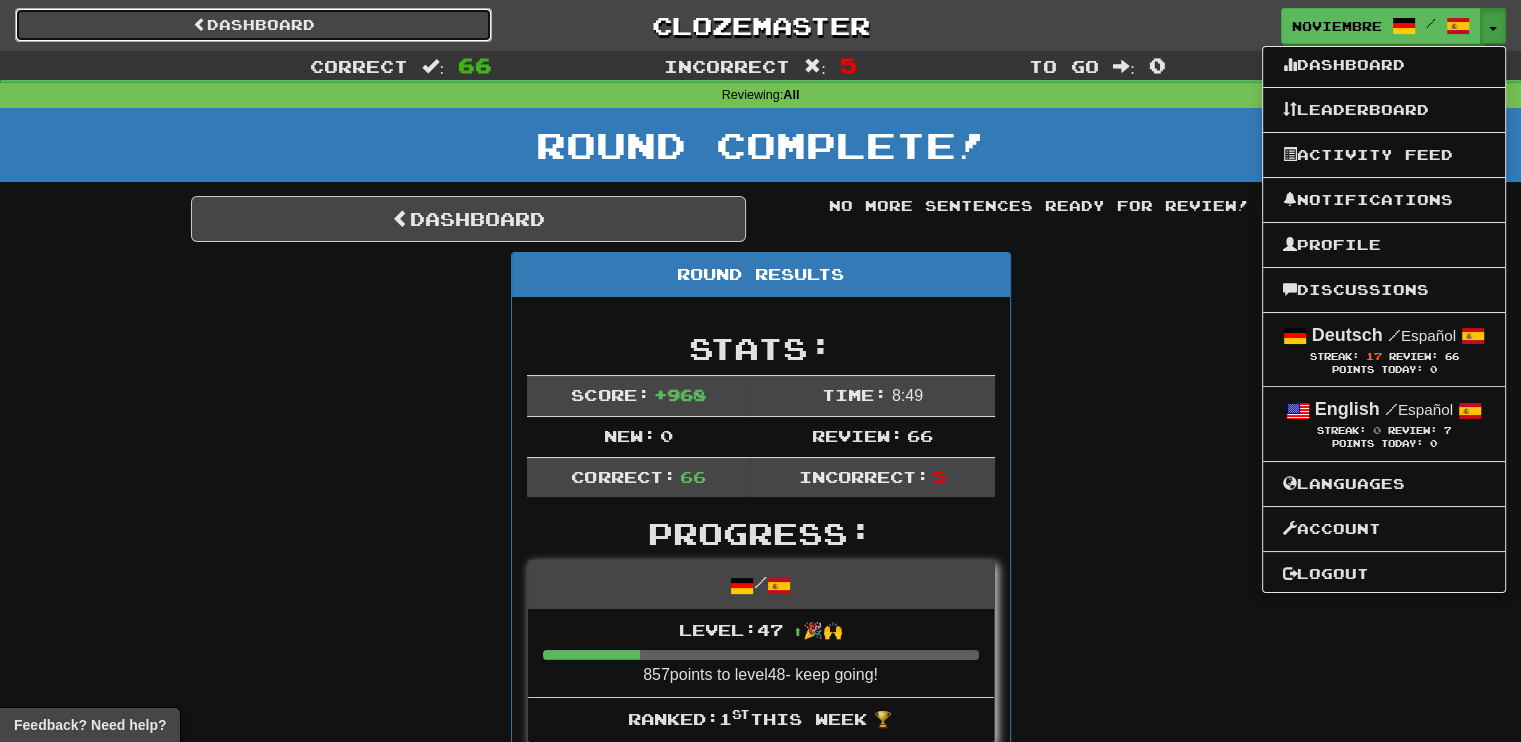 click on "Dashboard" at bounding box center [253, 25] 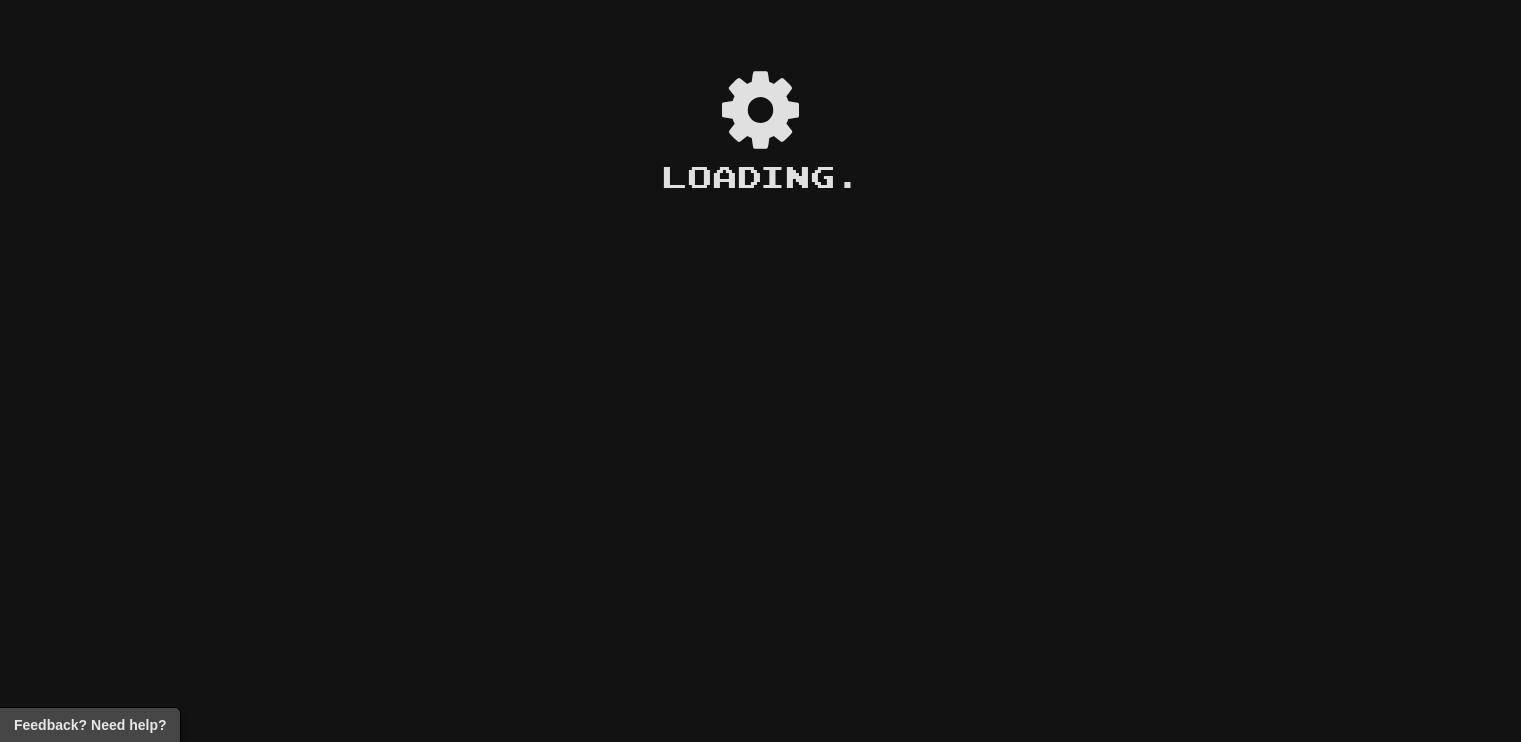 scroll, scrollTop: 0, scrollLeft: 0, axis: both 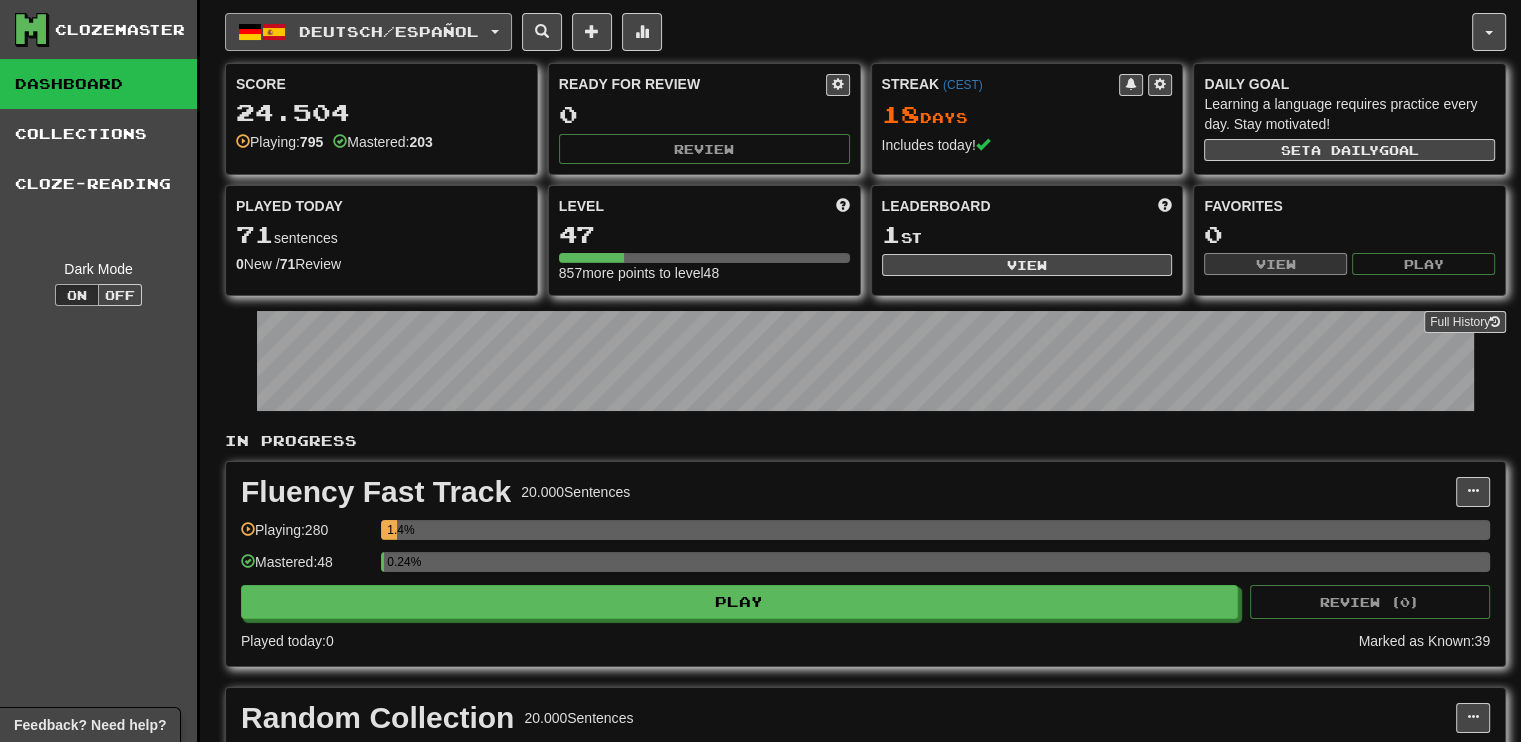 click on "Deutsch  /  Español" at bounding box center [389, 31] 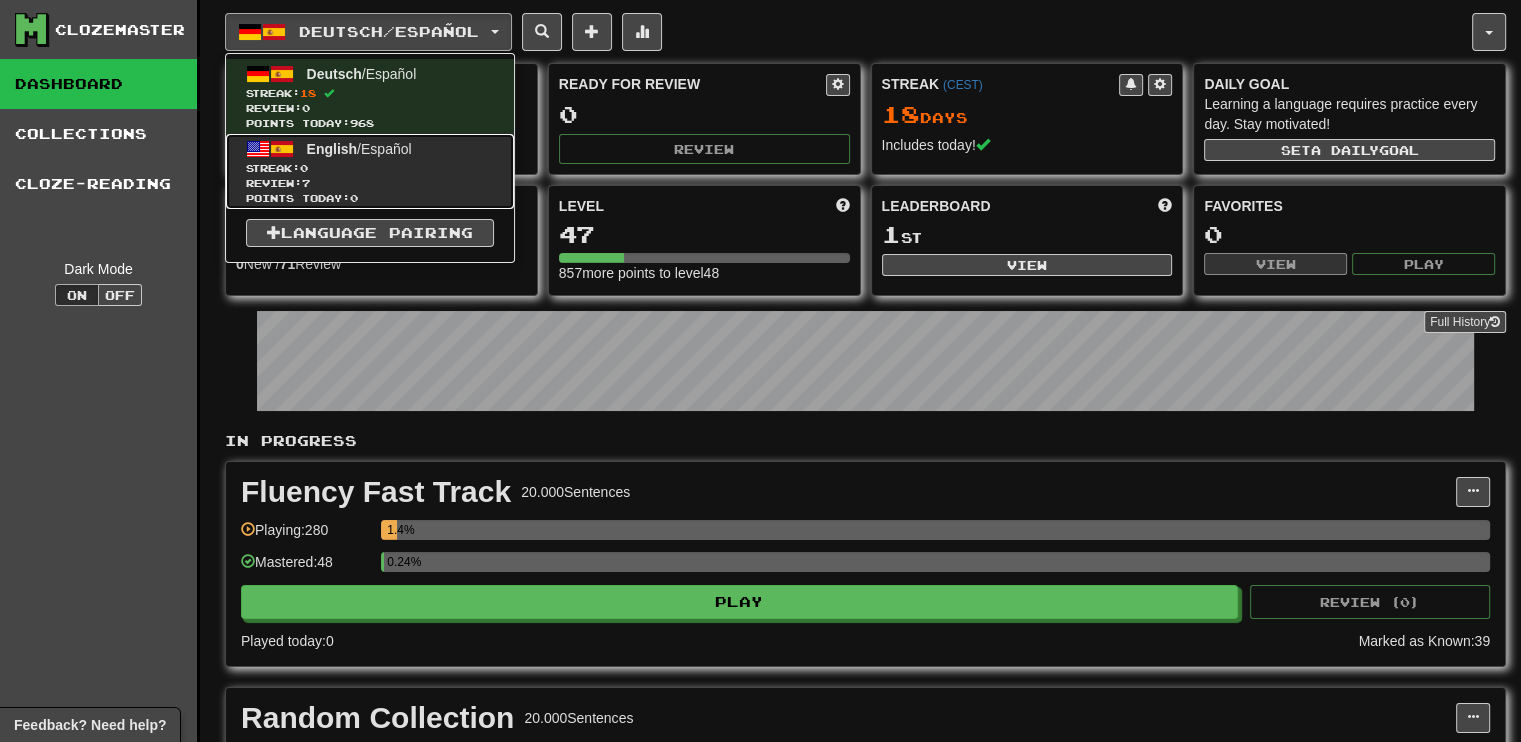 click on "Streak:  0" at bounding box center [370, 168] 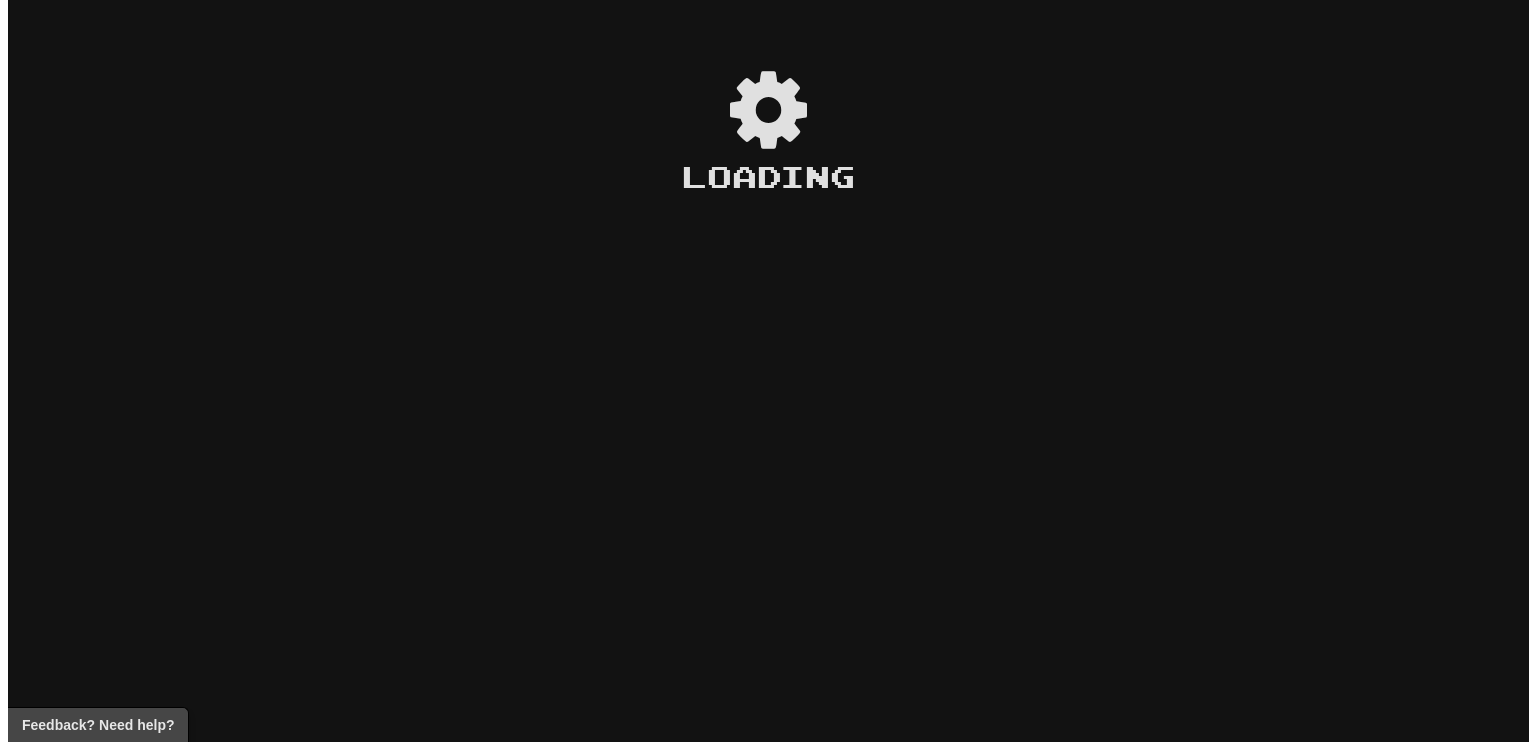scroll, scrollTop: 0, scrollLeft: 0, axis: both 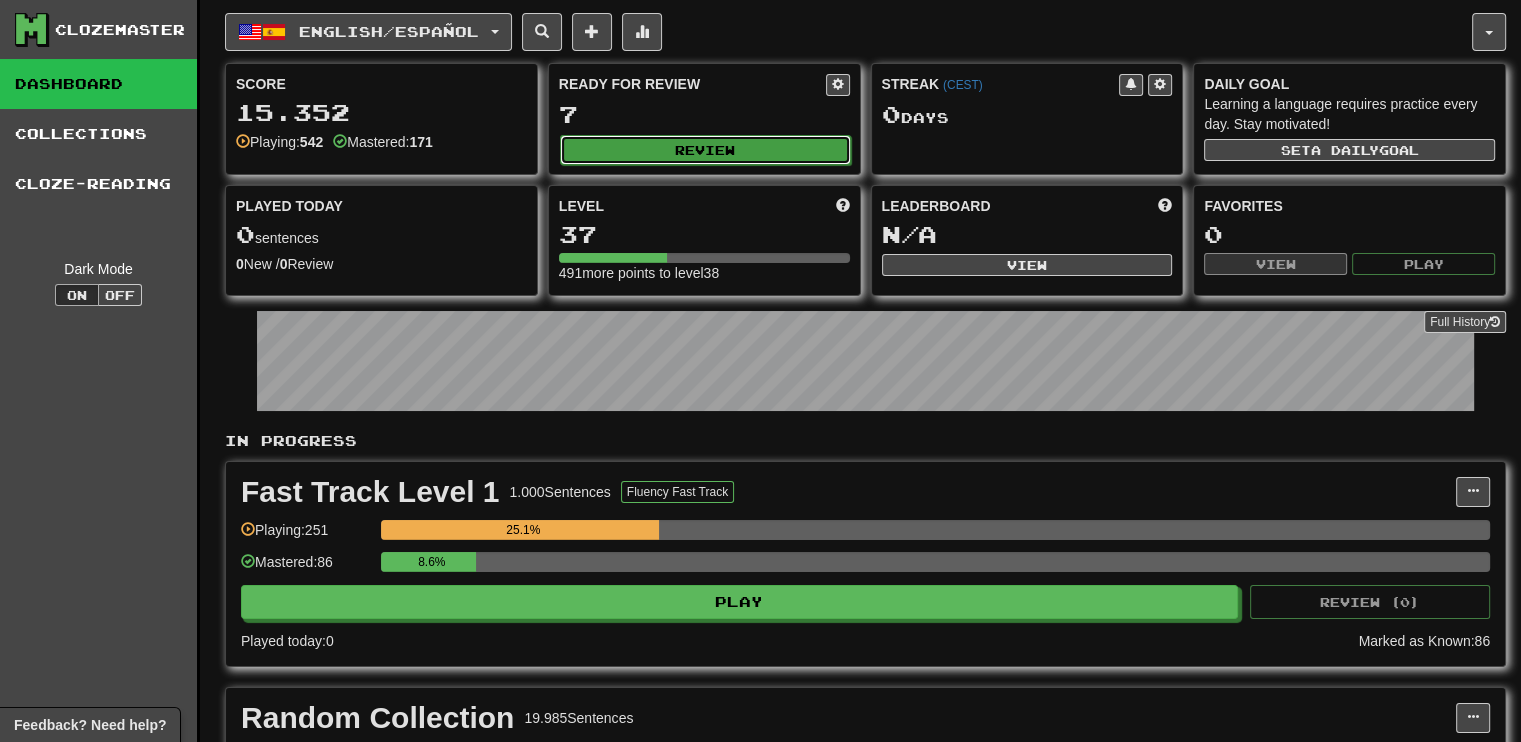 click on "Review" at bounding box center (705, 150) 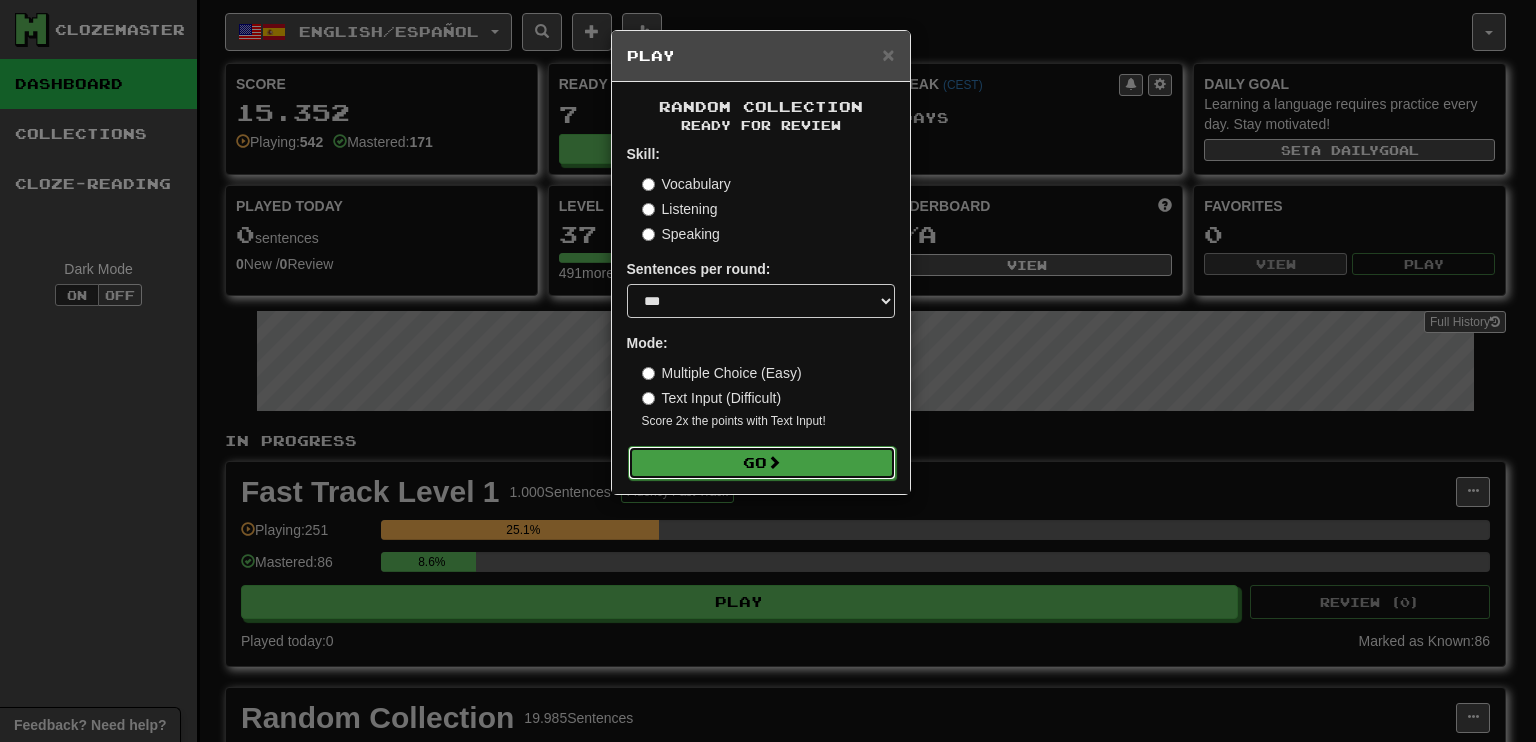 click on "Go" at bounding box center (762, 463) 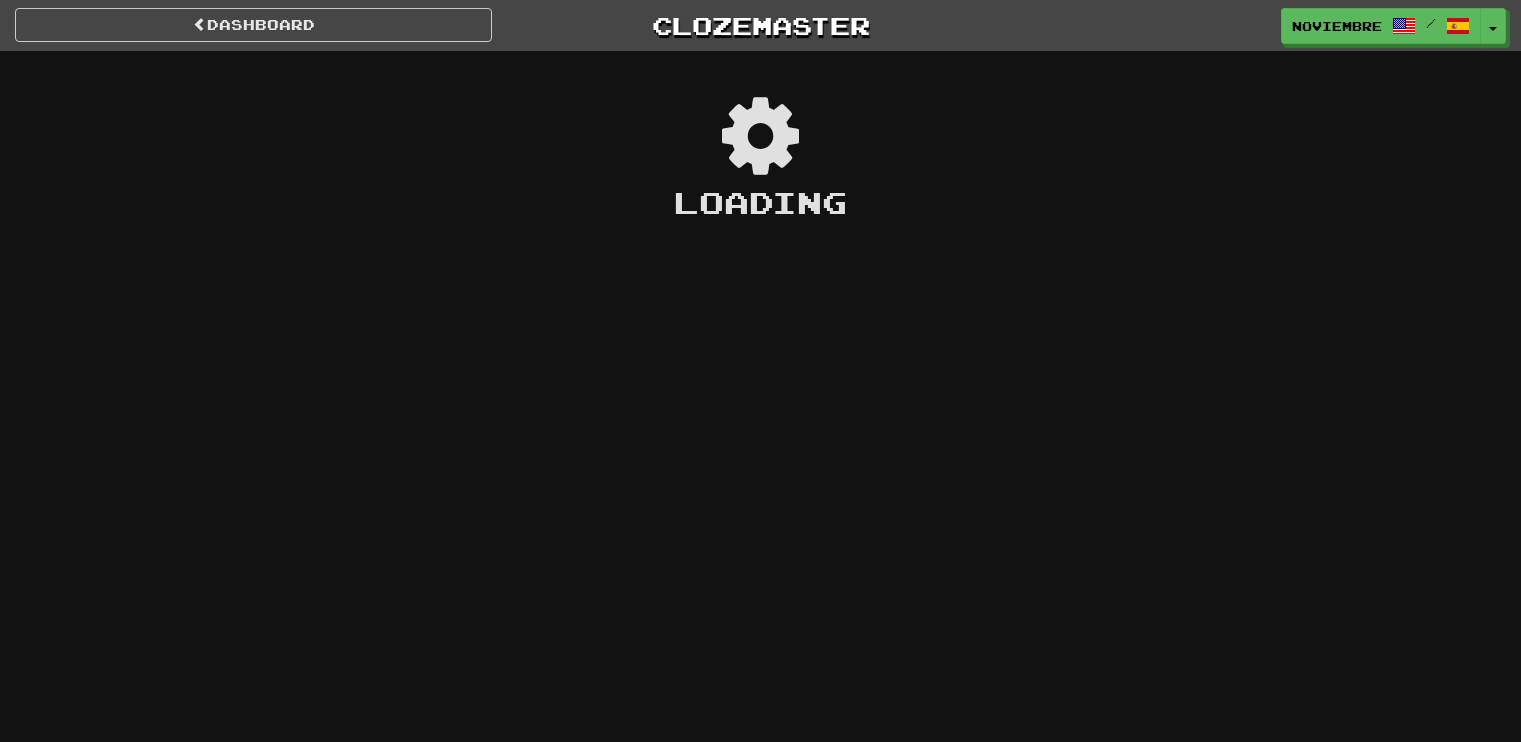 scroll, scrollTop: 0, scrollLeft: 0, axis: both 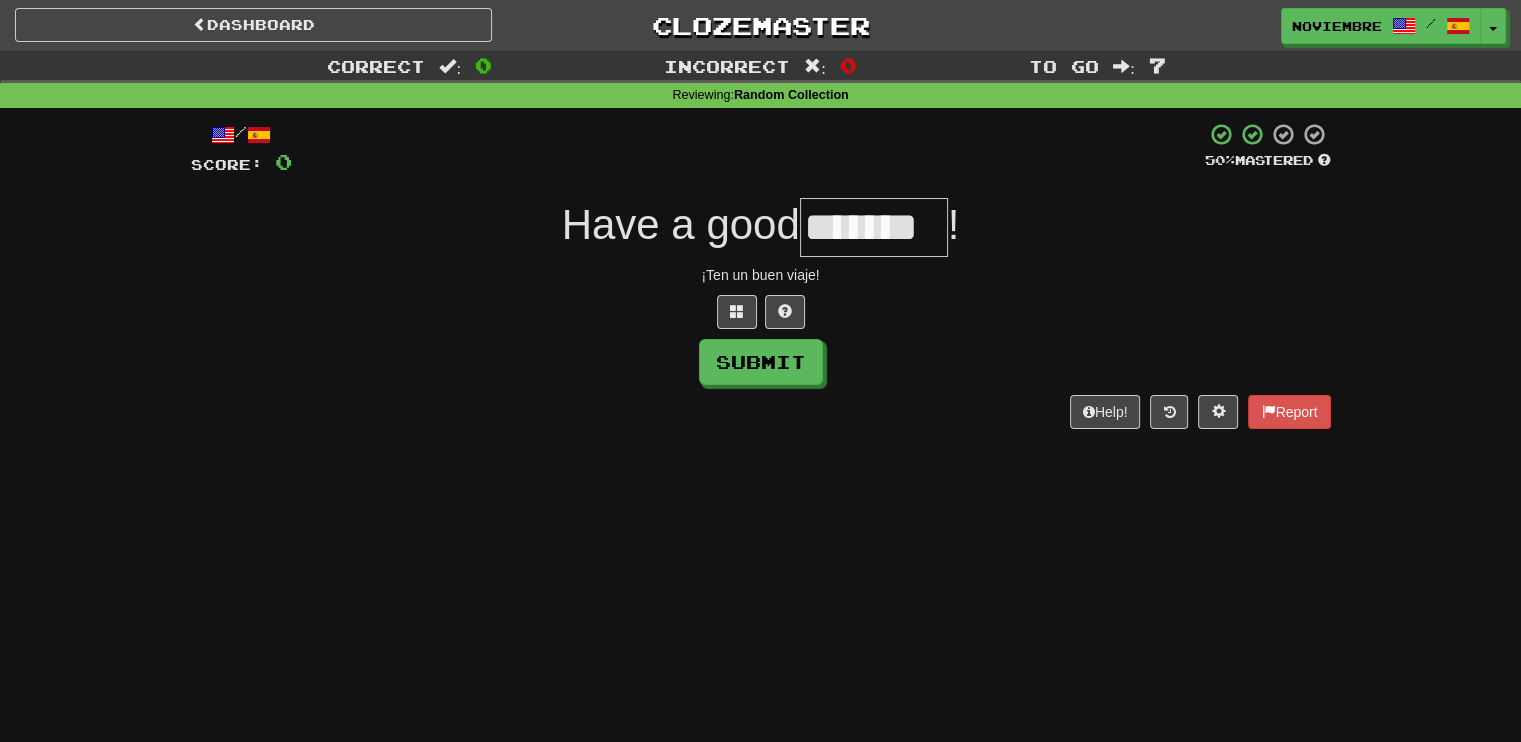 type on "*******" 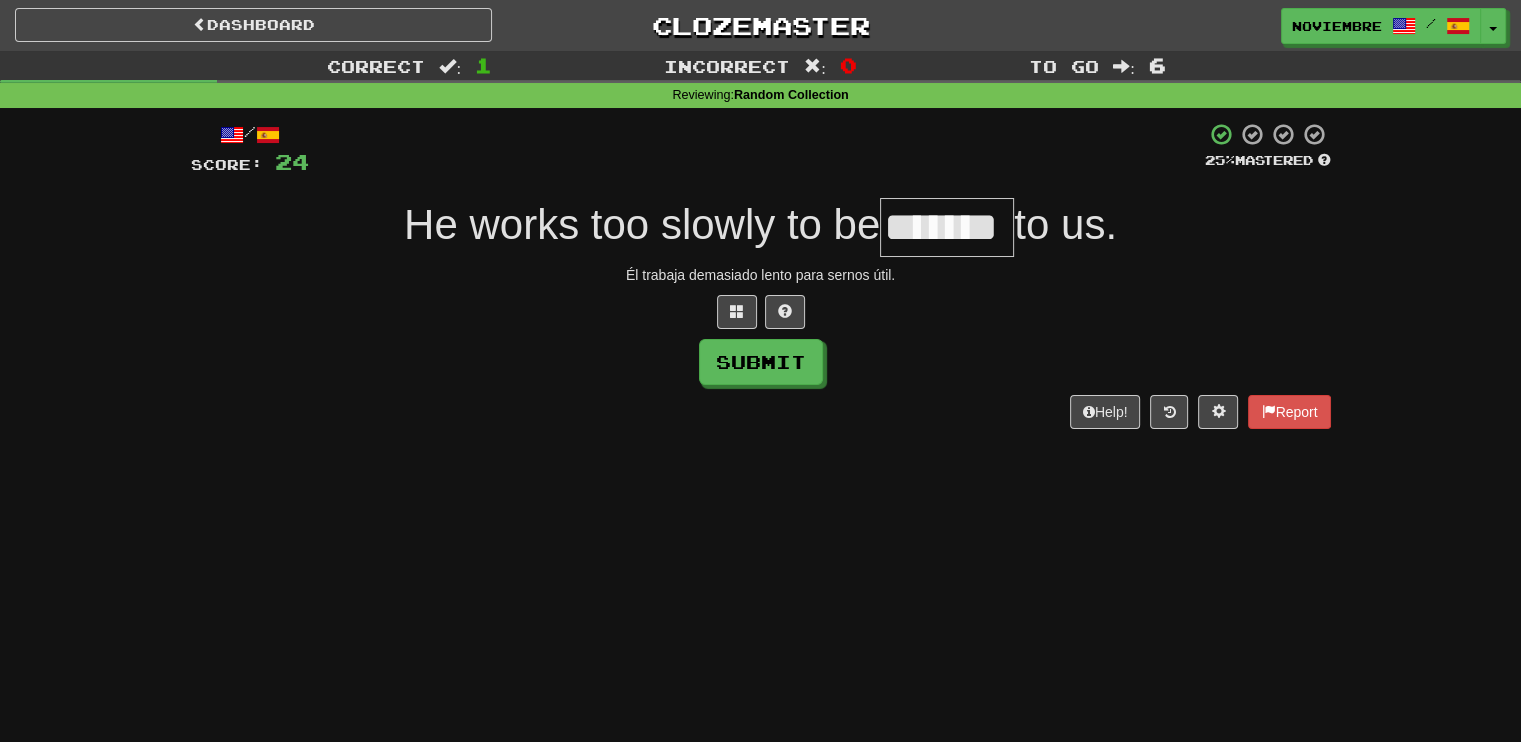 type on "*******" 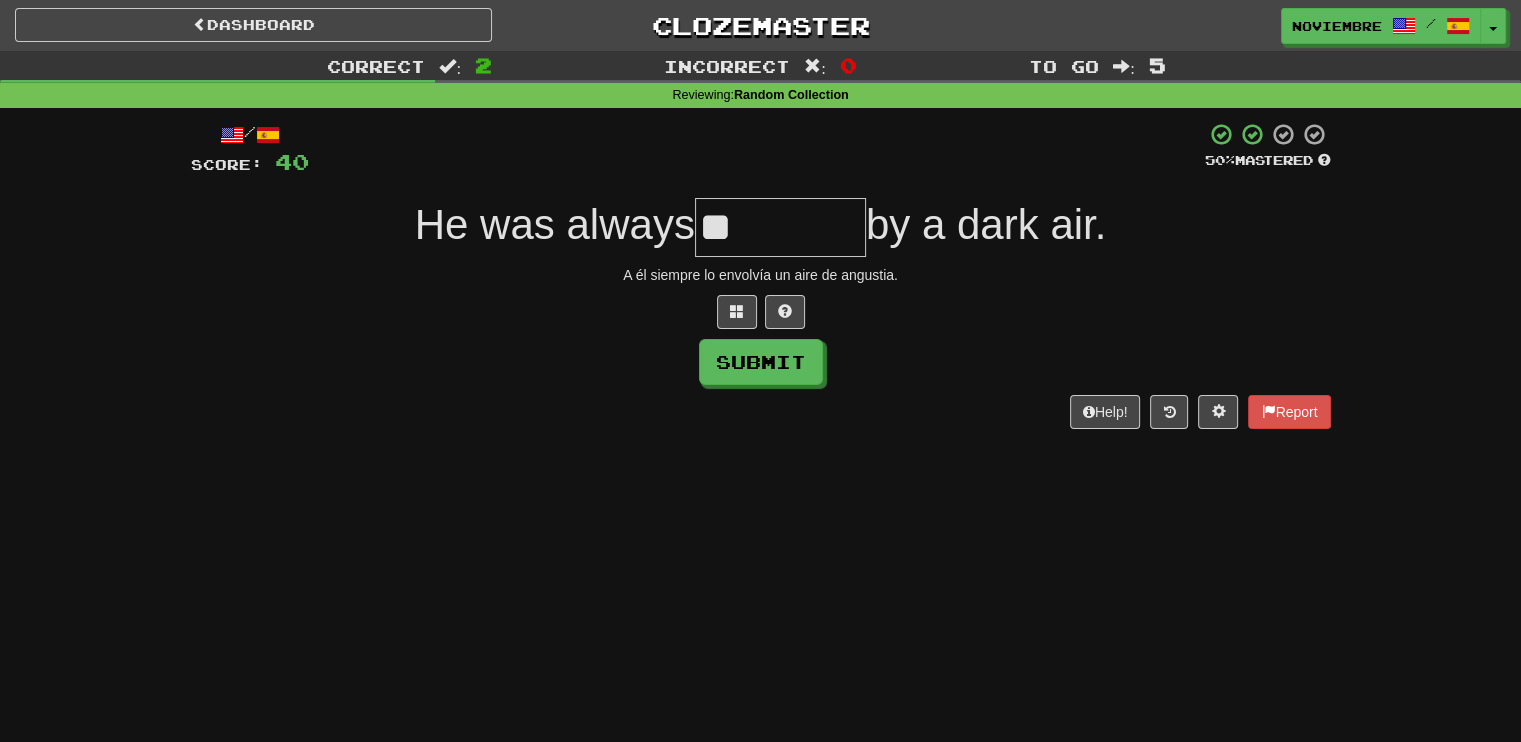type on "*" 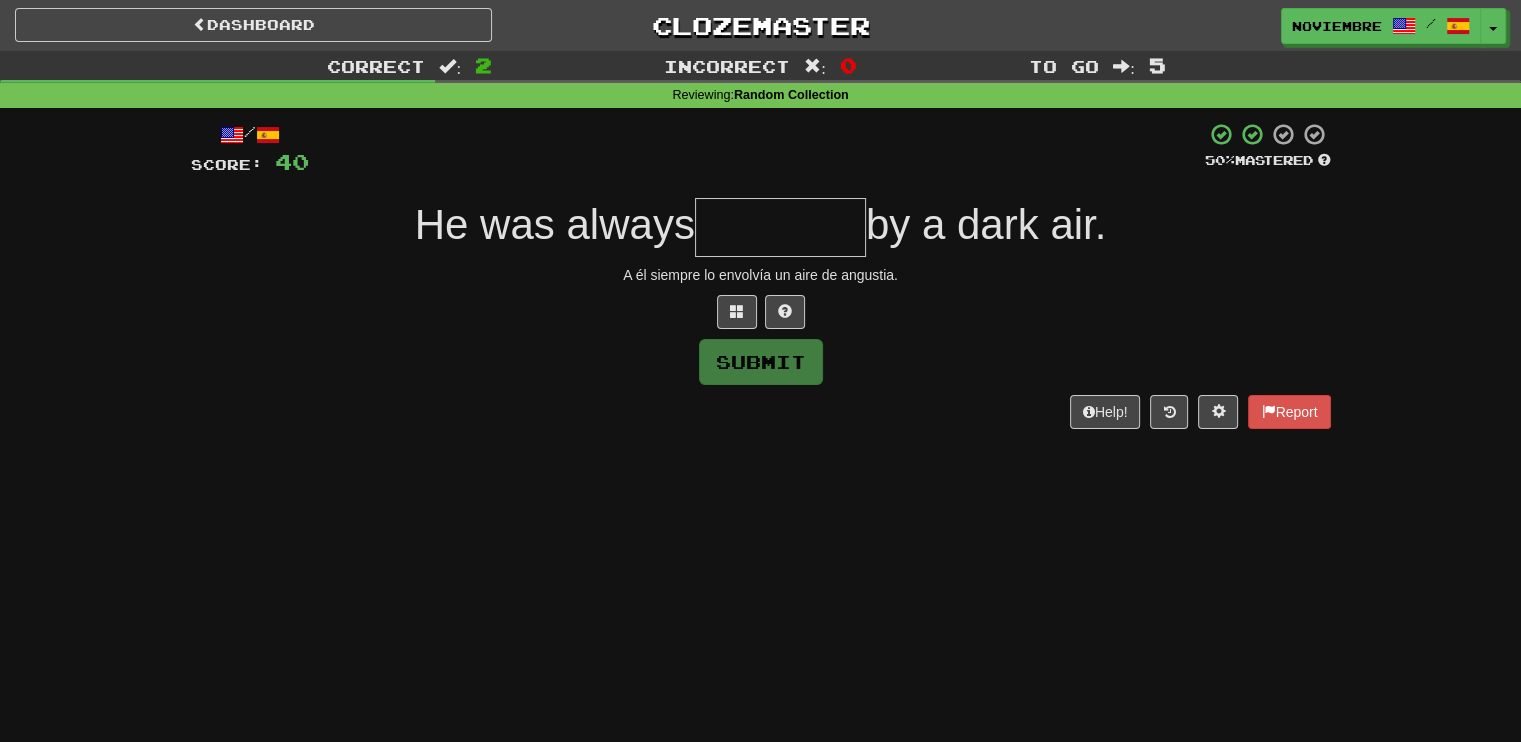 type on "*******" 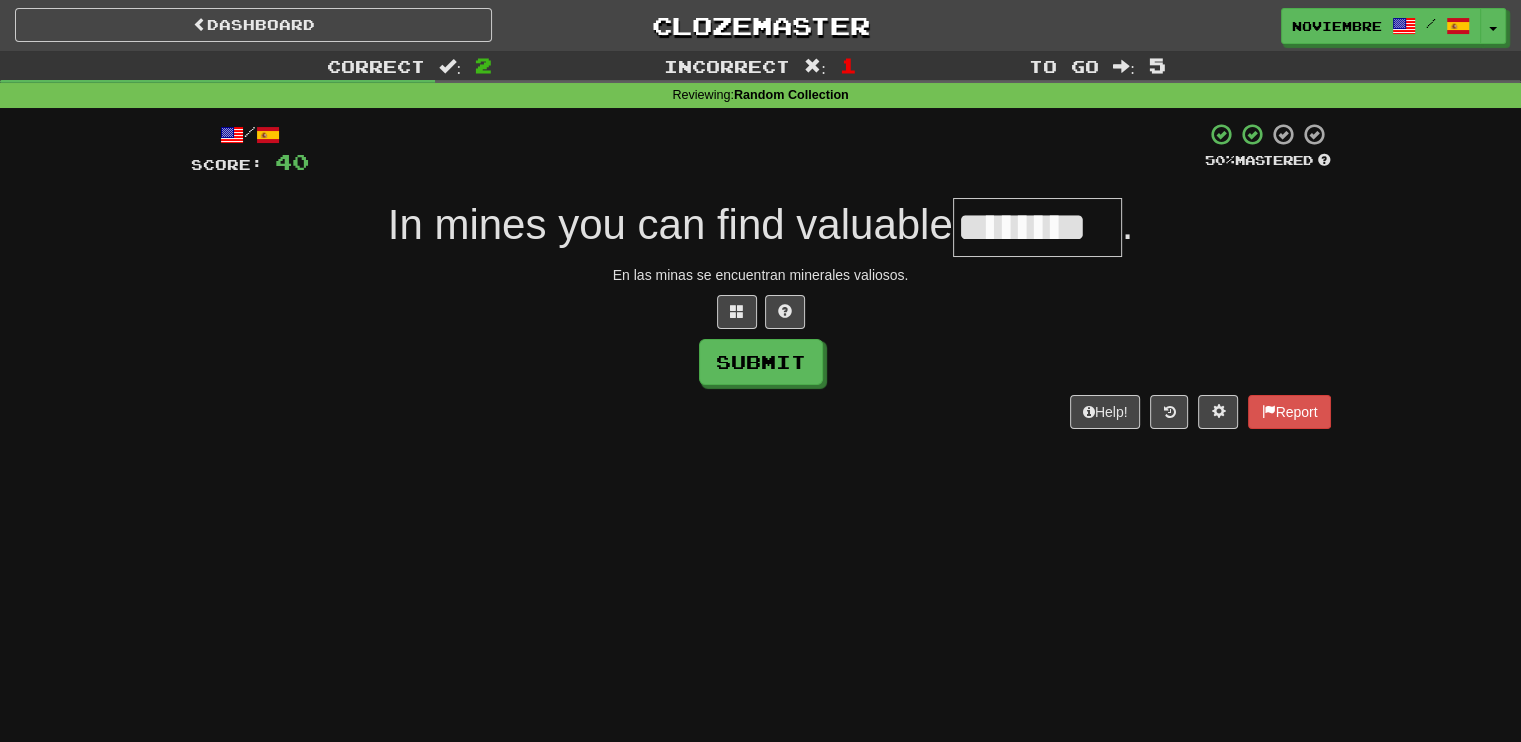 type on "********" 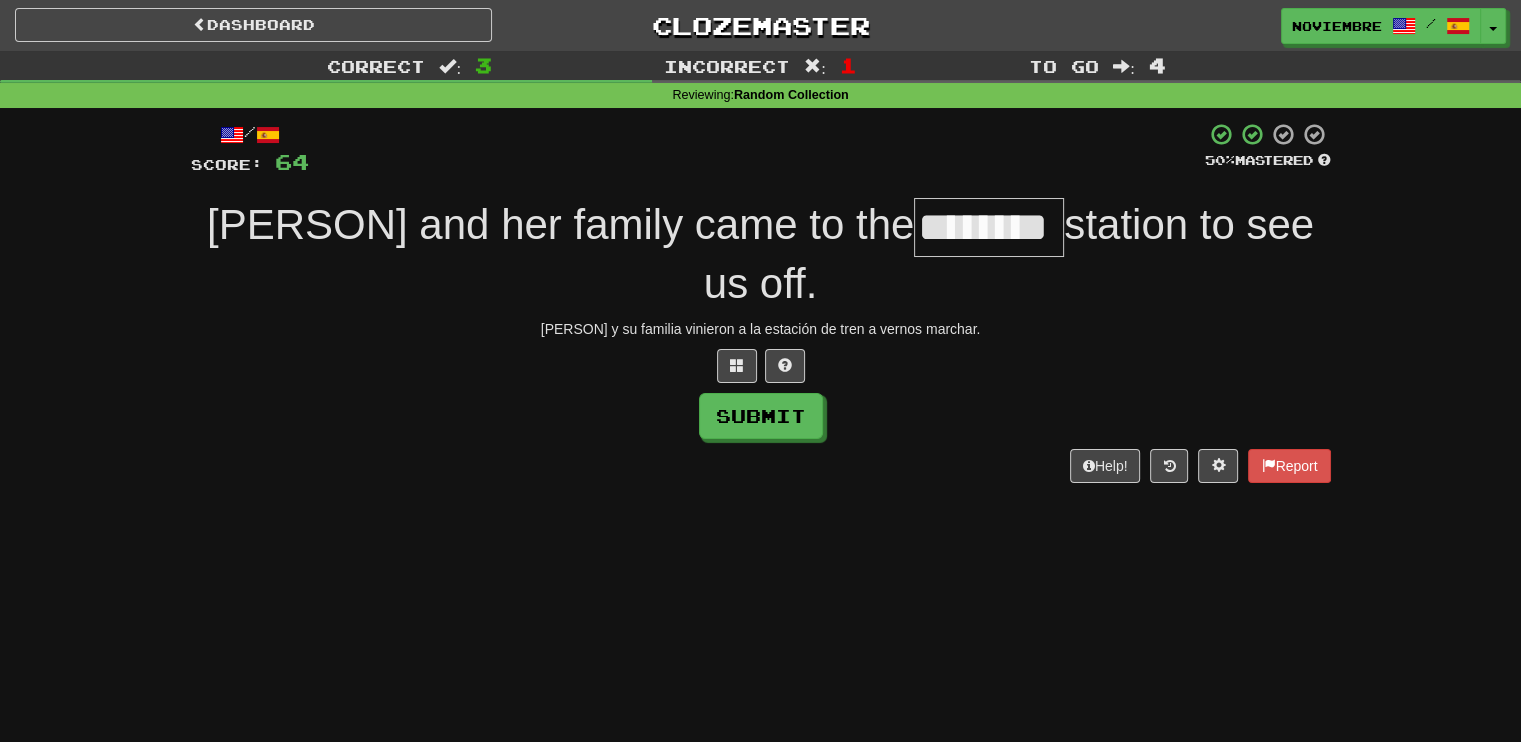 type on "********" 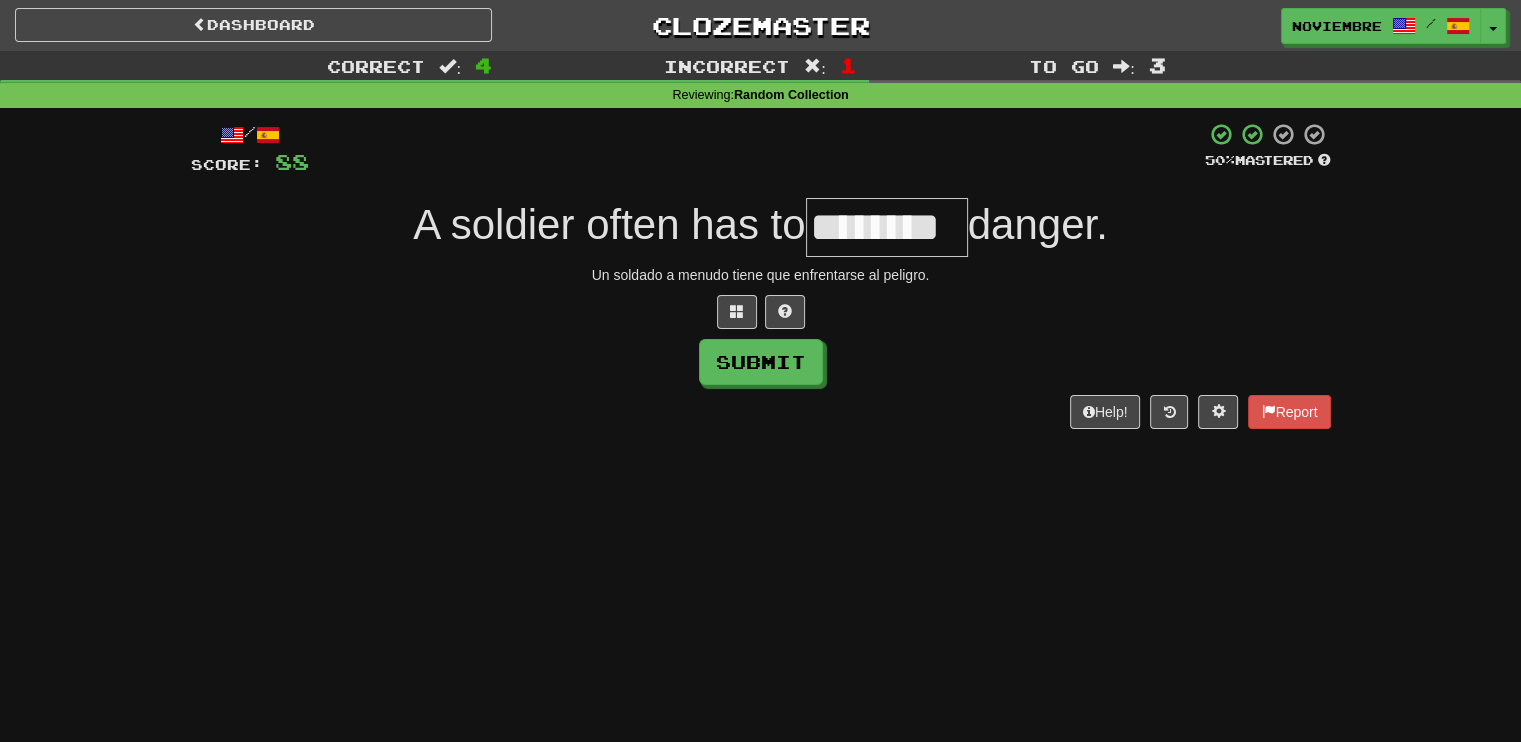 type on "********" 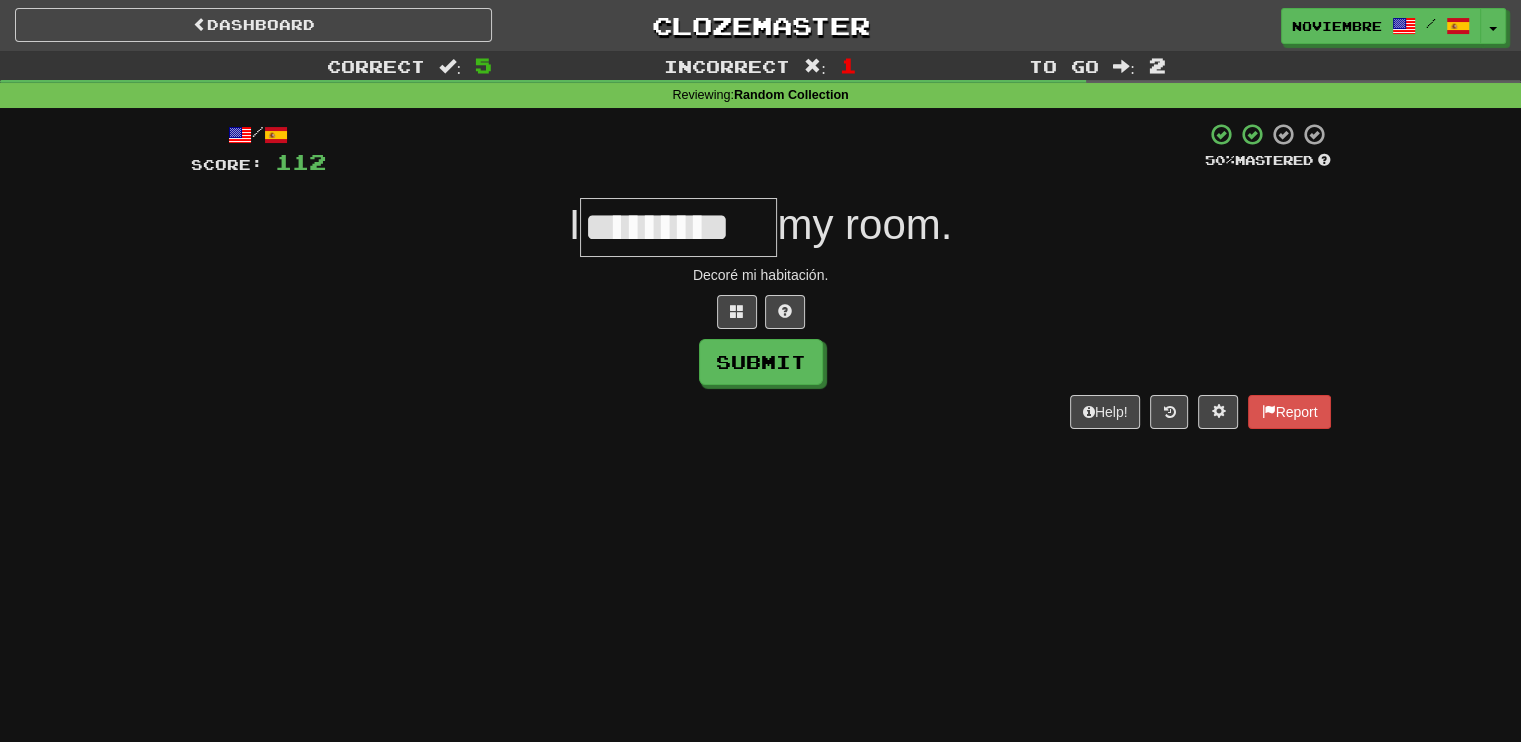 type on "*********" 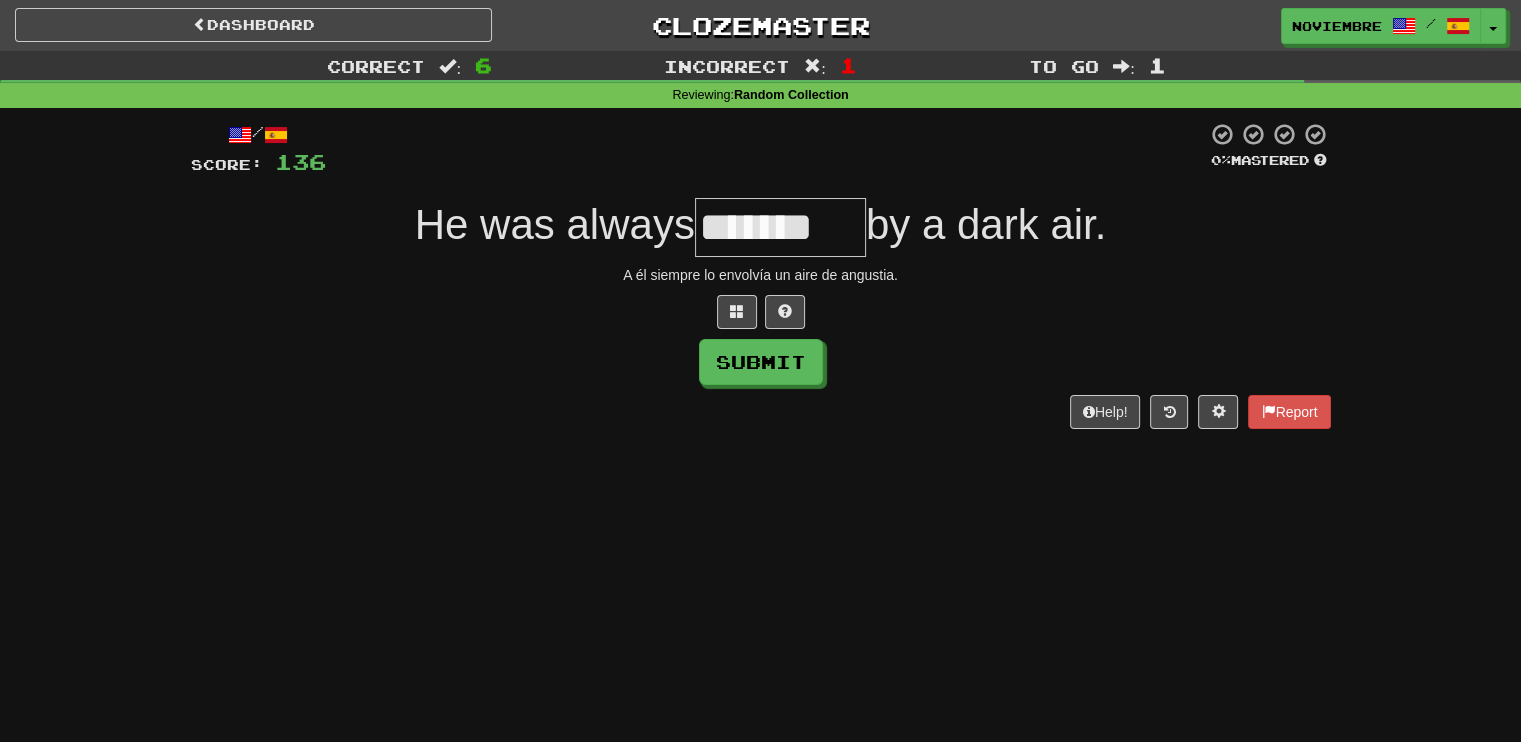 type on "*******" 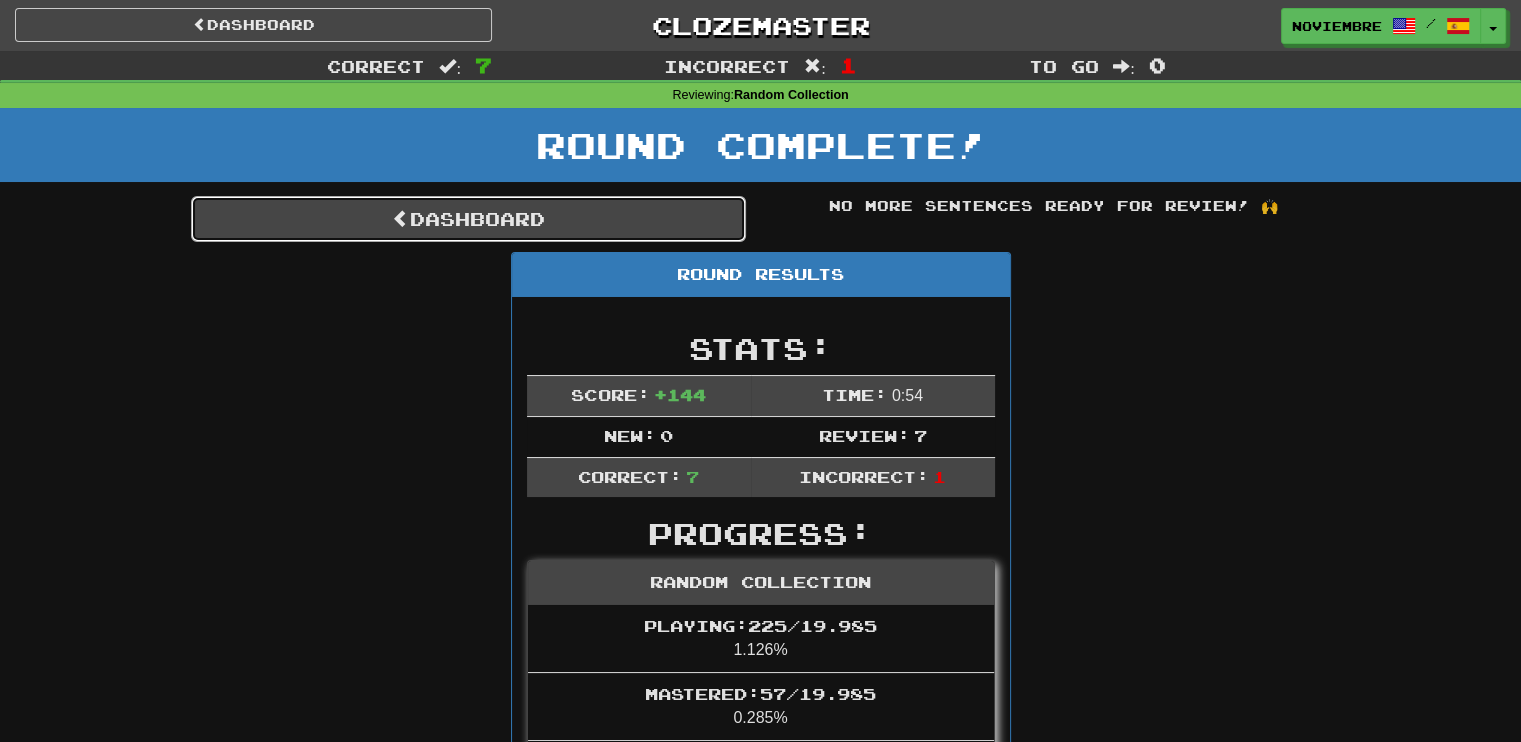 click on "Dashboard" at bounding box center [468, 219] 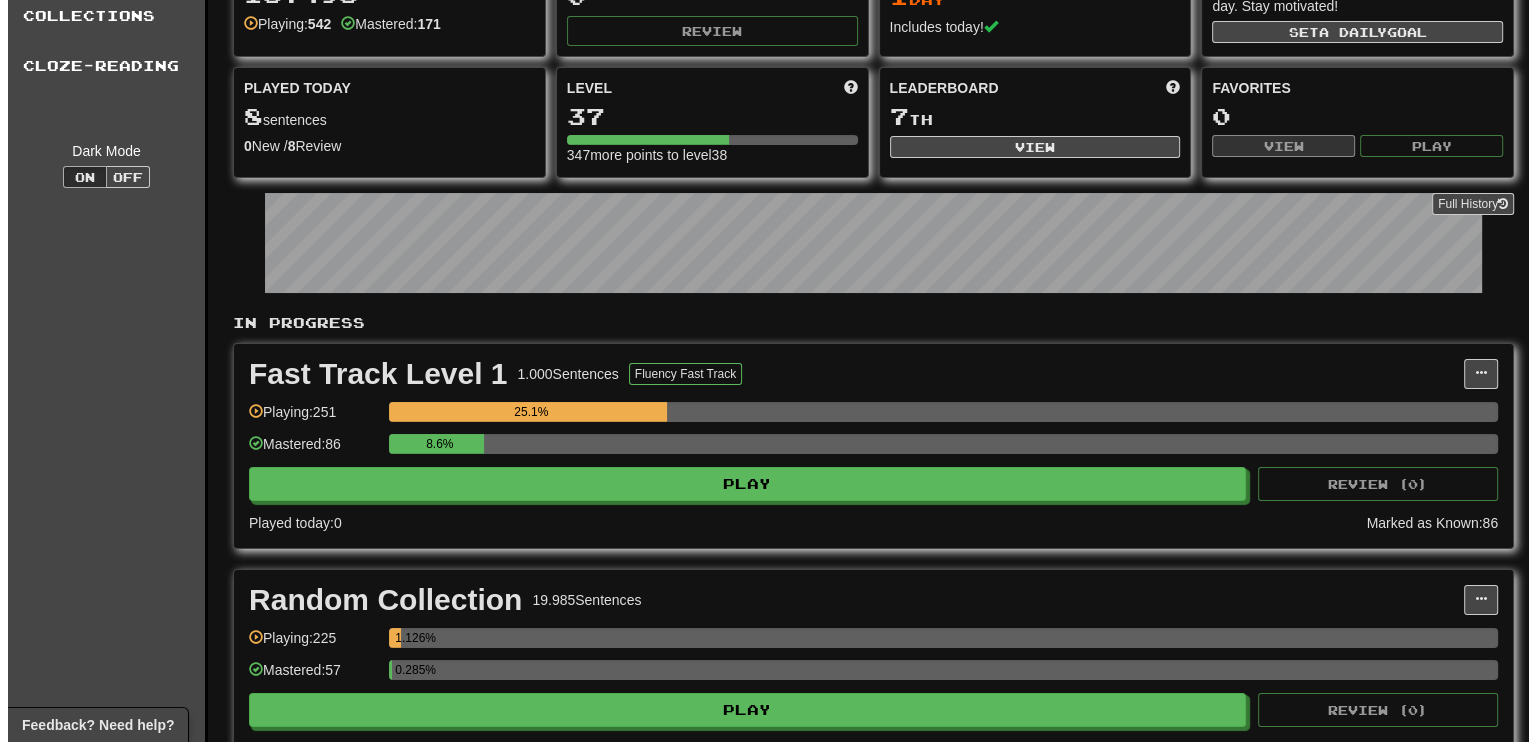 scroll, scrollTop: 400, scrollLeft: 0, axis: vertical 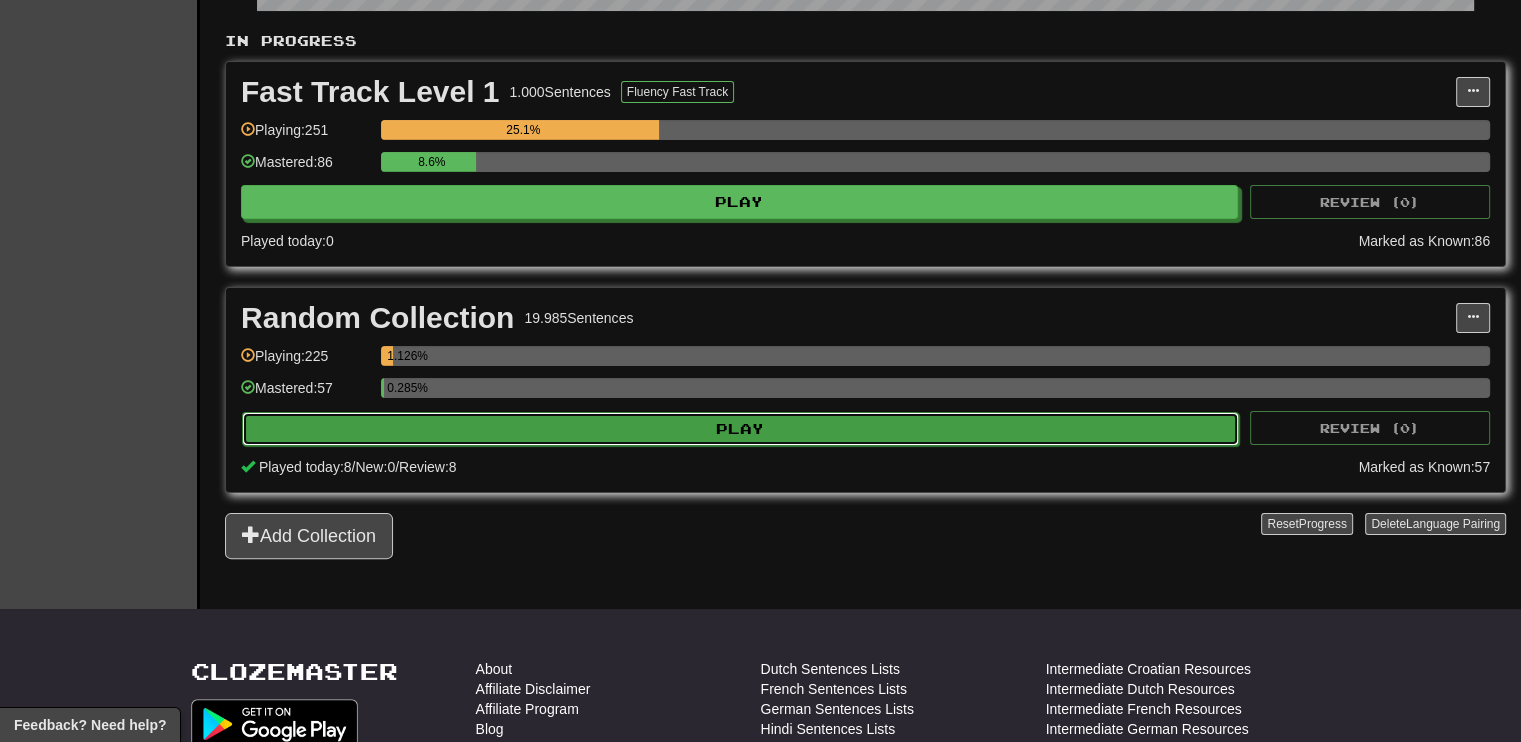 click on "Play" at bounding box center (740, 429) 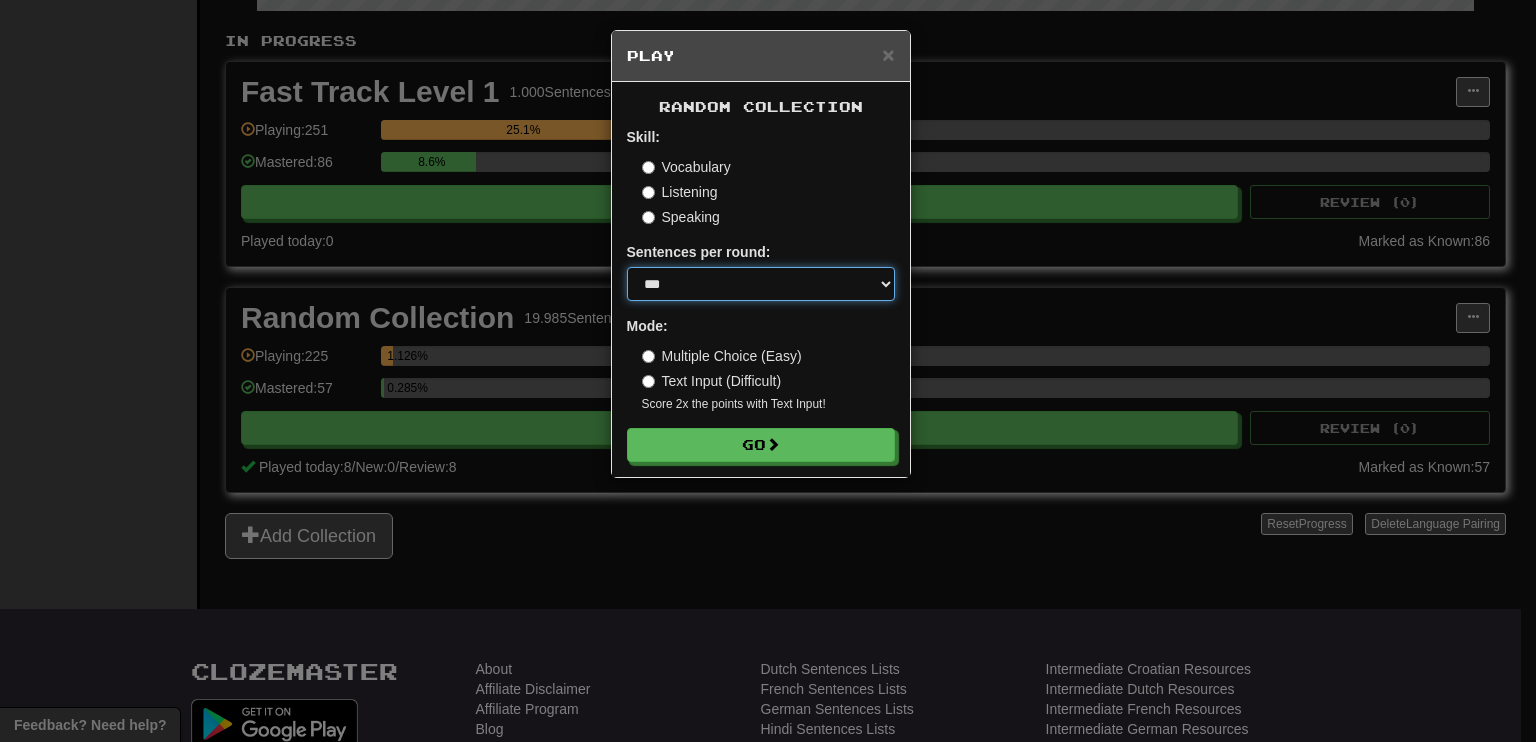 click on "* ** ** ** ** ** *** ********" at bounding box center (761, 284) 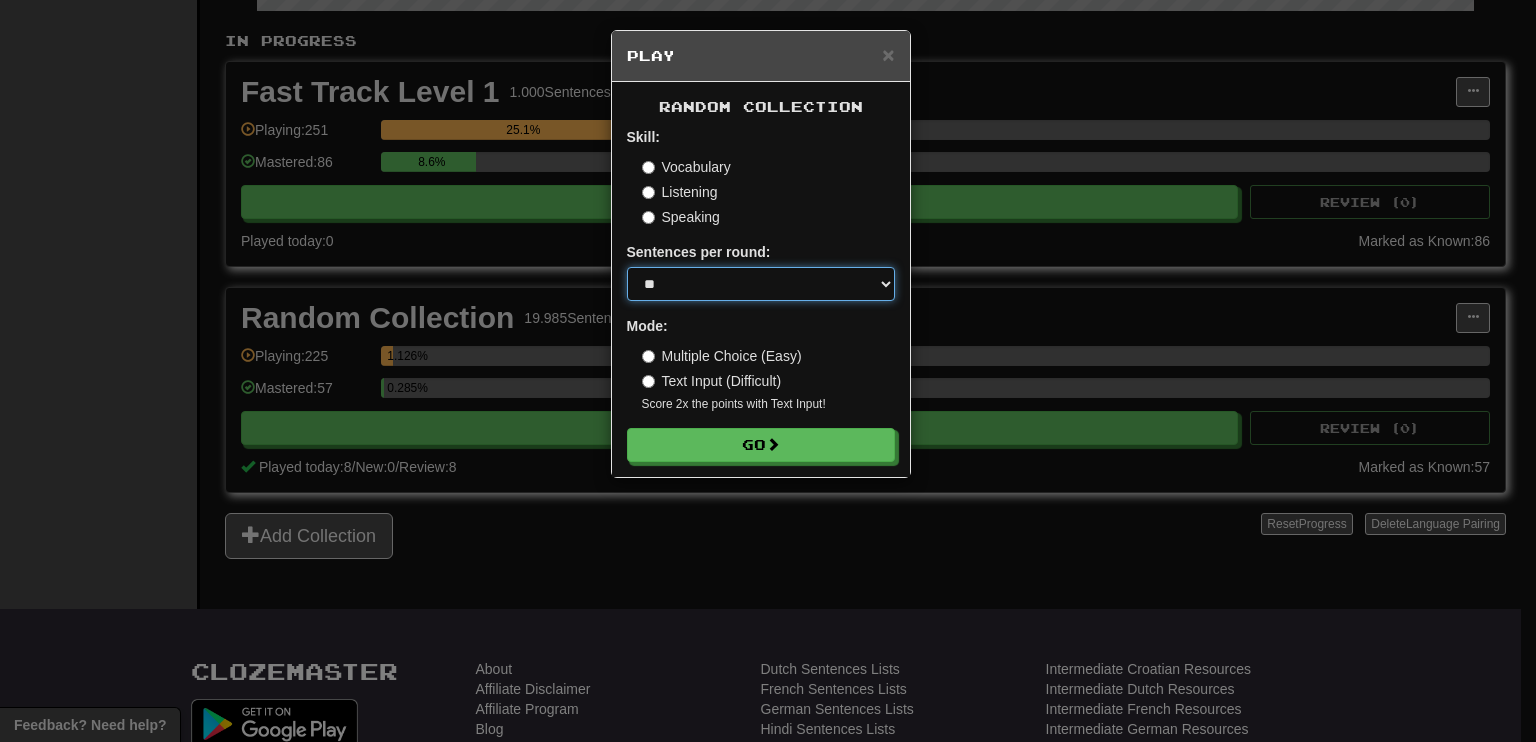 click on "* ** ** ** ** ** *** ********" at bounding box center (761, 284) 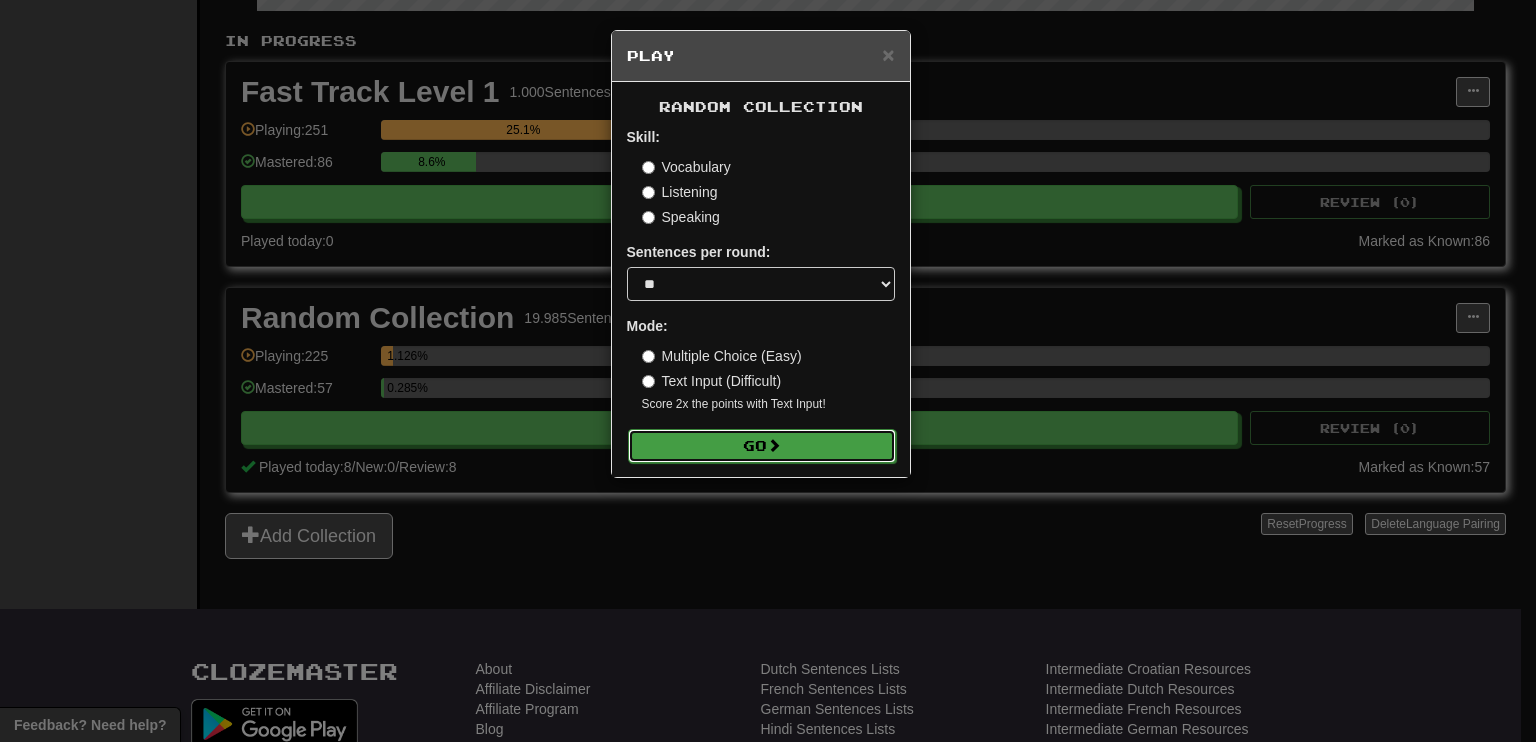 click on "Go" at bounding box center (762, 446) 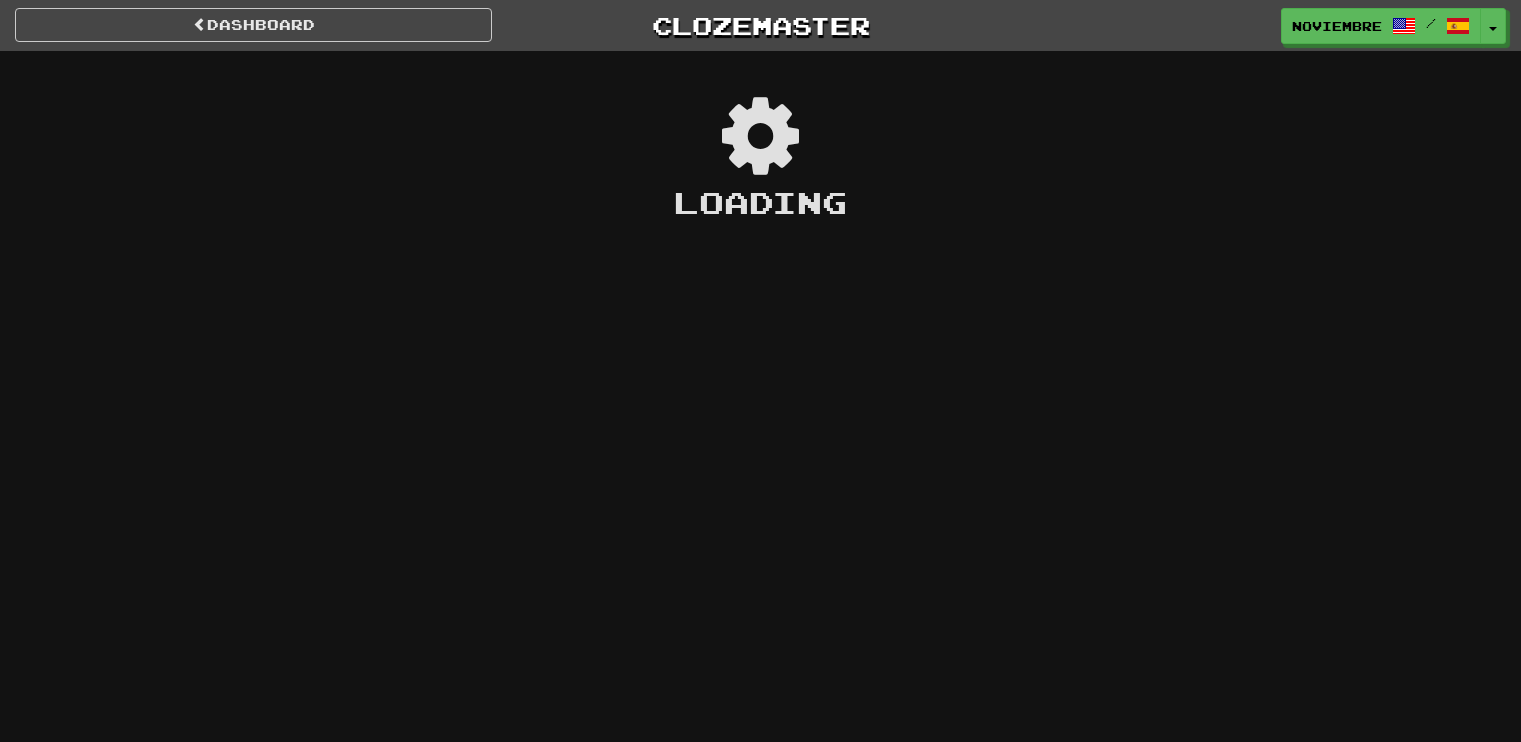scroll, scrollTop: 0, scrollLeft: 0, axis: both 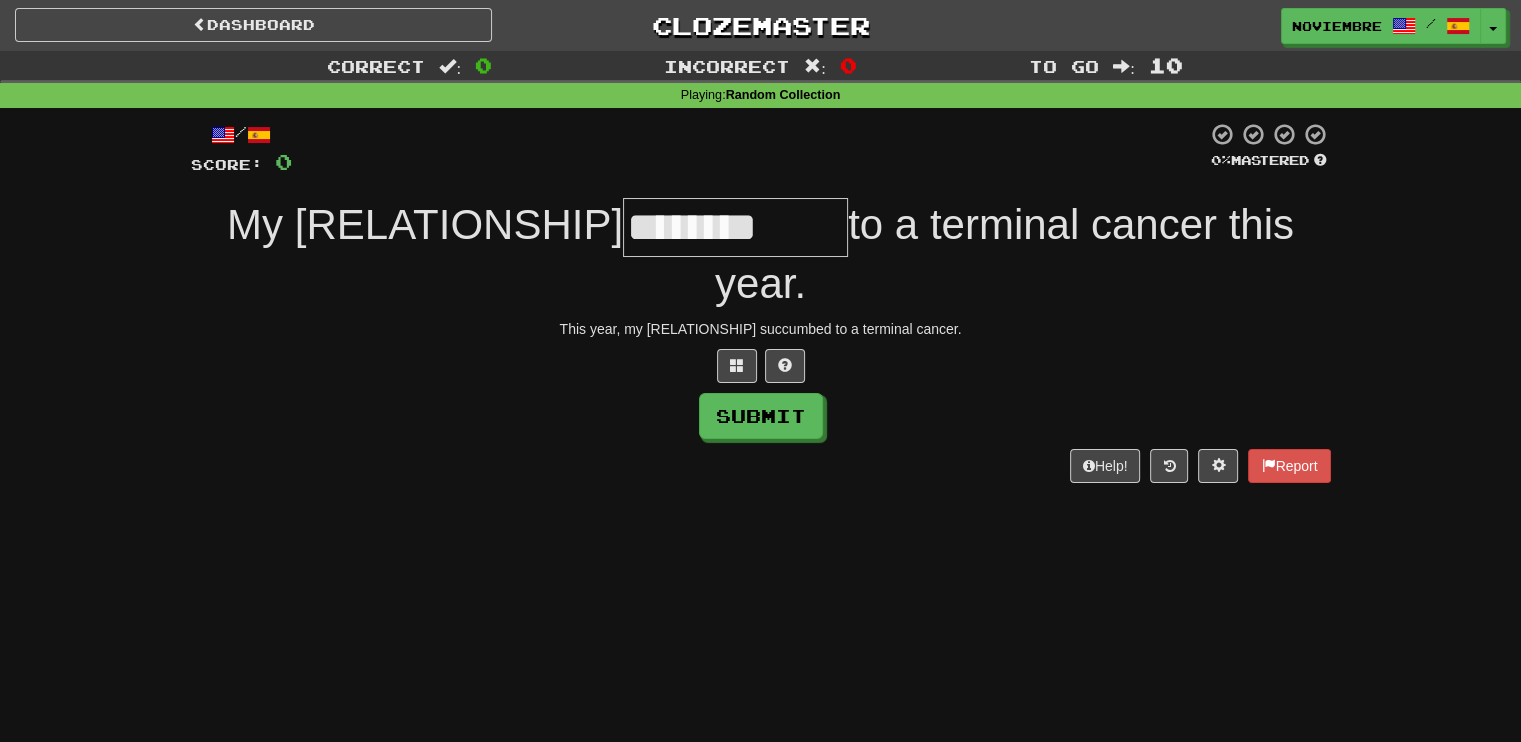 type on "*********" 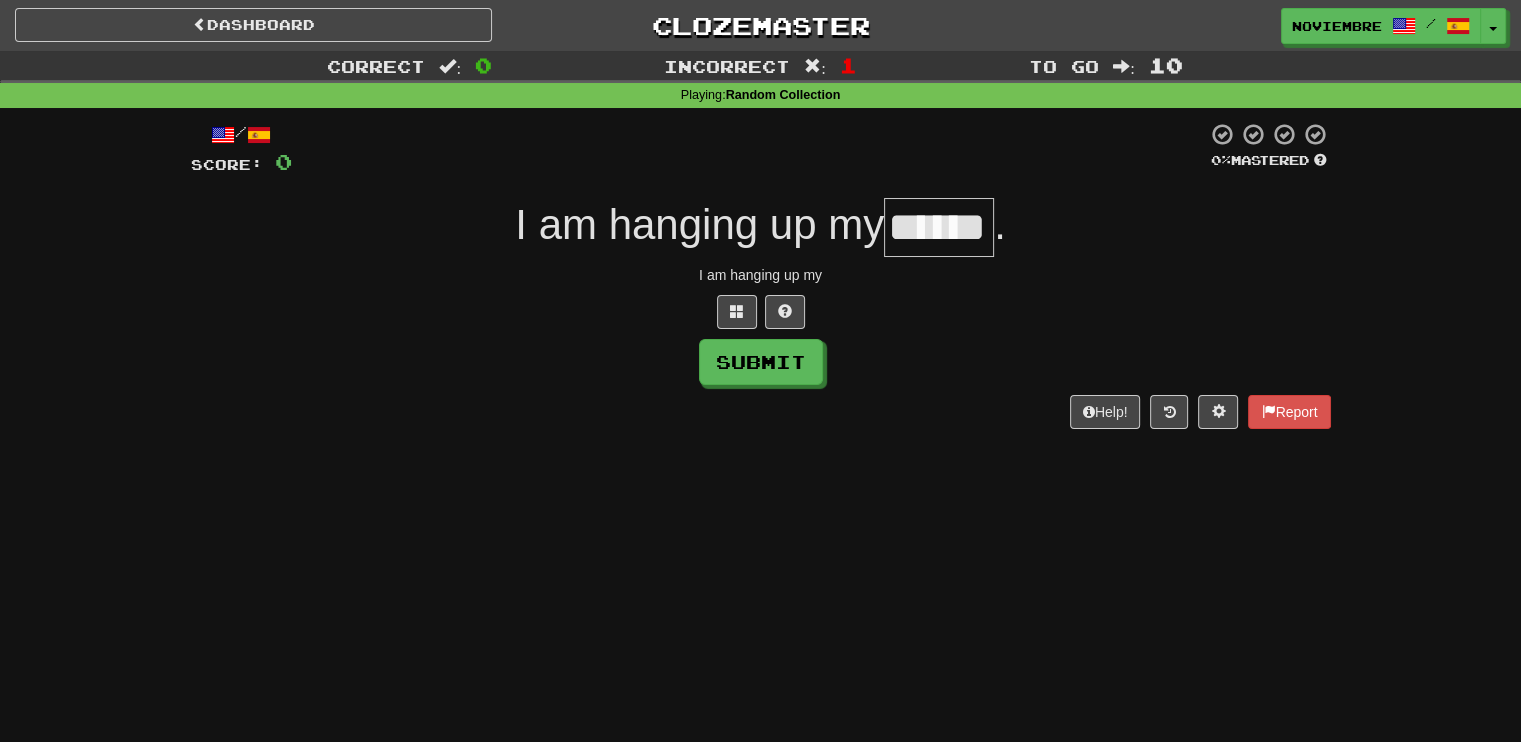 type on "******" 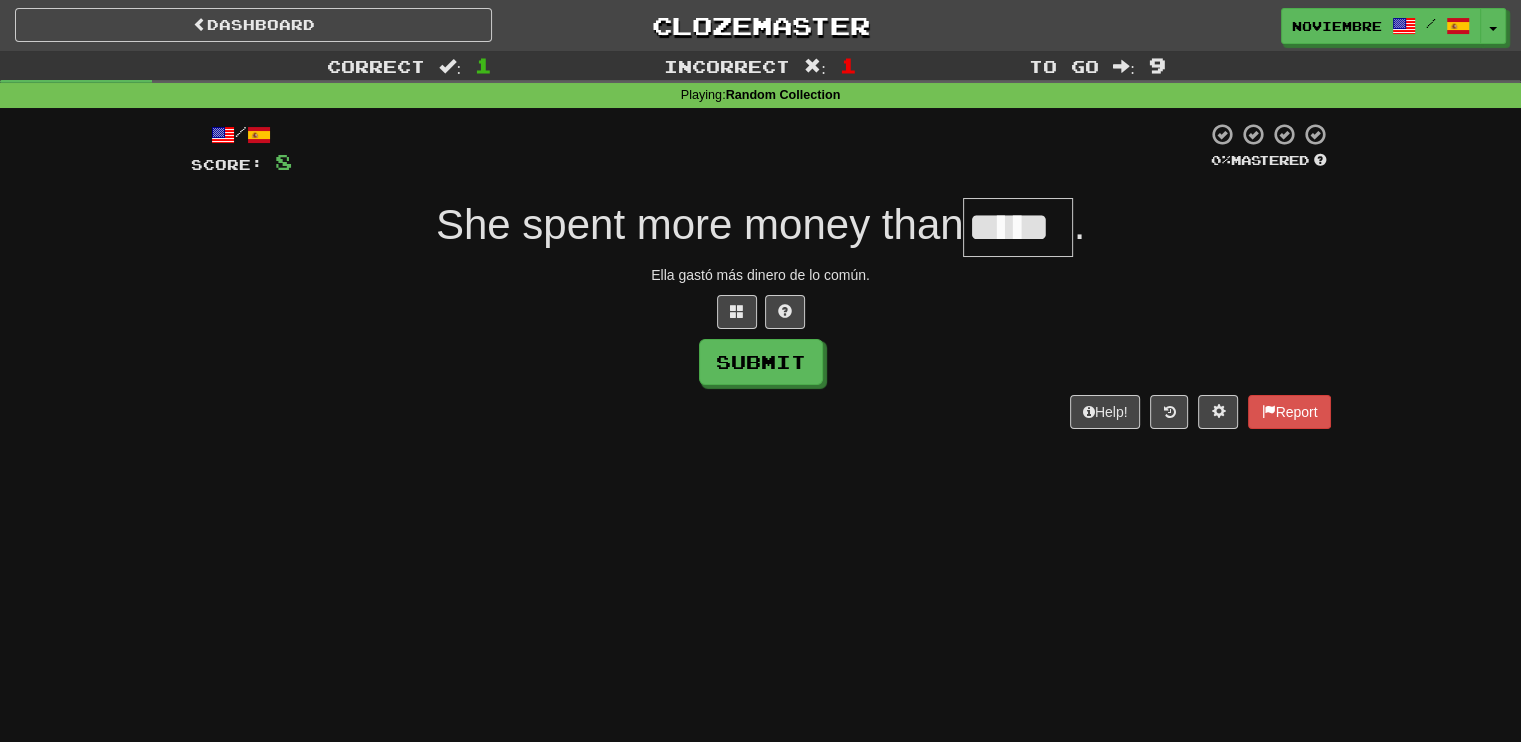 type on "*****" 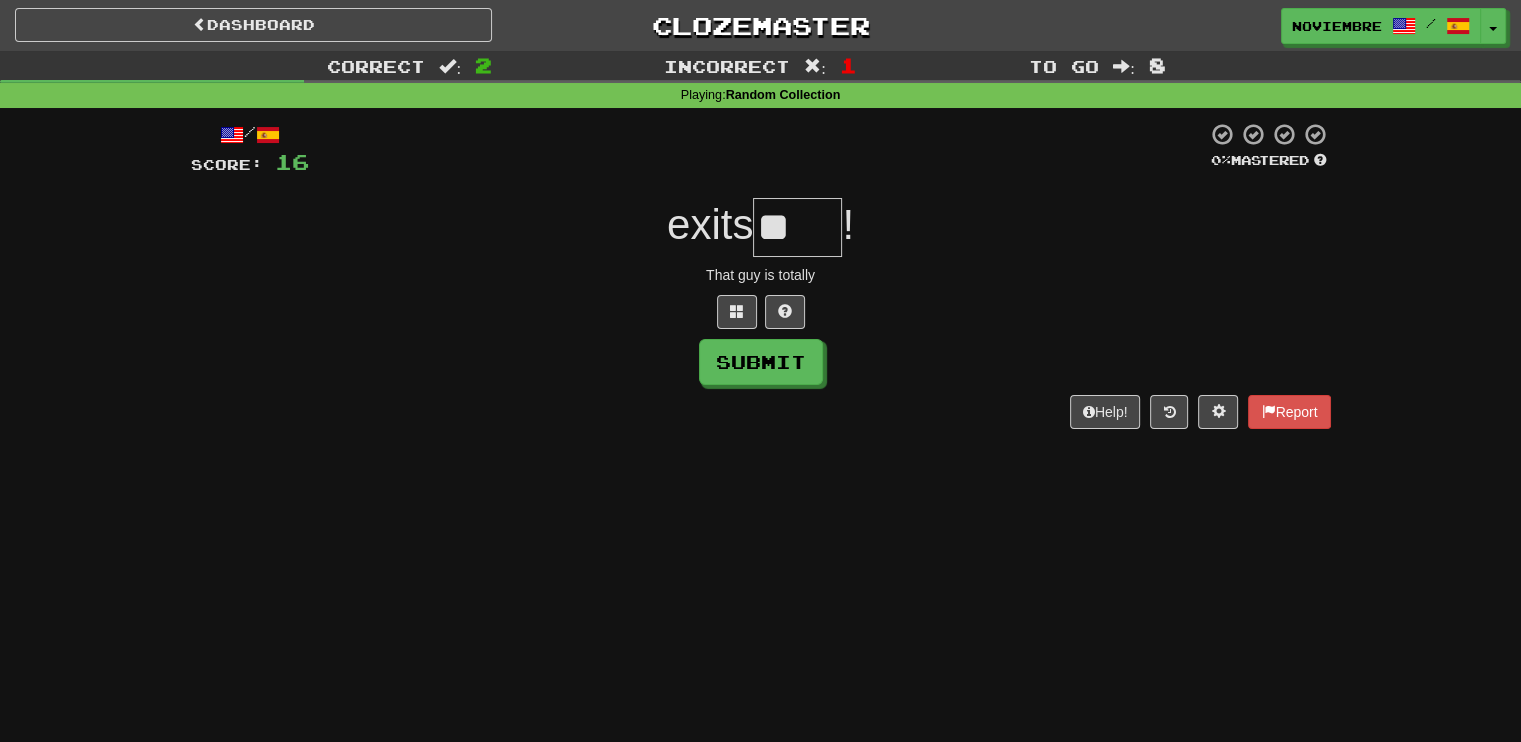 type on "*" 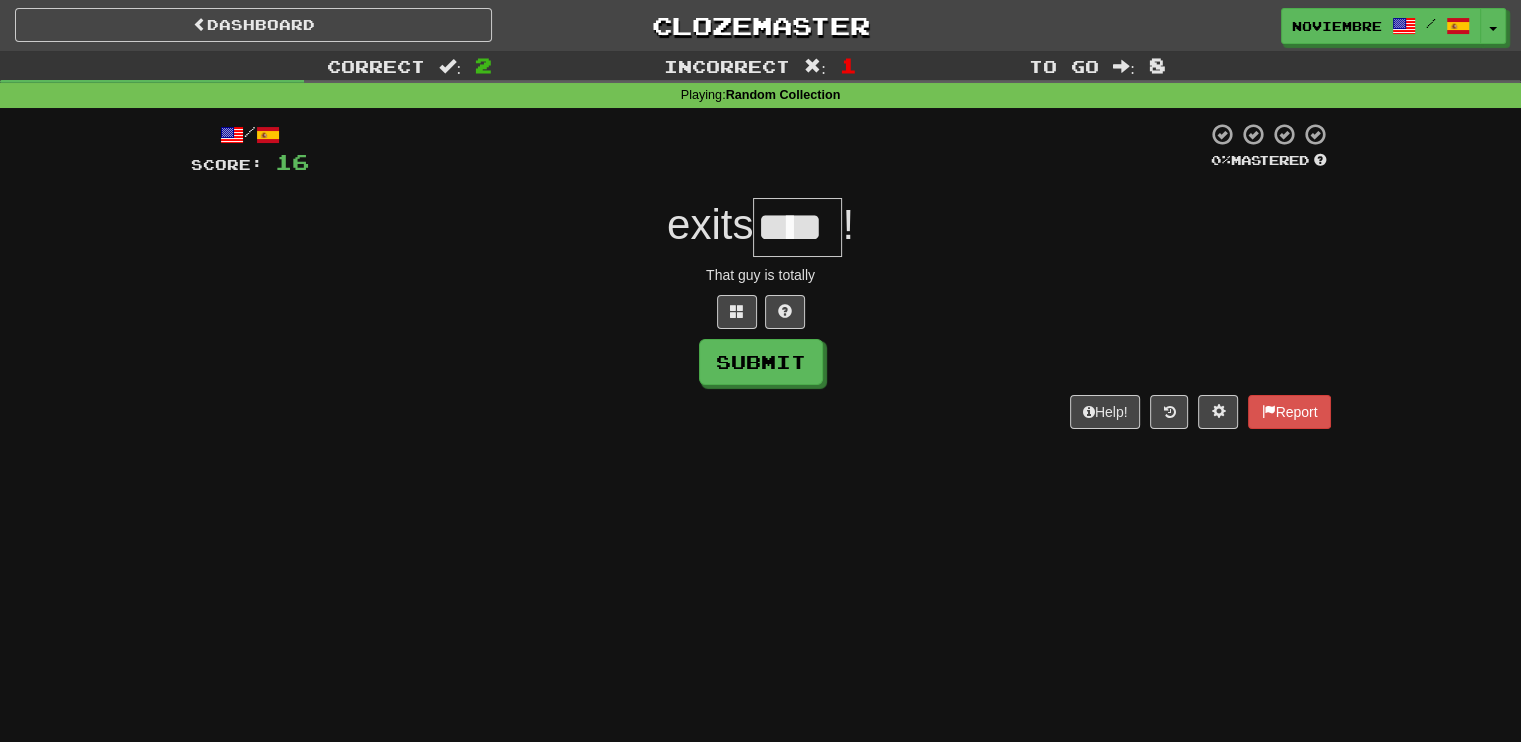 type on "****" 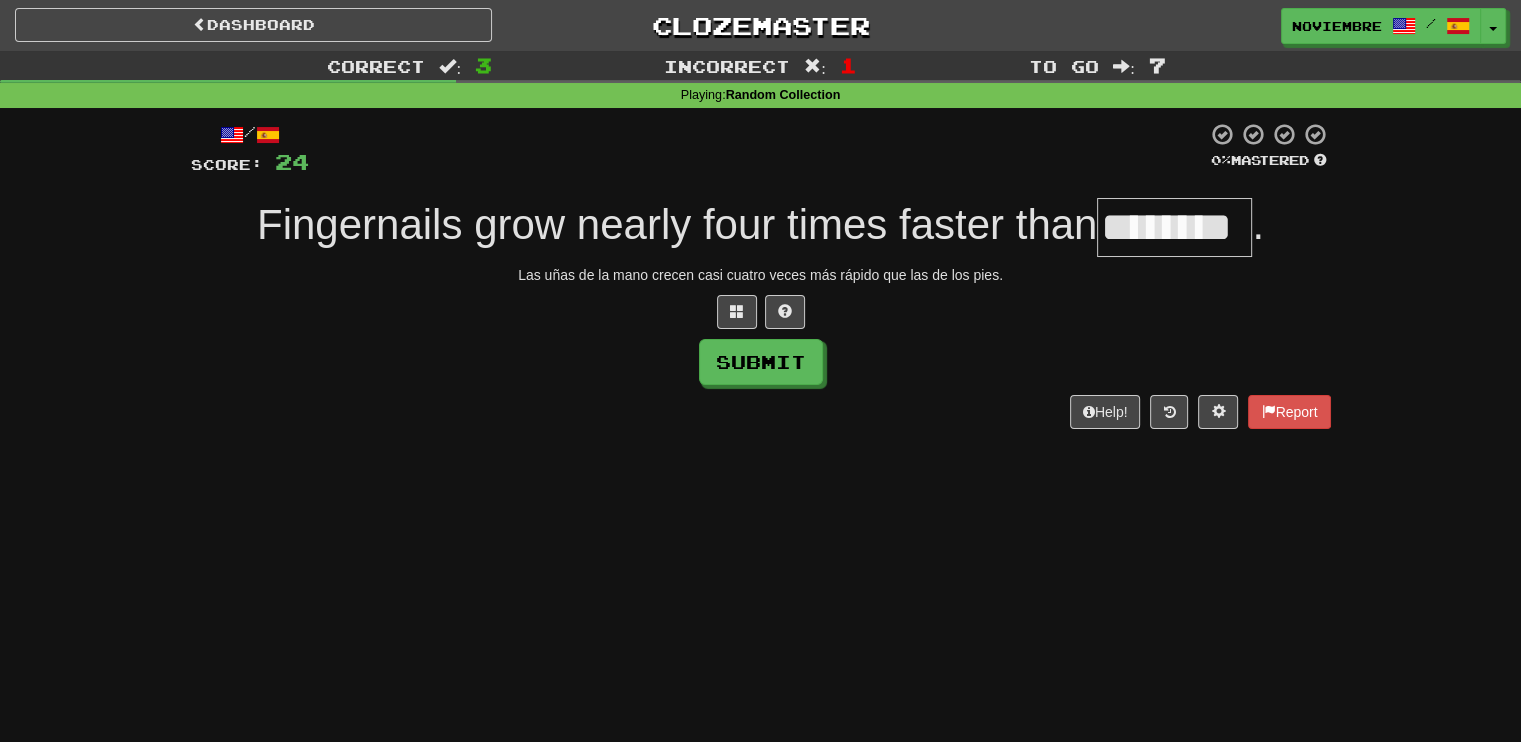 type on "********" 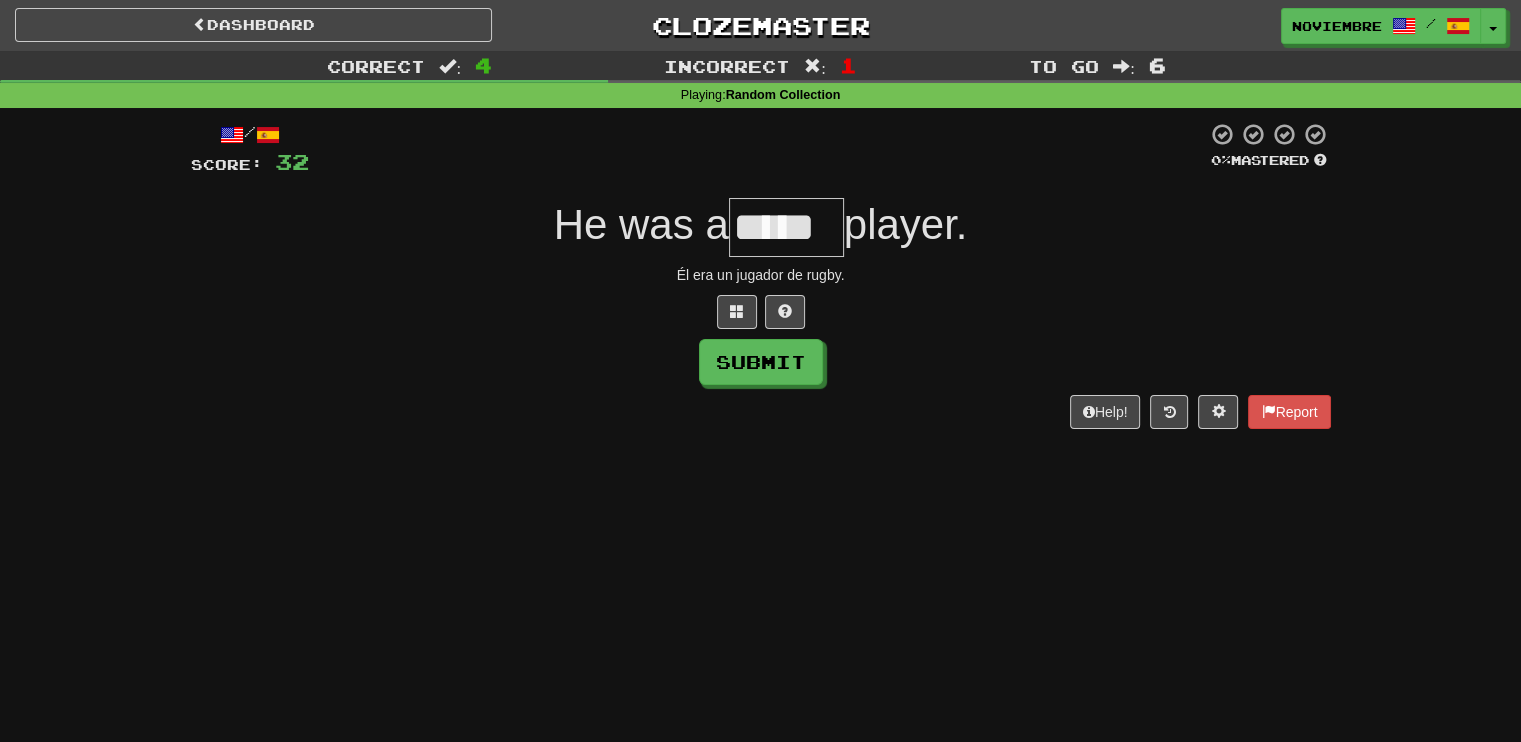 type on "*****" 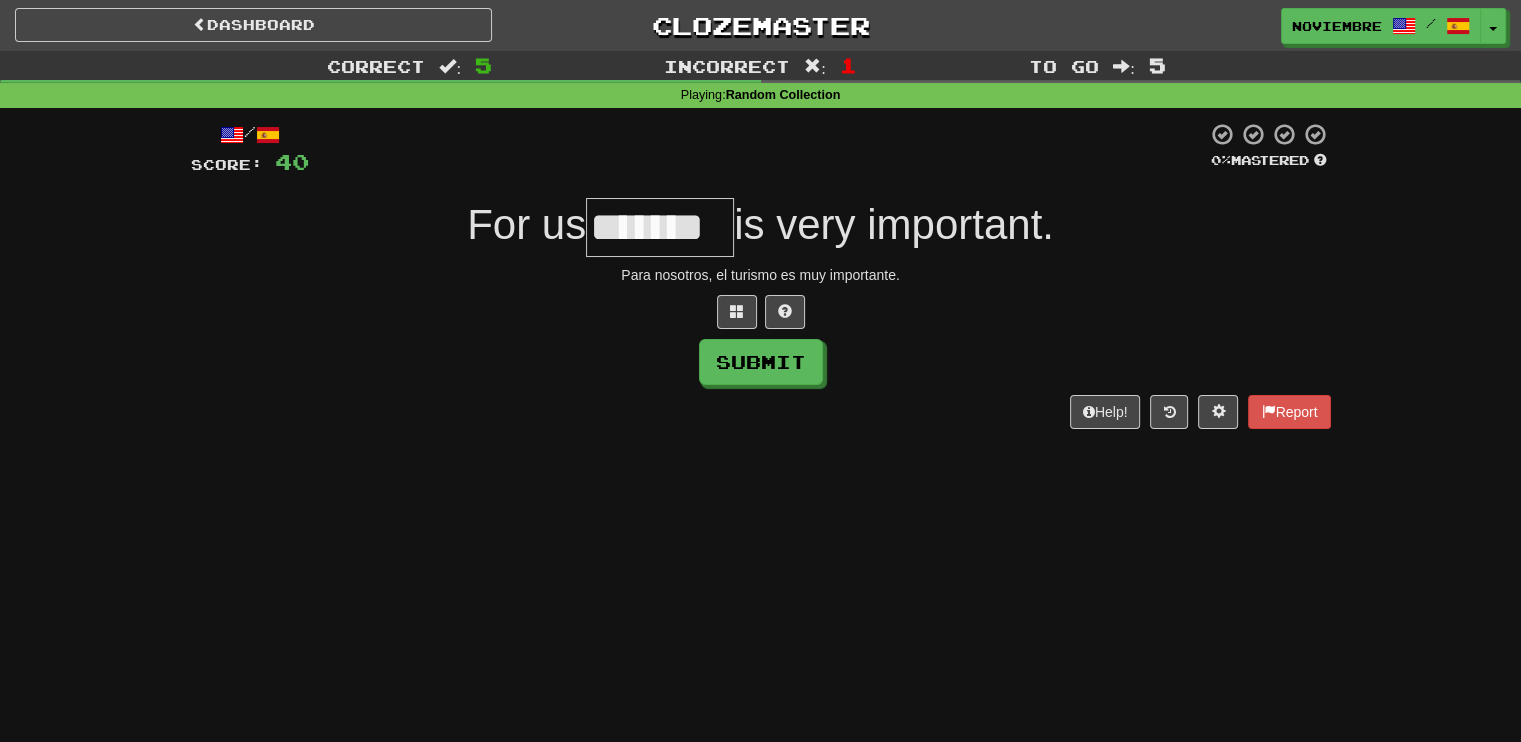 type on "*******" 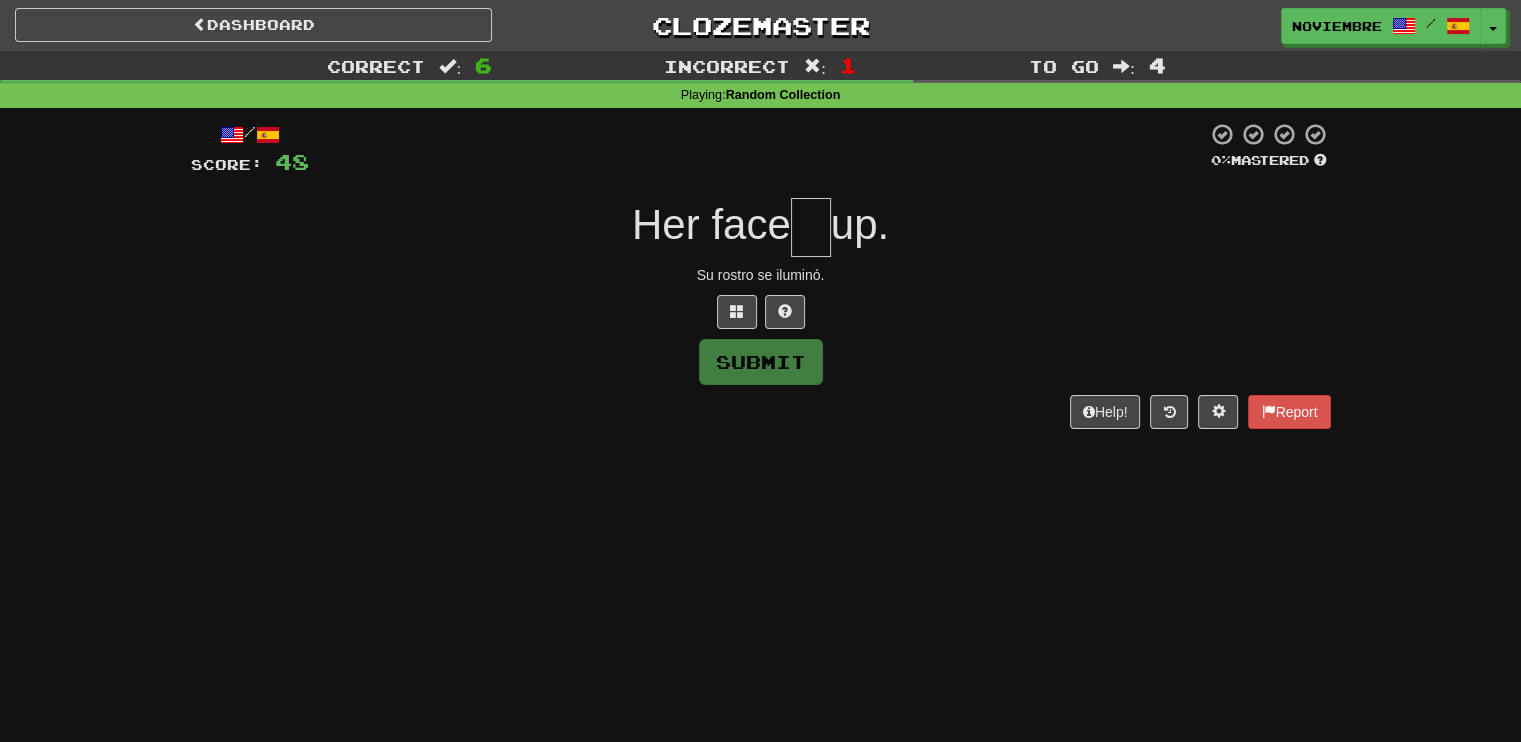 type on "***" 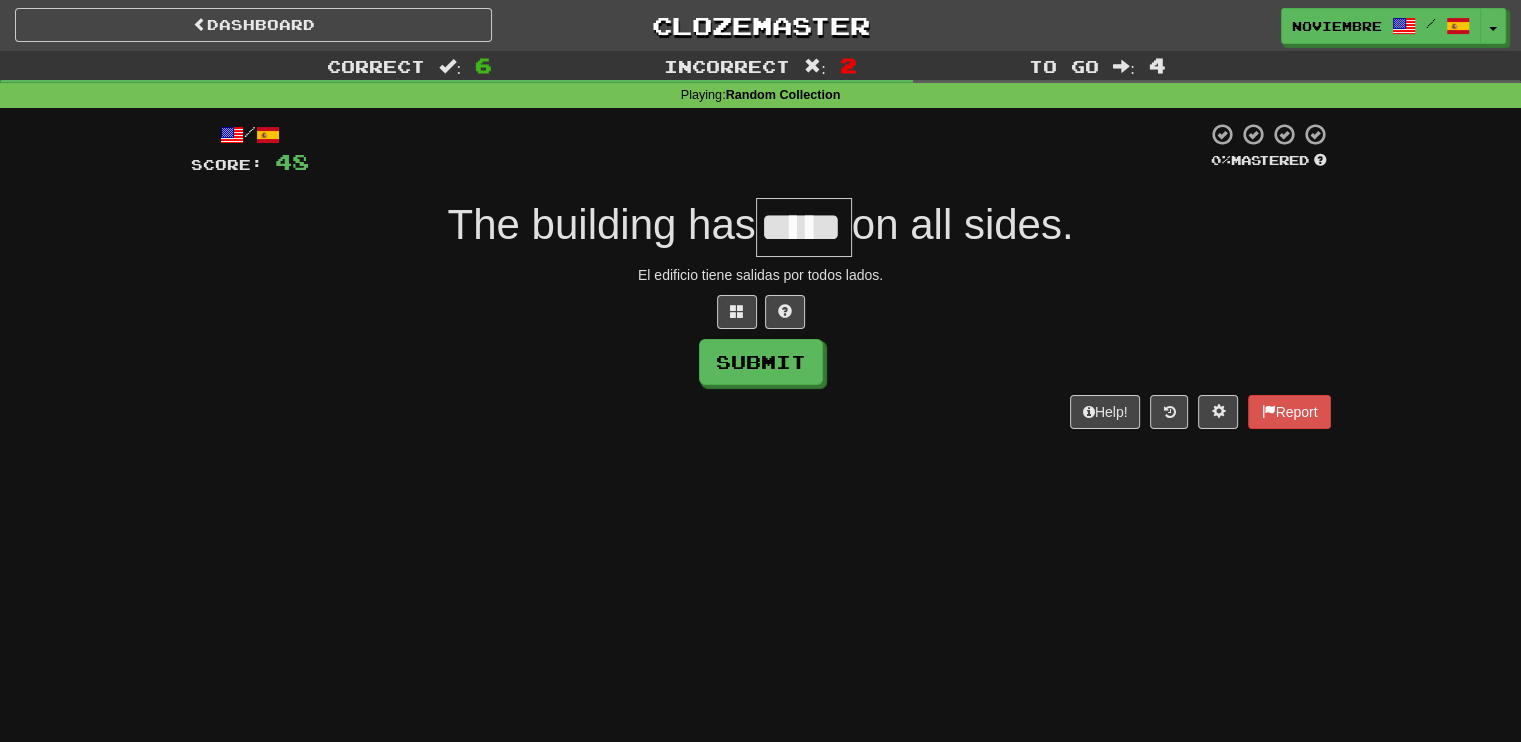 type on "*****" 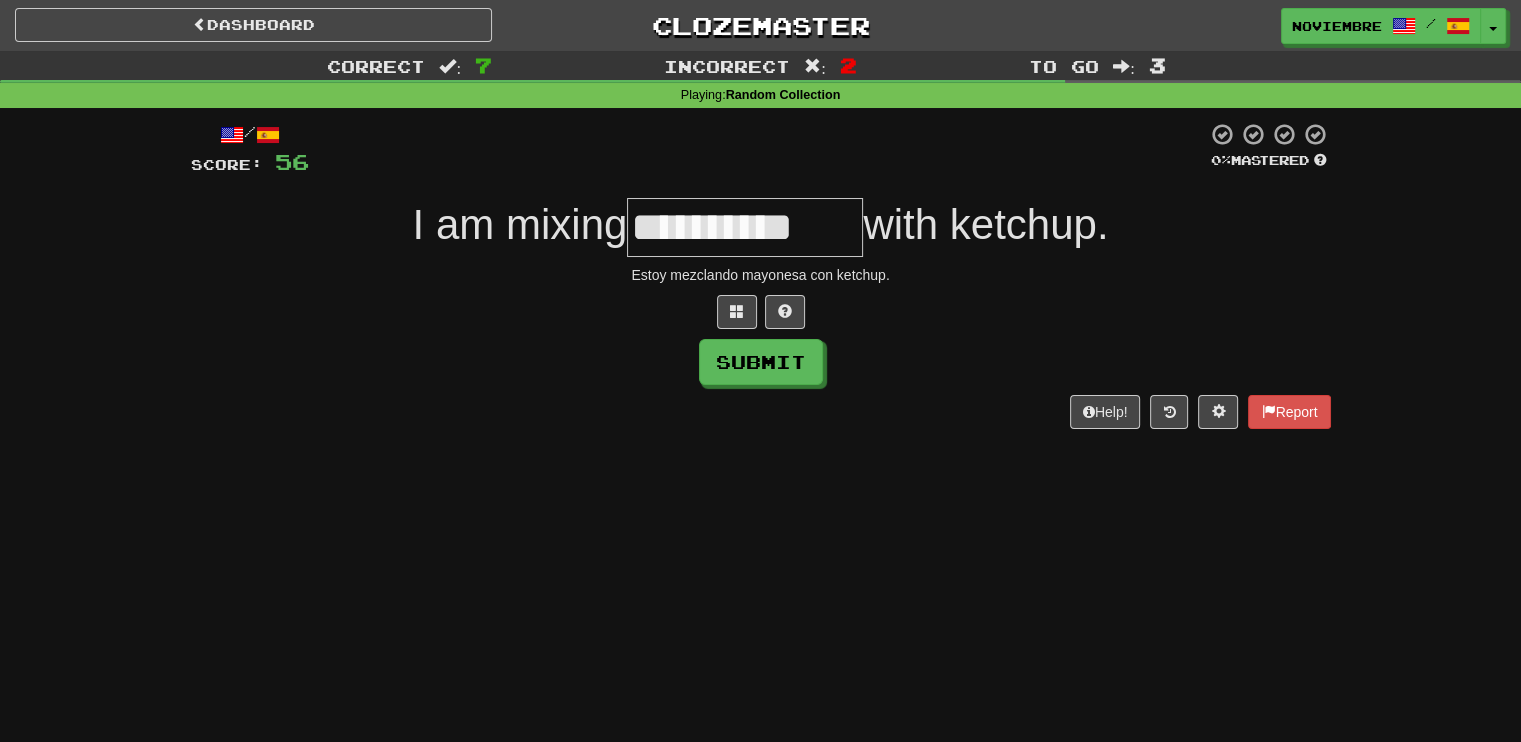 type on "**********" 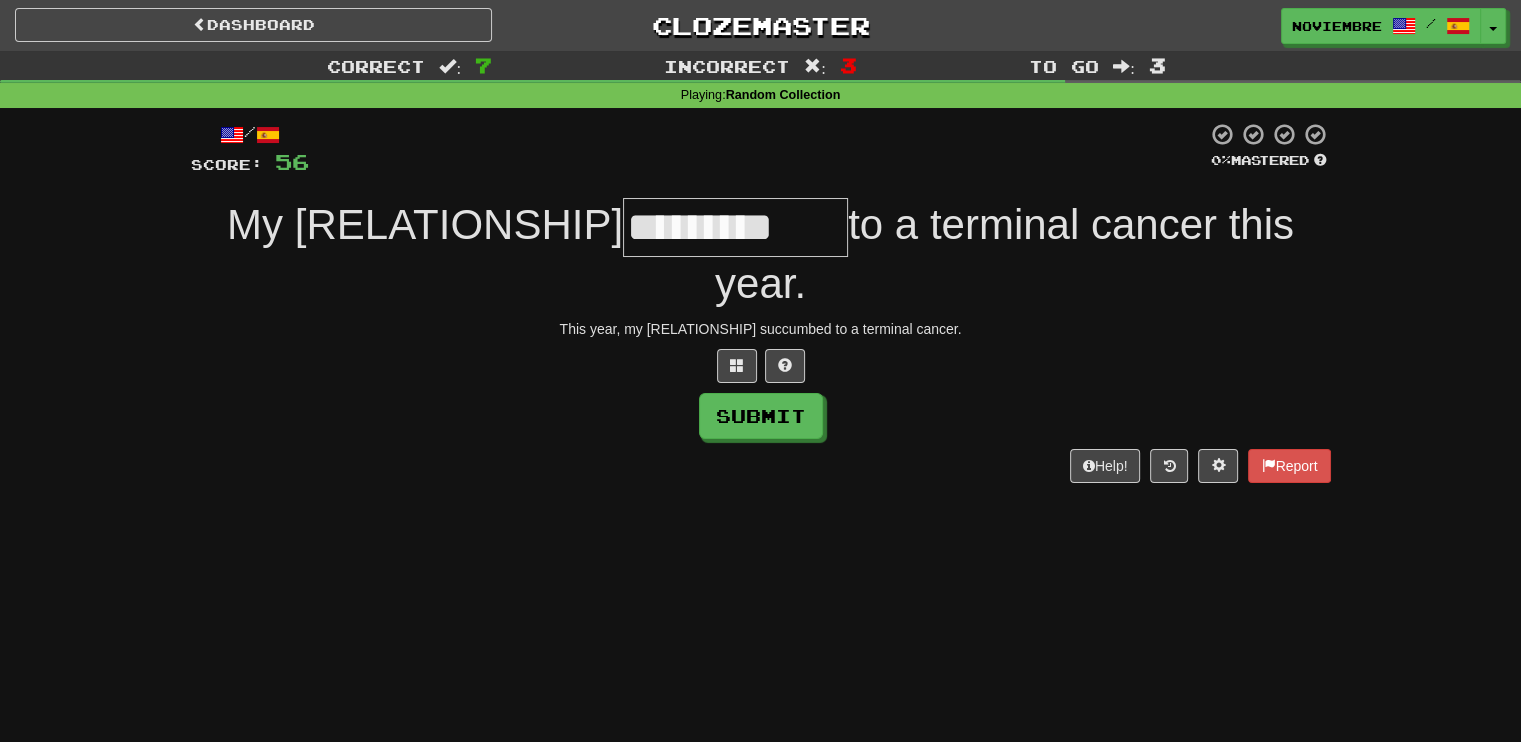 type on "*********" 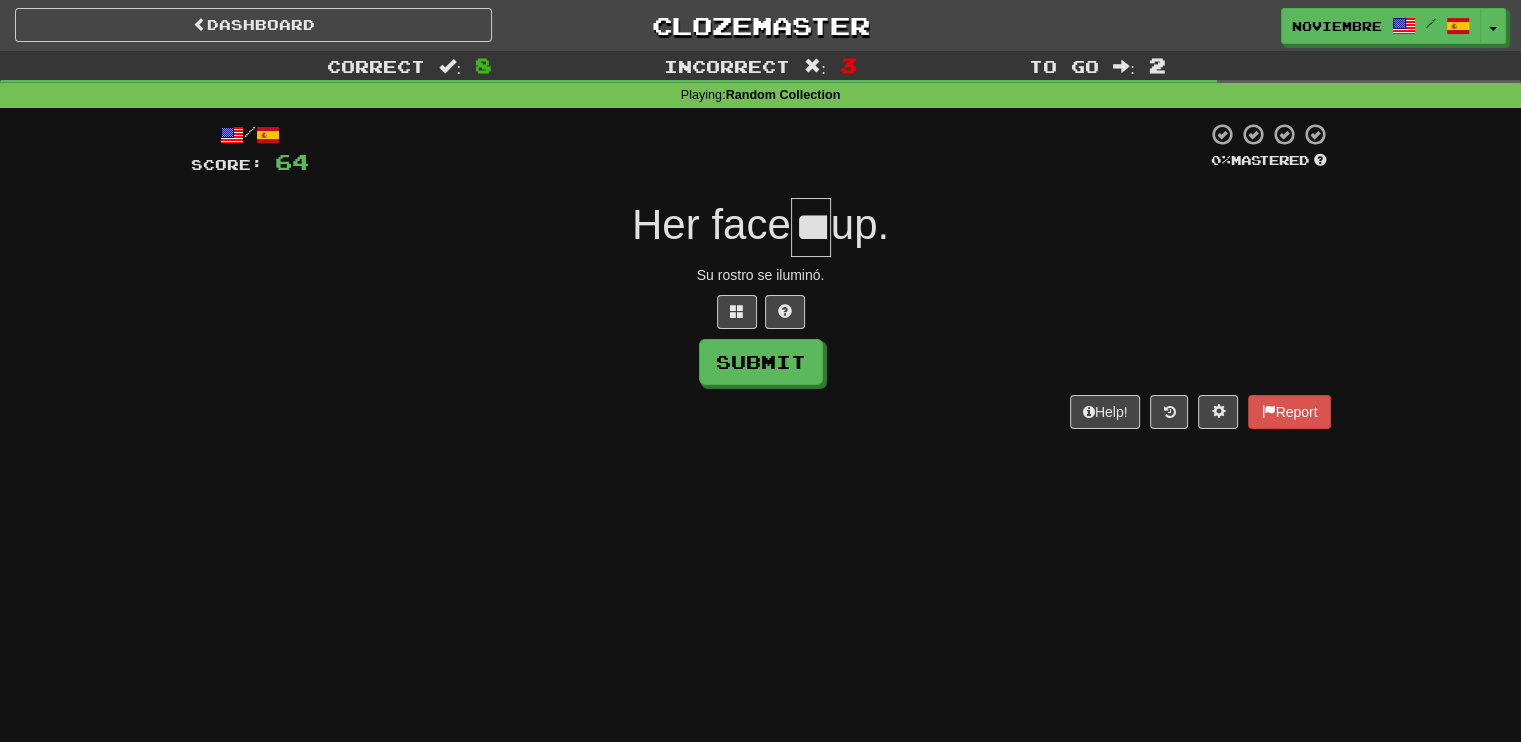 type on "***" 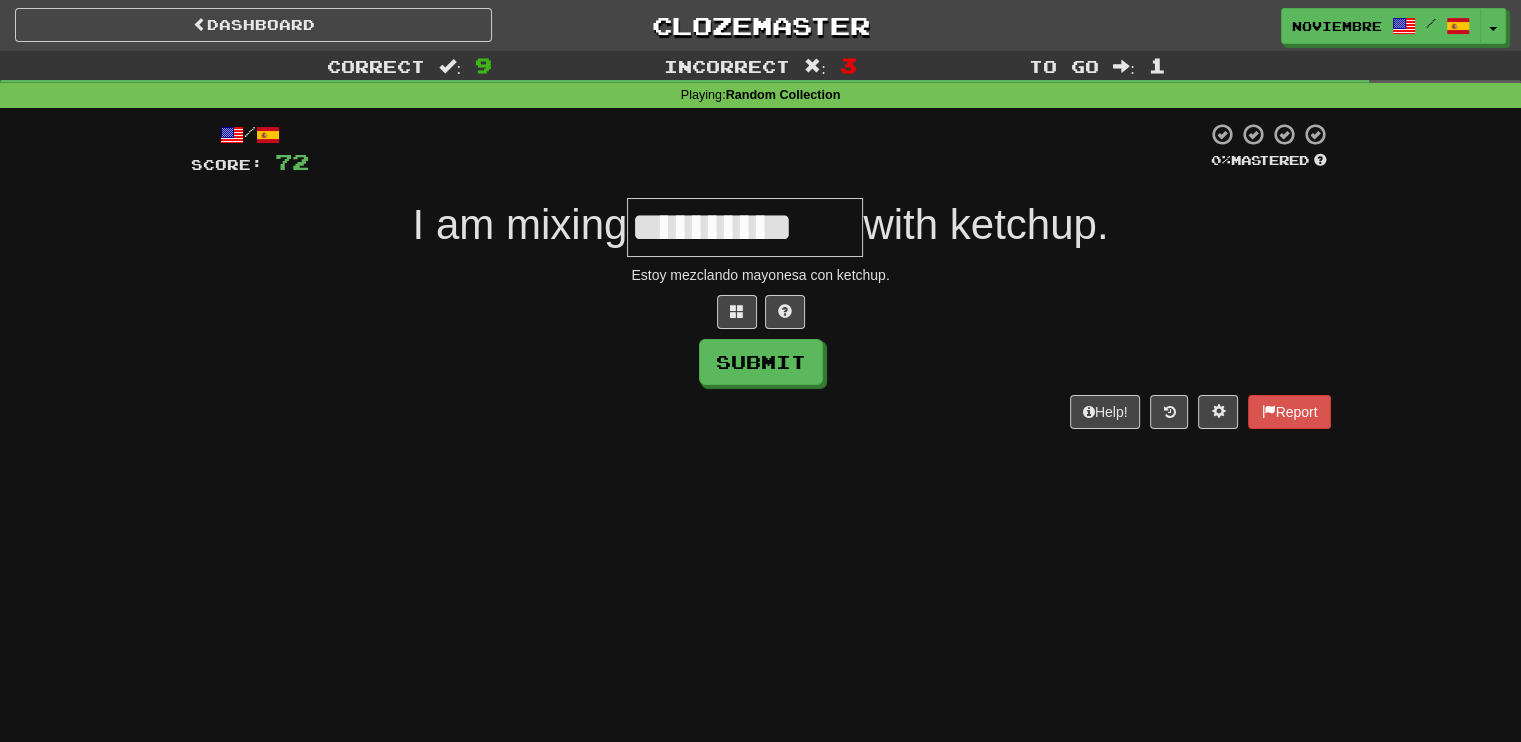 type on "**********" 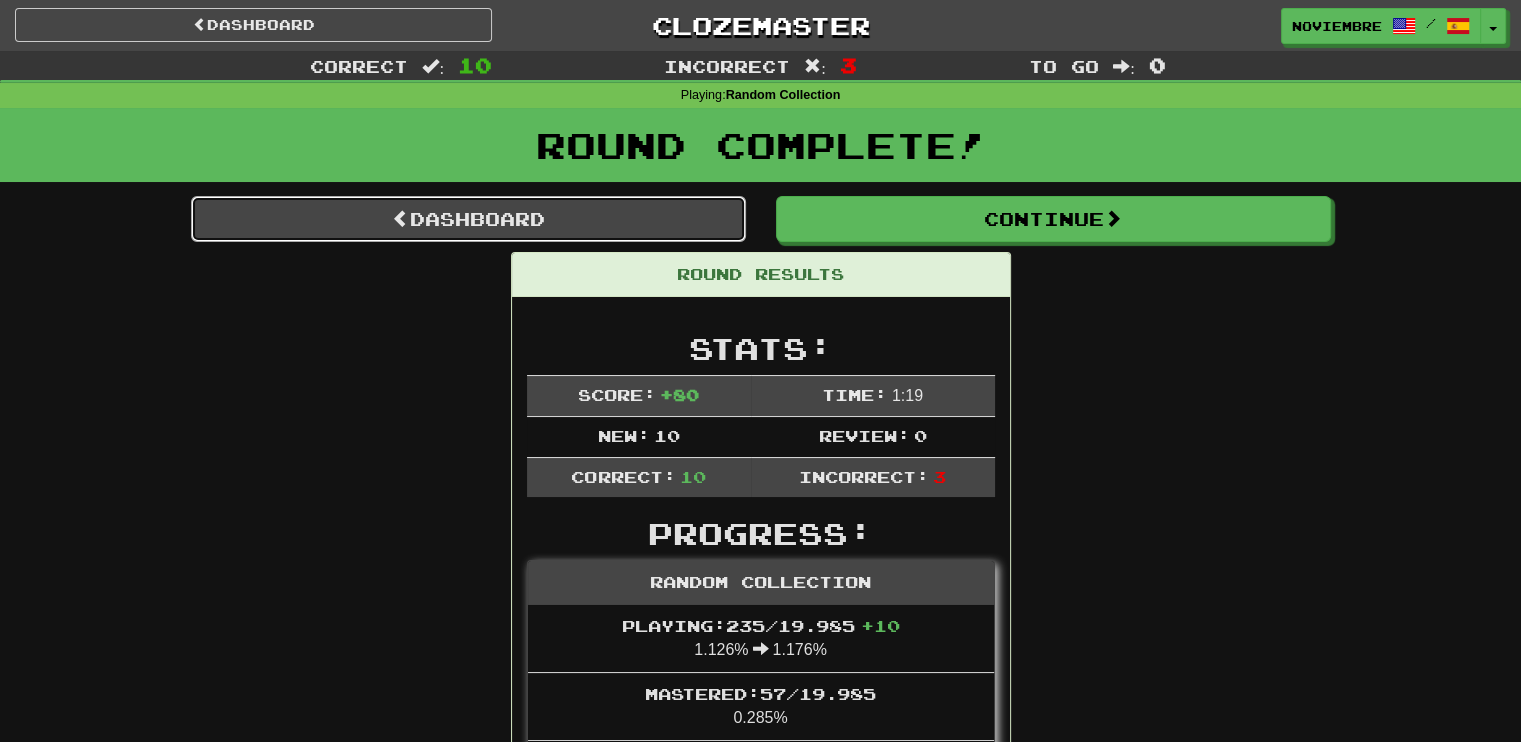 click on "Dashboard" at bounding box center (468, 219) 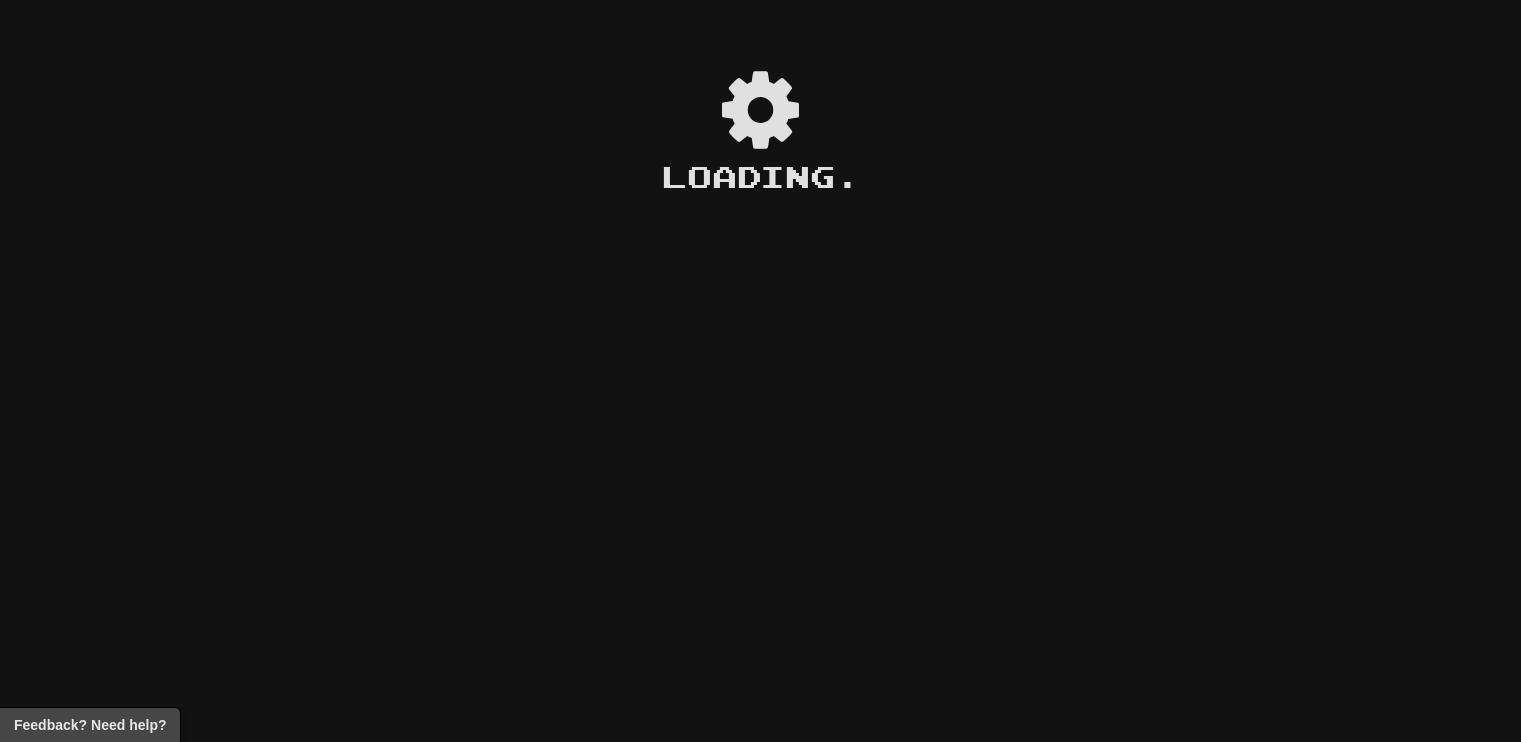 scroll, scrollTop: 0, scrollLeft: 0, axis: both 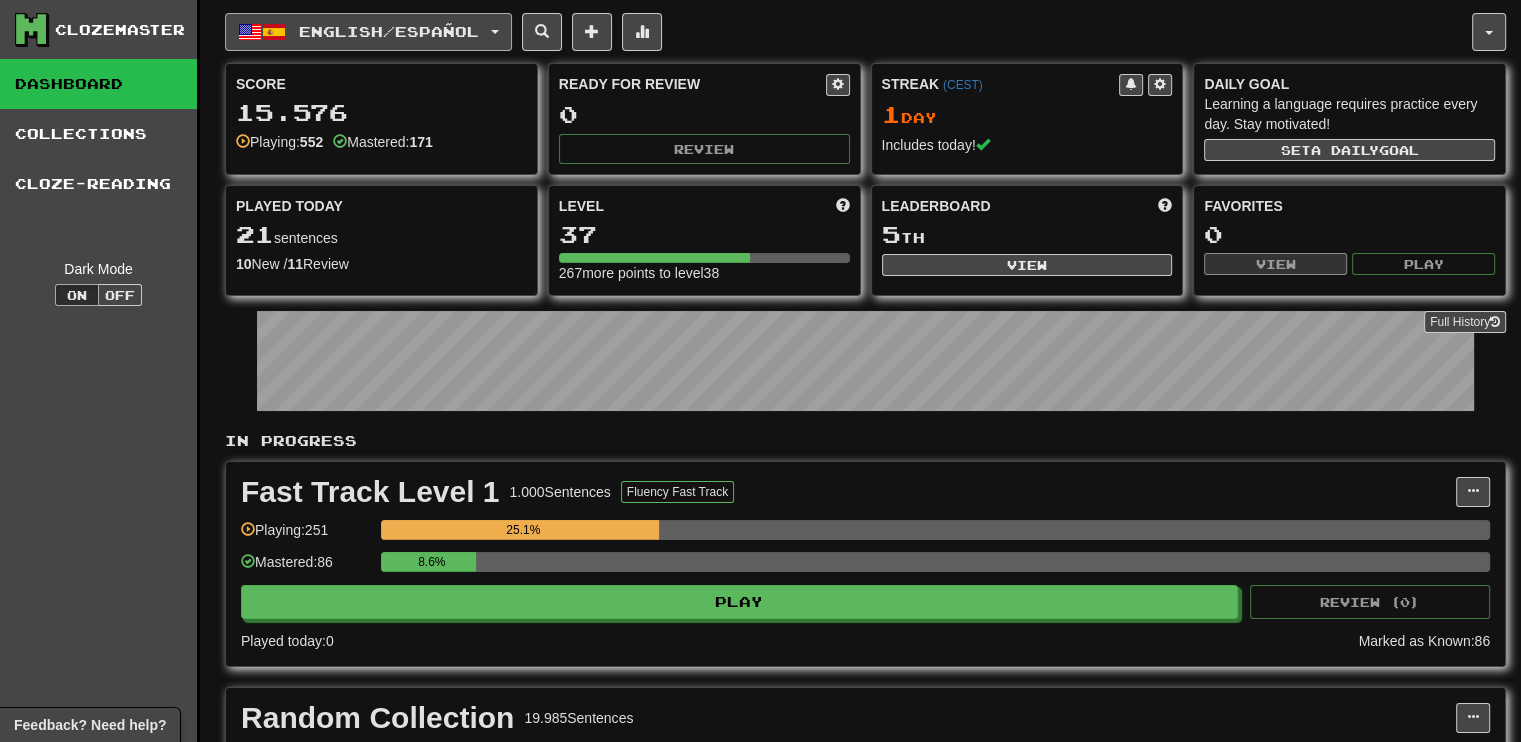 click on "English  /  Español" at bounding box center [389, 31] 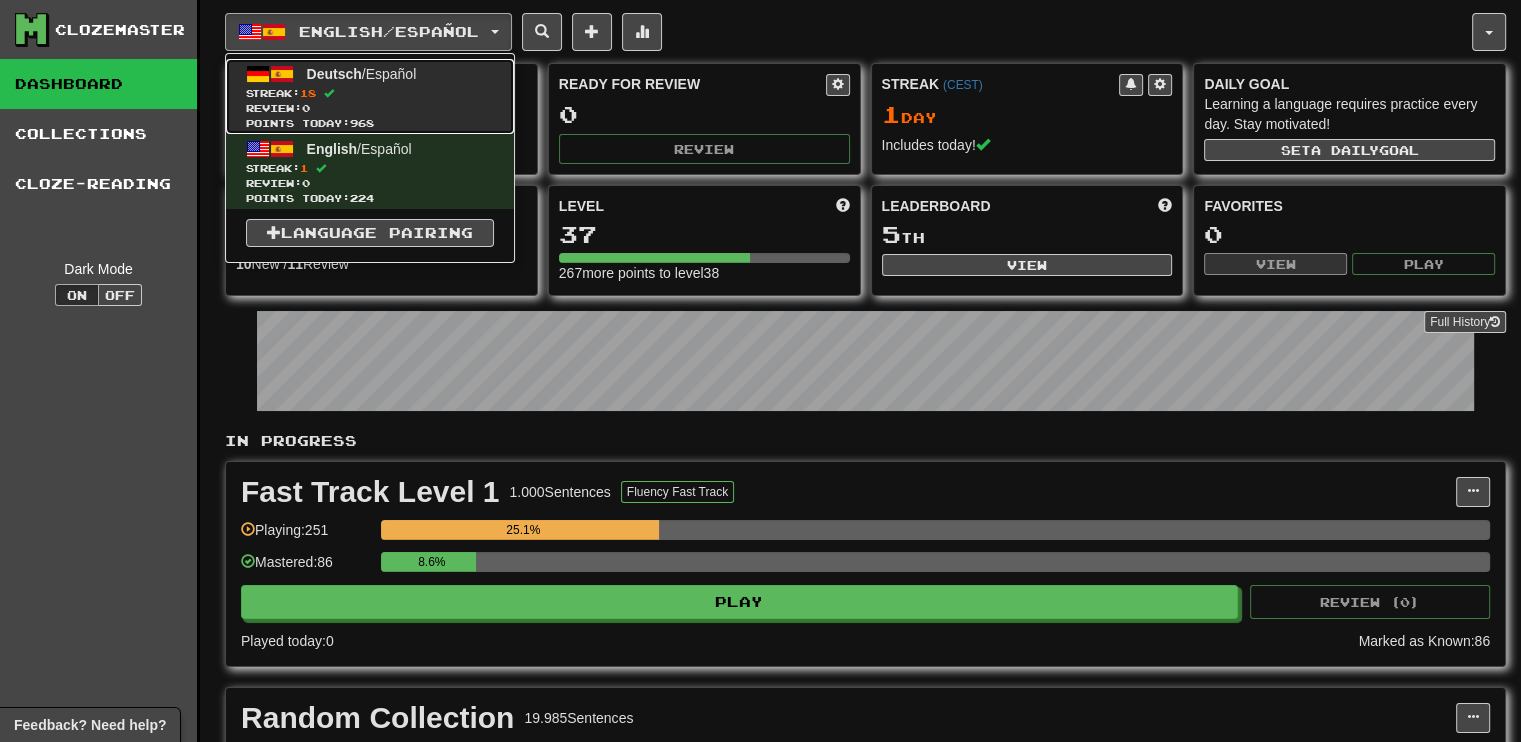 click on "Streak:  18" at bounding box center (370, 93) 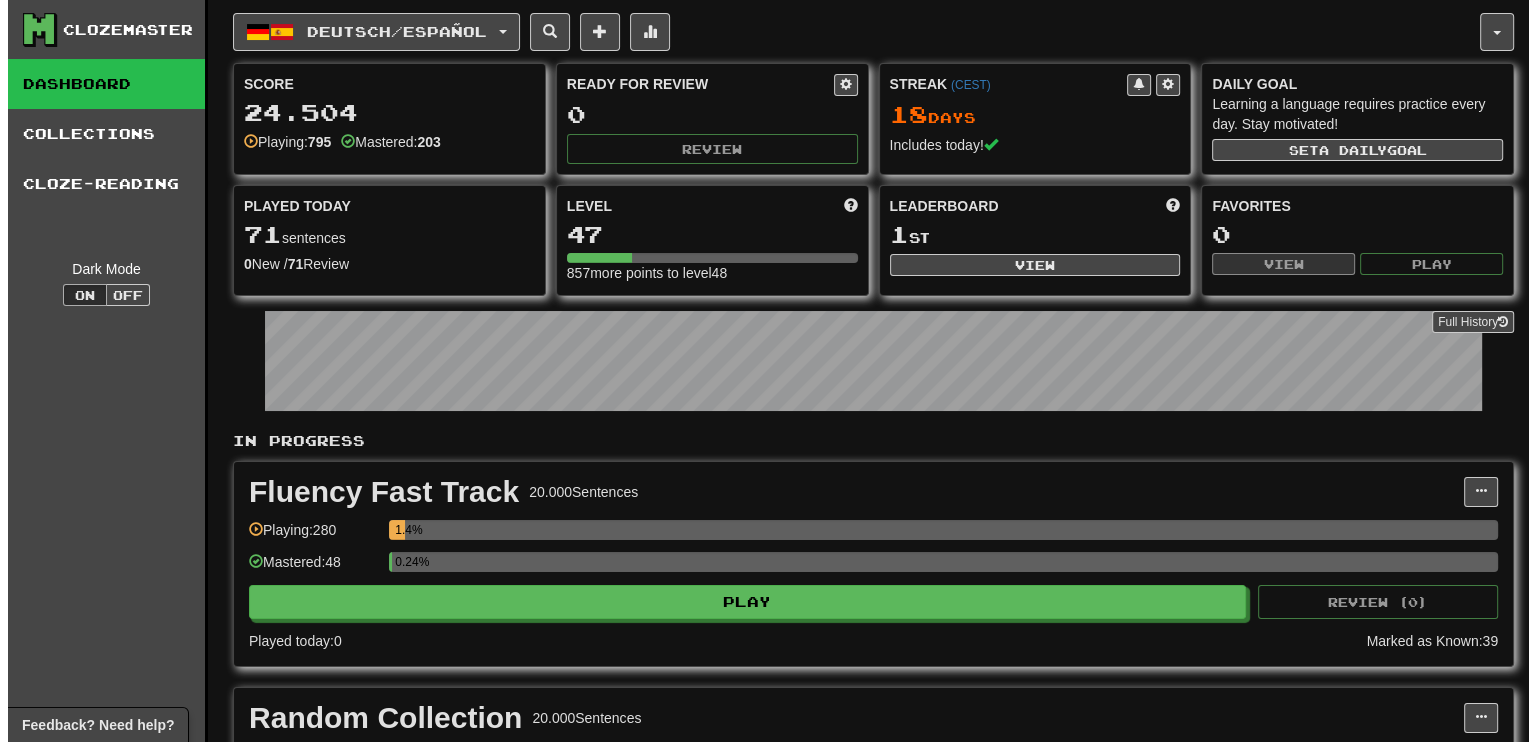 scroll, scrollTop: 300, scrollLeft: 0, axis: vertical 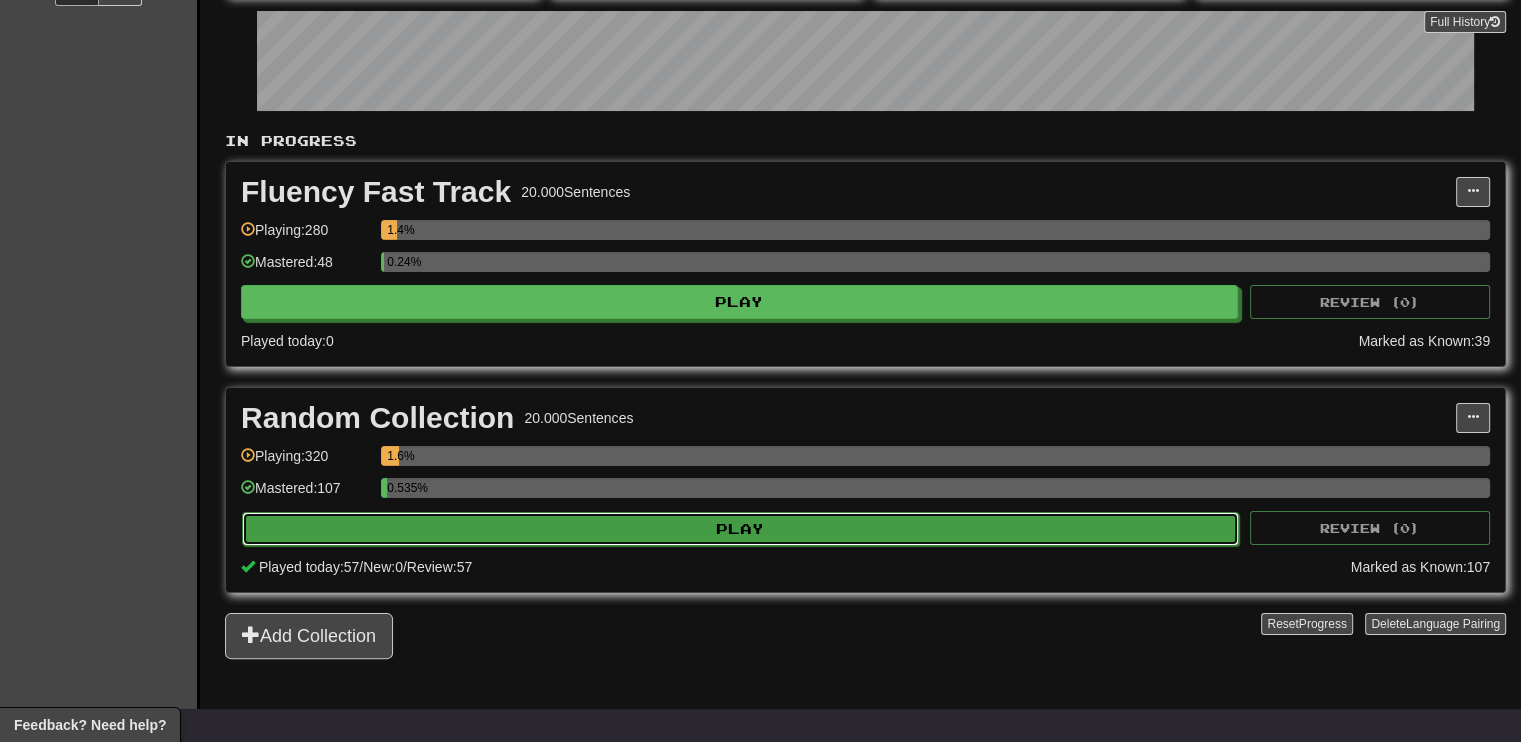 click on "Play" at bounding box center [740, 529] 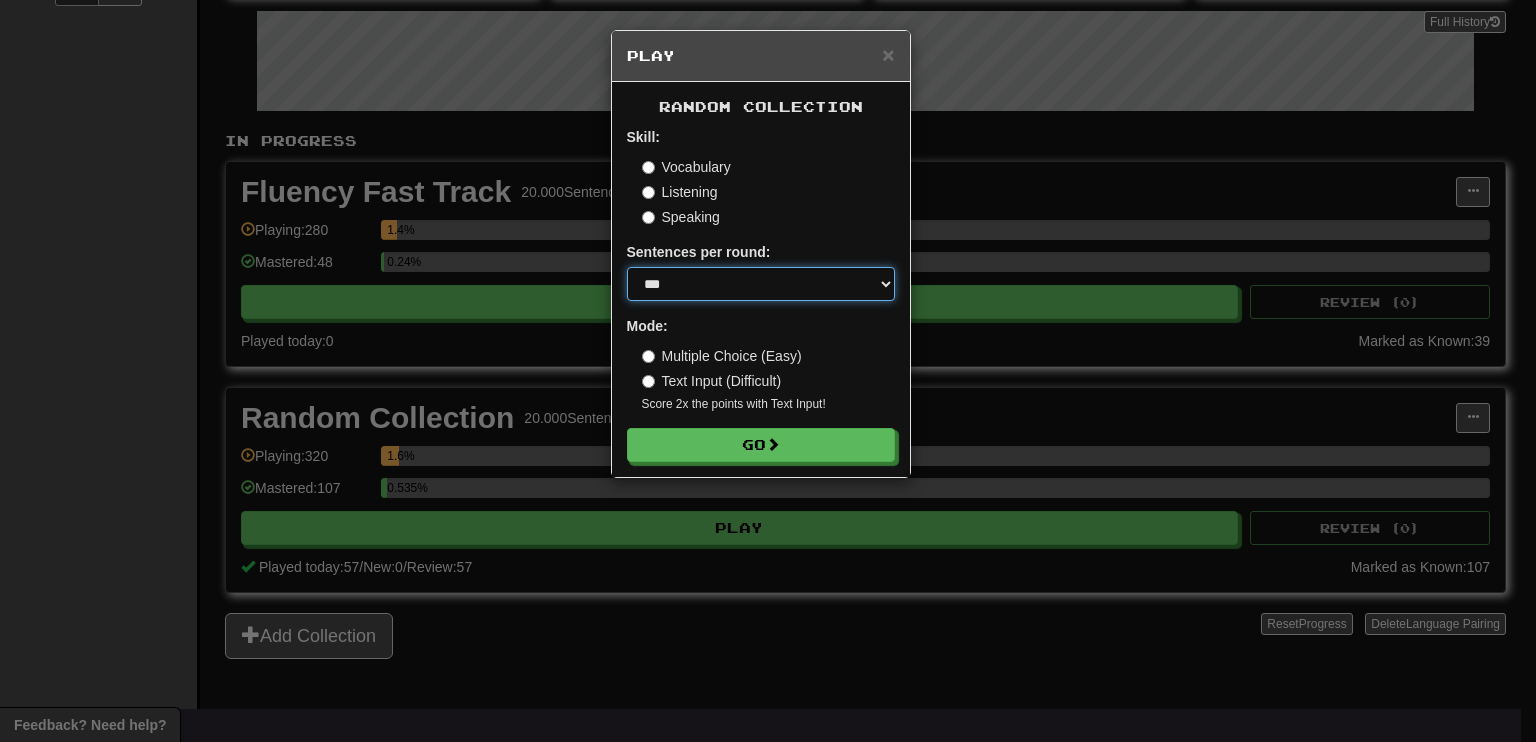 click on "* ** ** ** ** ** *** ********" at bounding box center [761, 284] 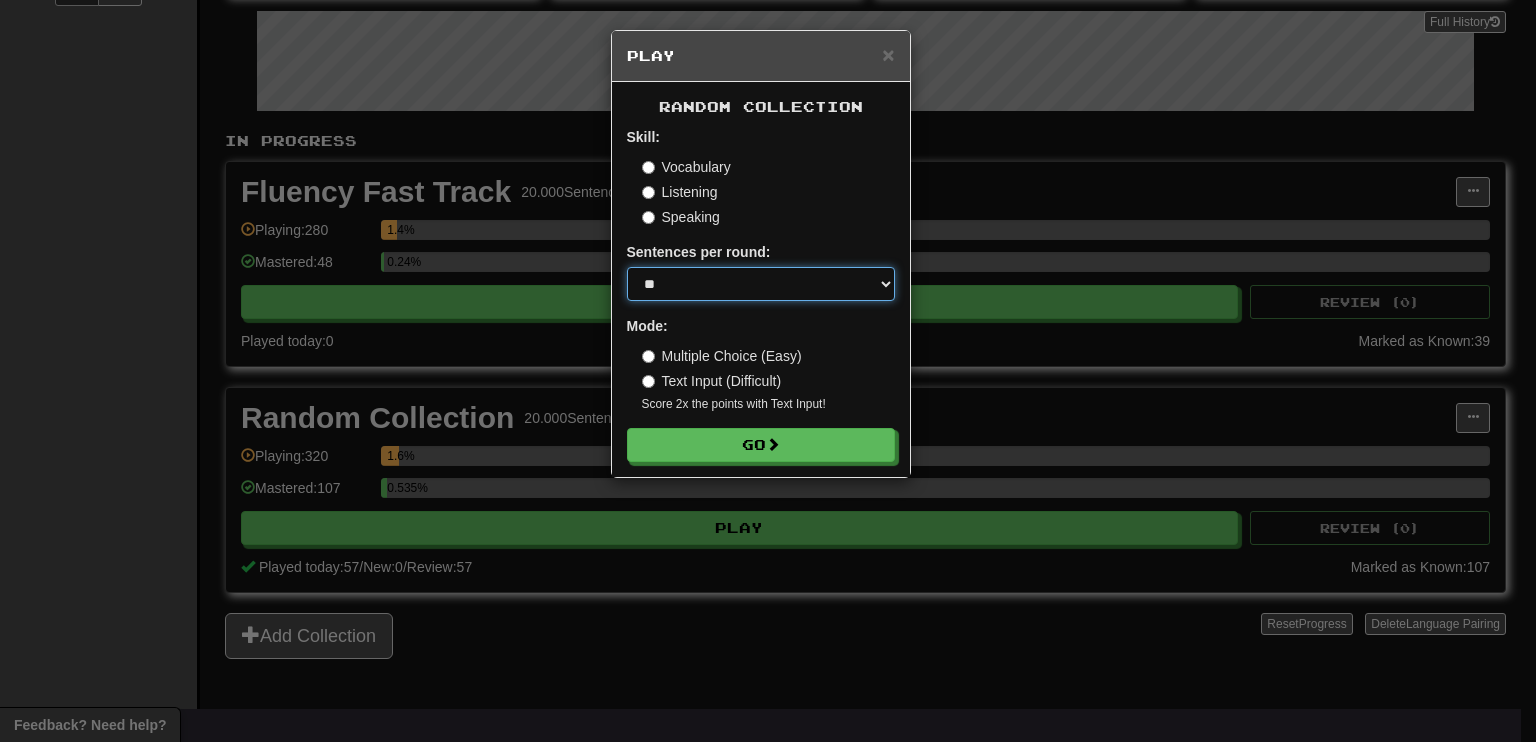 click on "* ** ** ** ** ** *** ********" at bounding box center [761, 284] 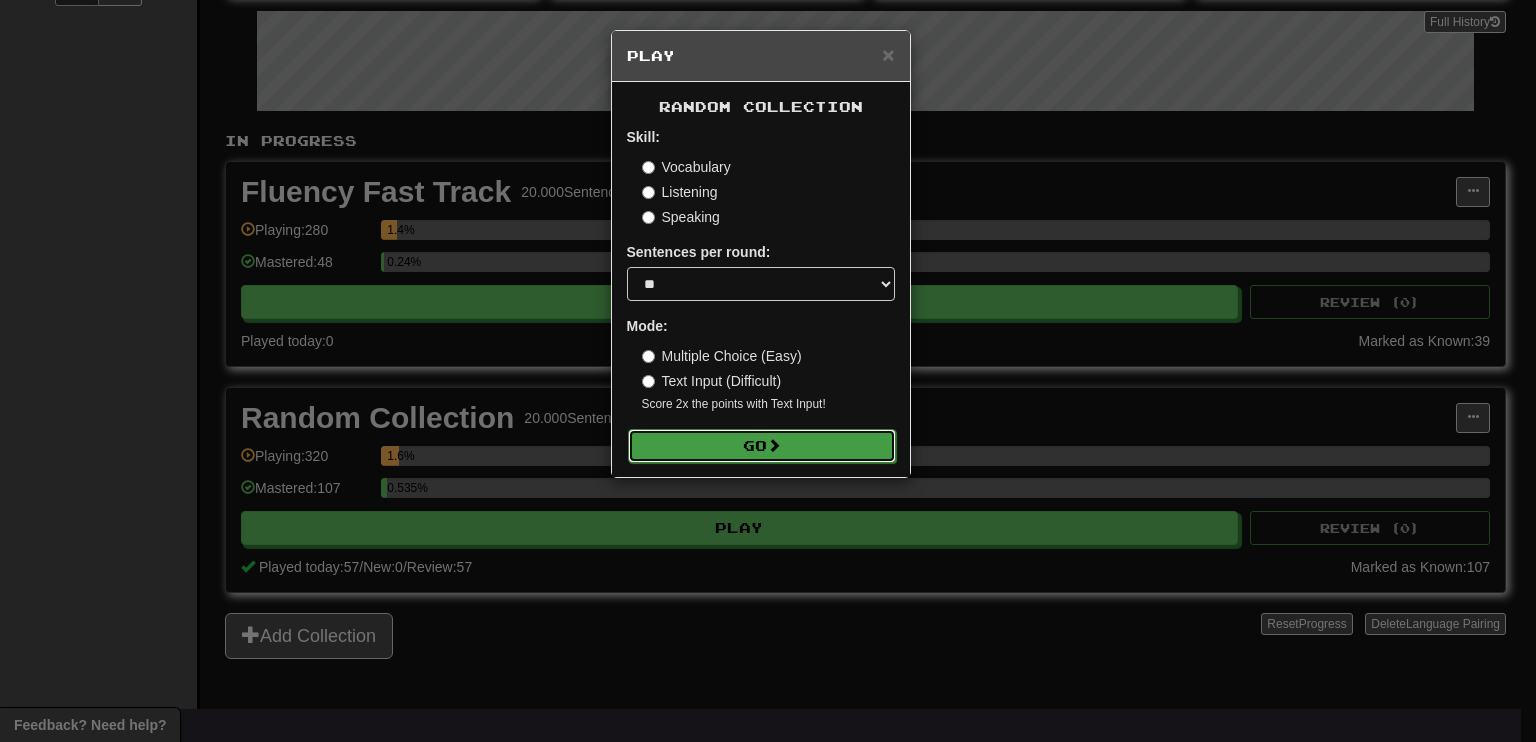 click on "Go" at bounding box center [762, 446] 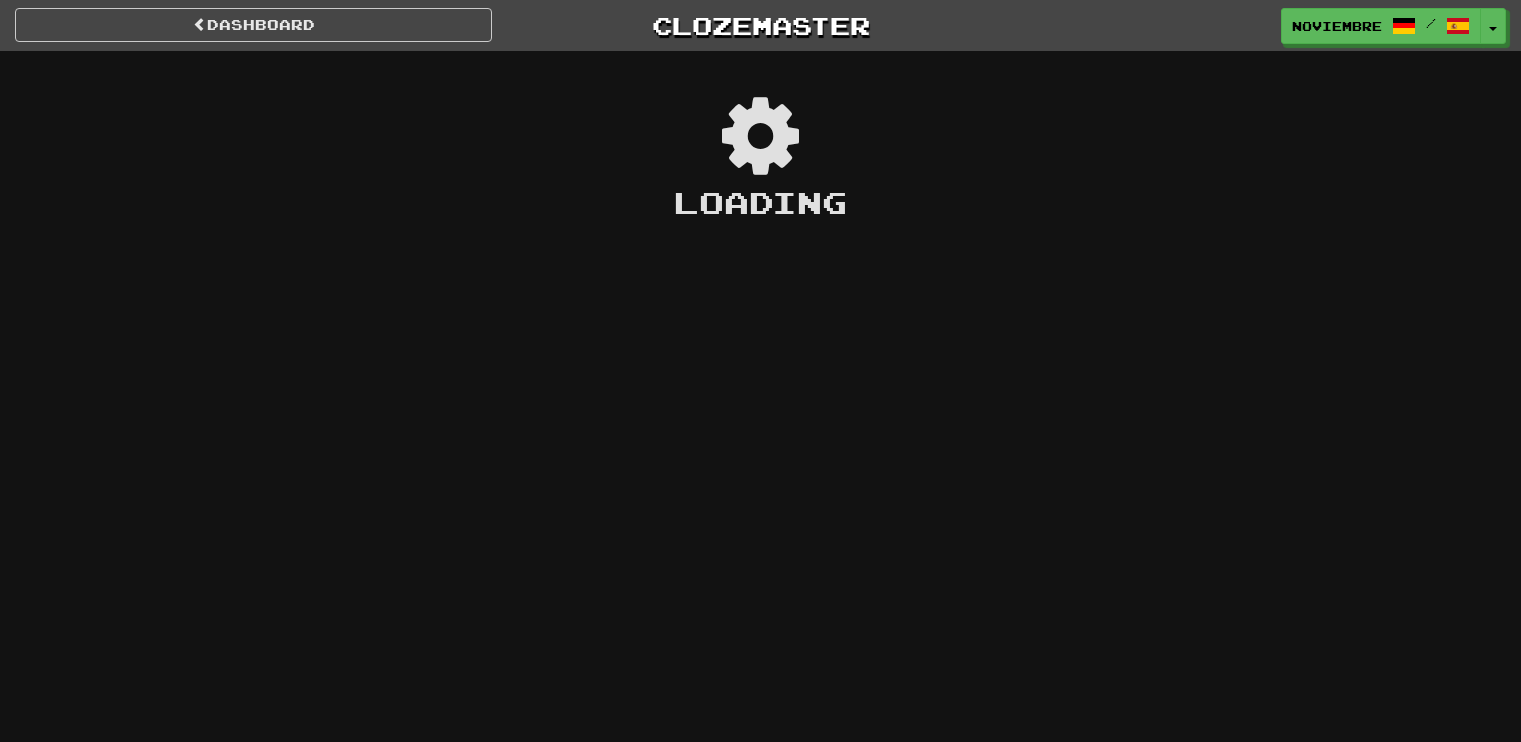 scroll, scrollTop: 0, scrollLeft: 0, axis: both 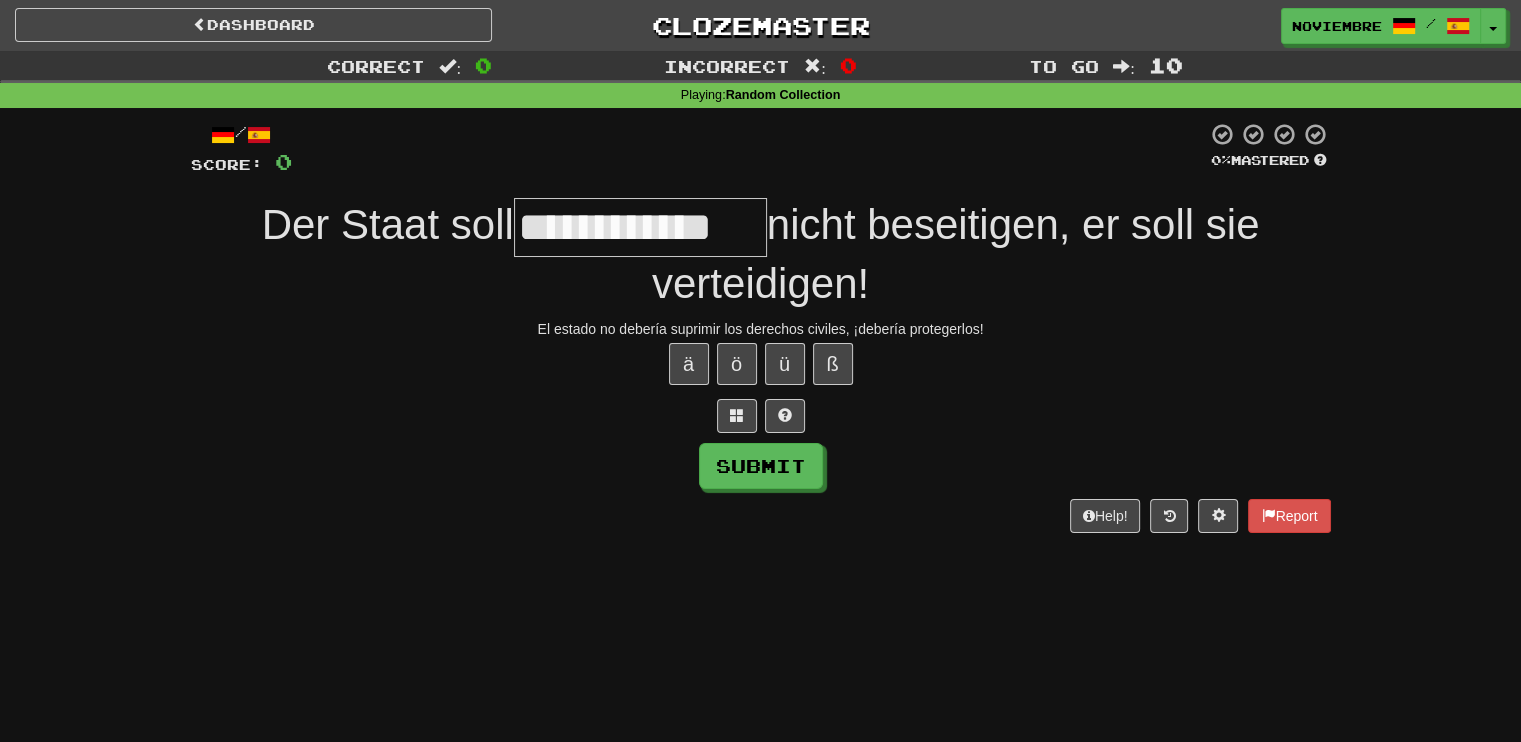 type on "**********" 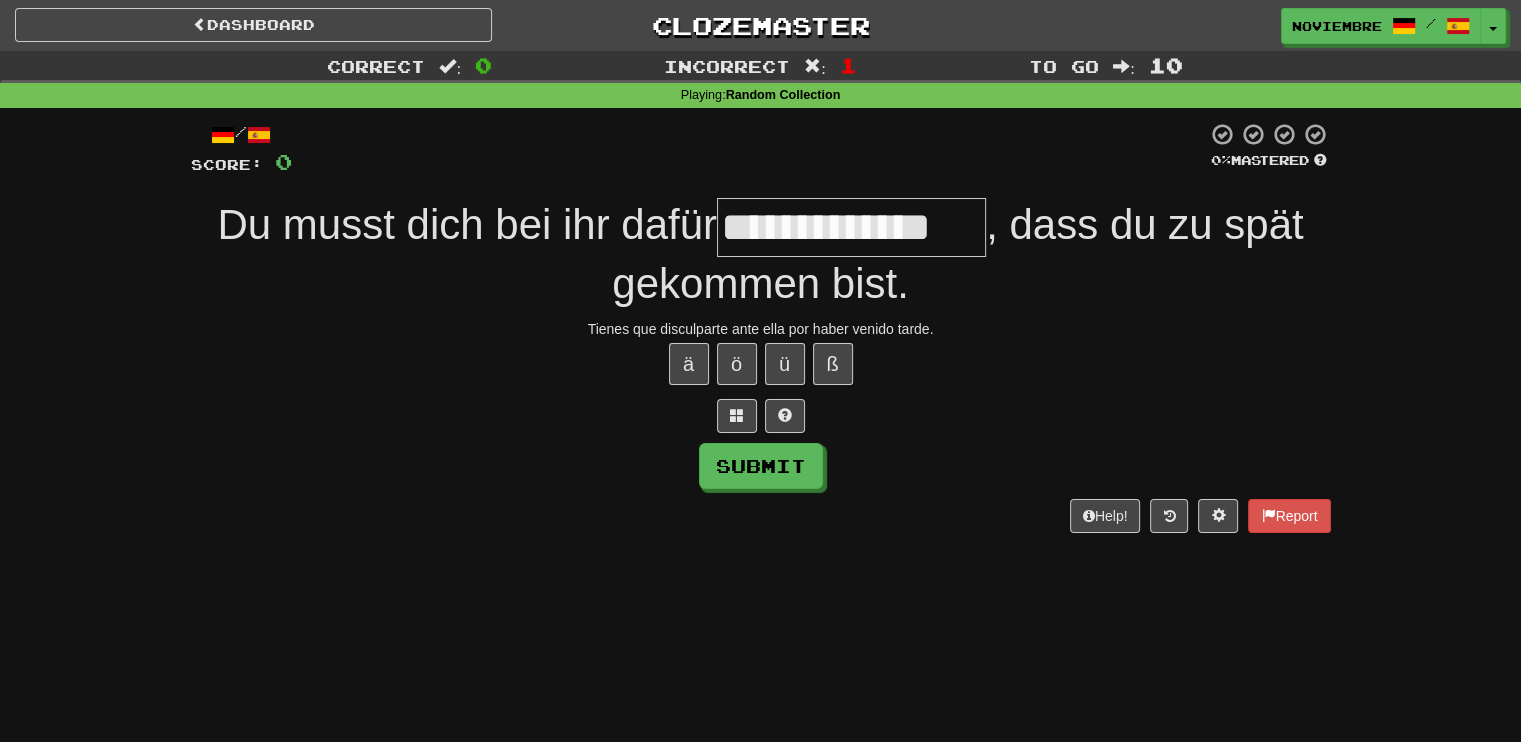 type on "**********" 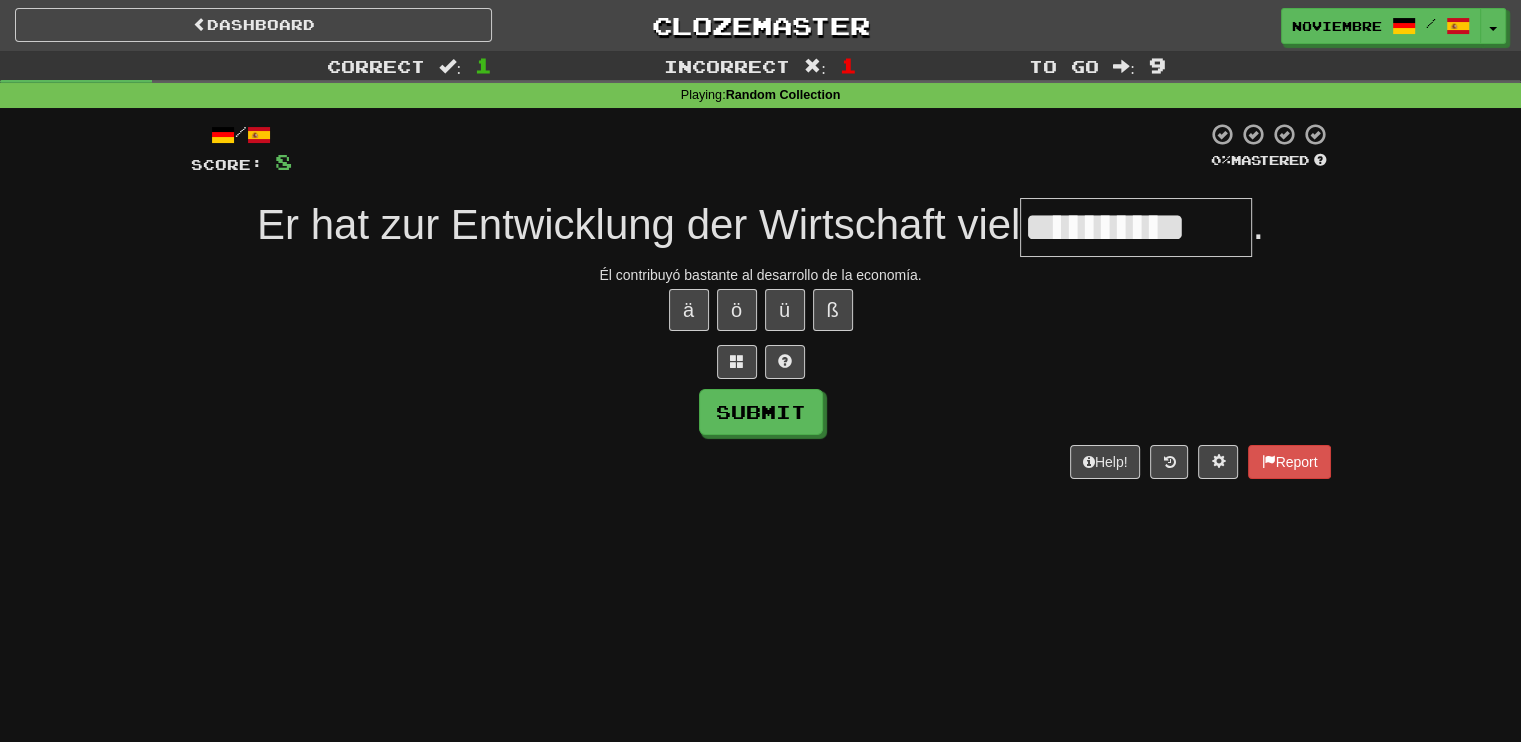 type on "**********" 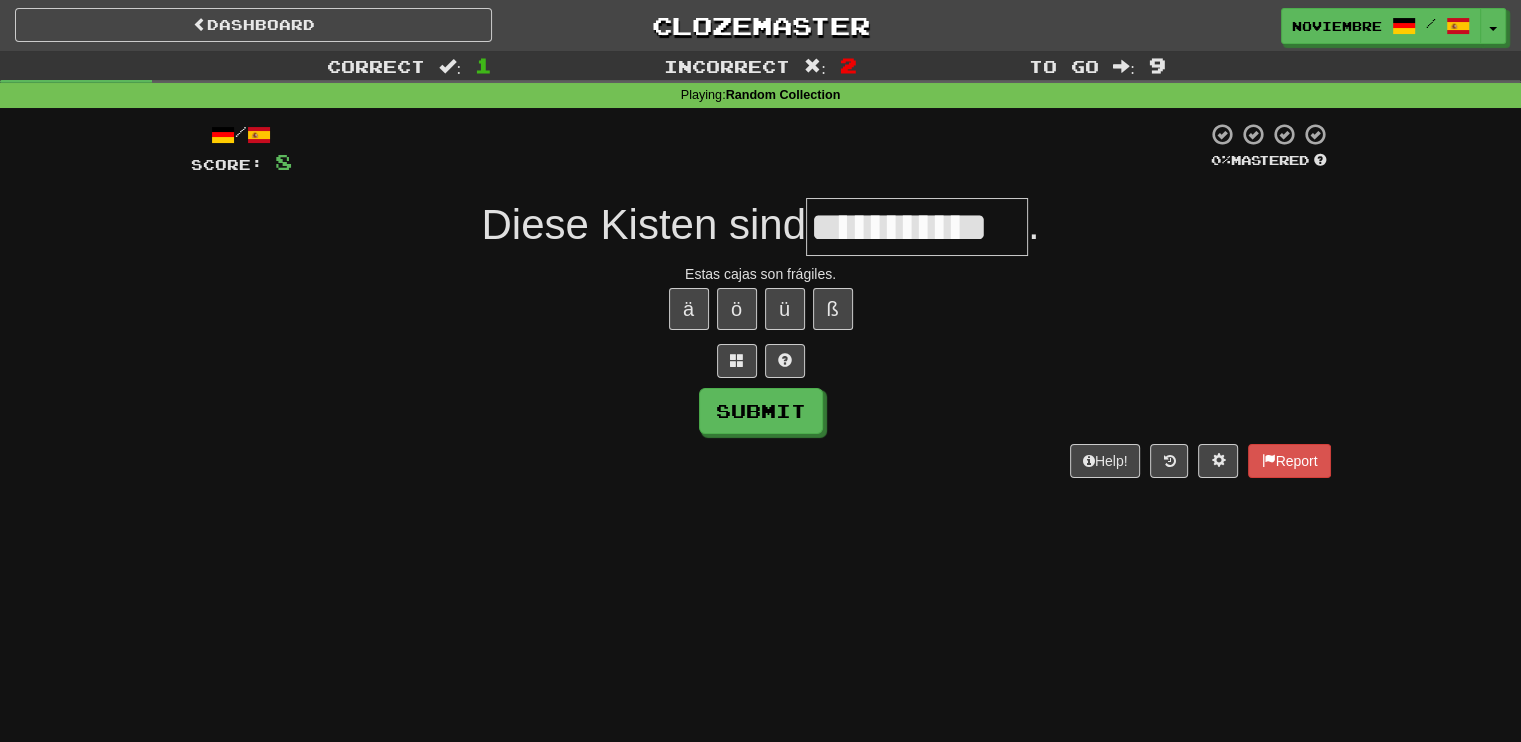 scroll, scrollTop: 0, scrollLeft: 0, axis: both 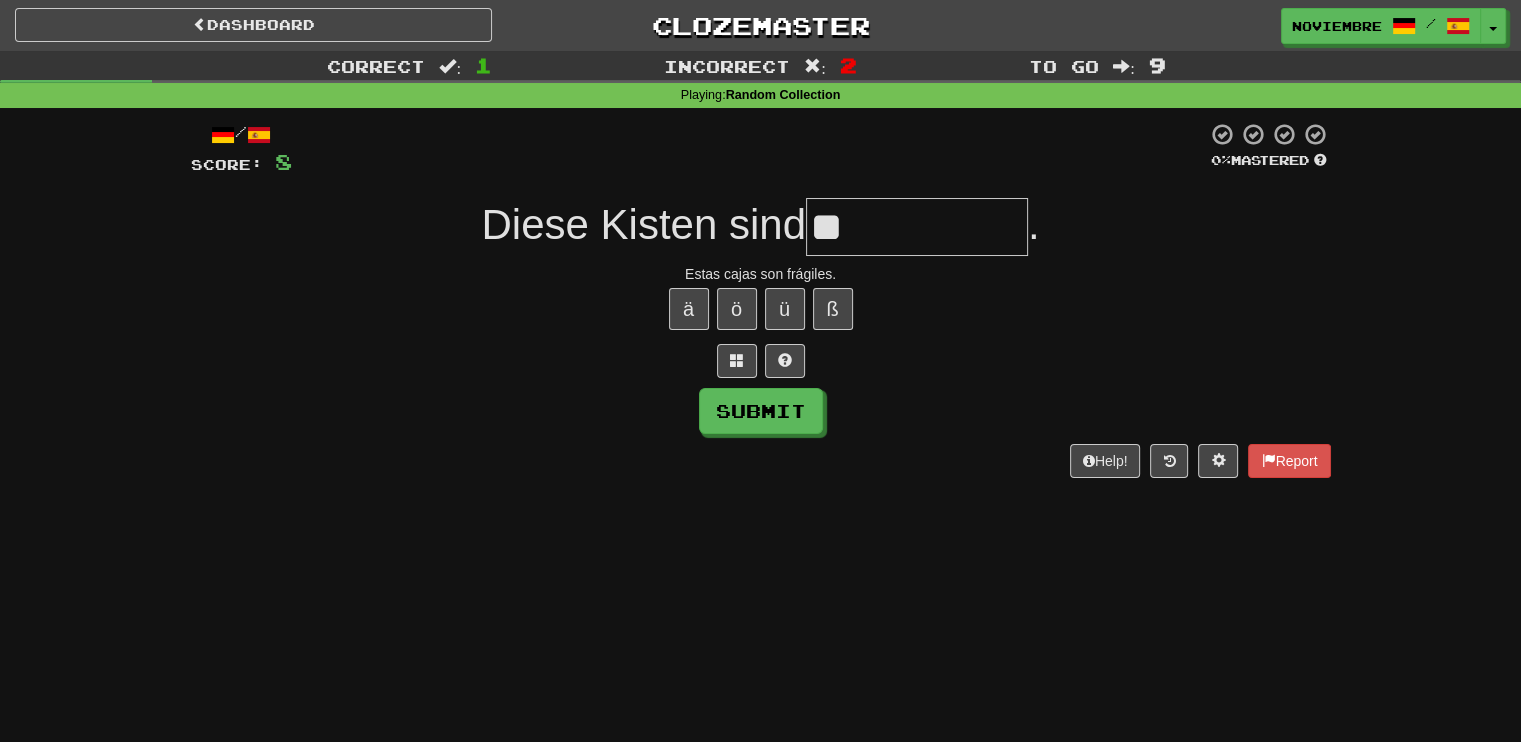 type on "*" 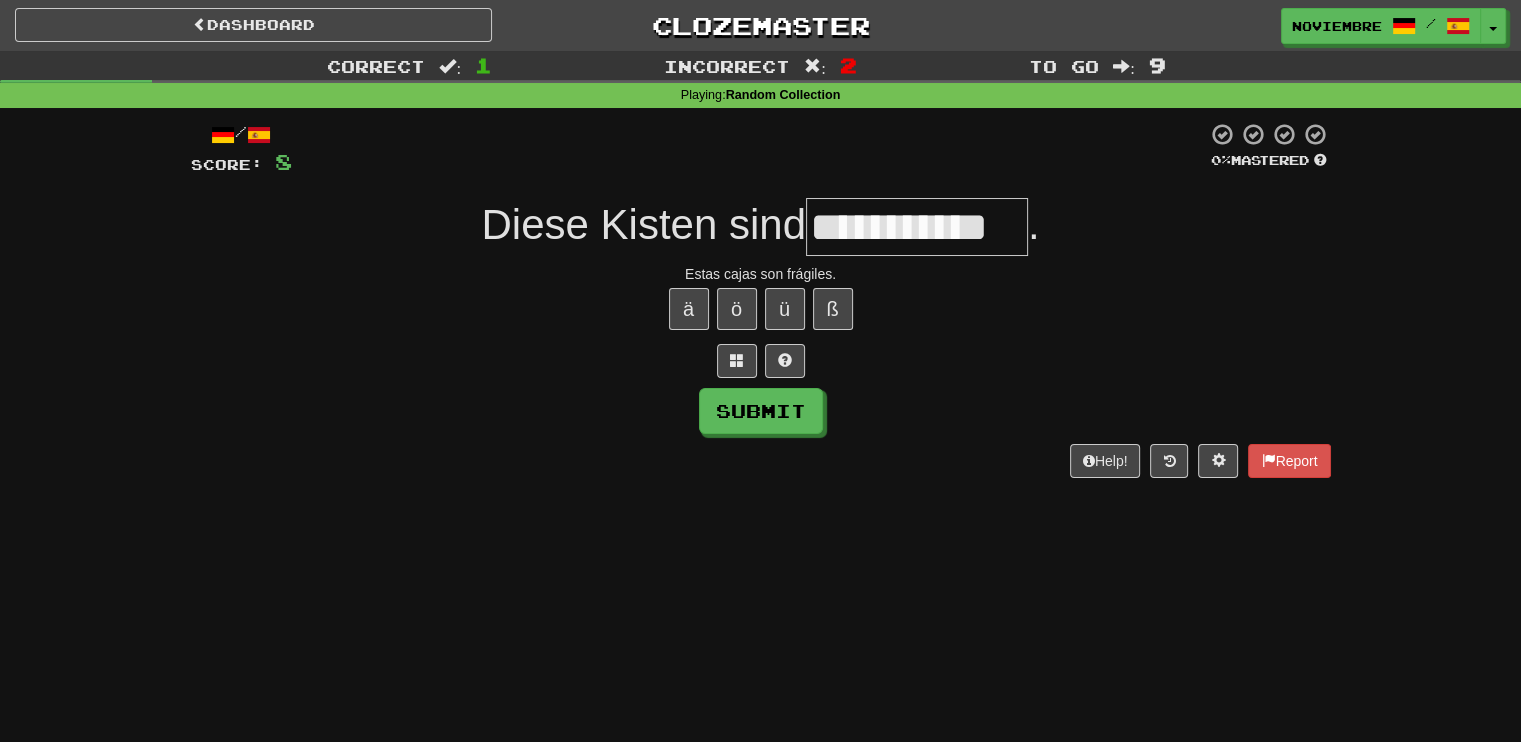 type on "**********" 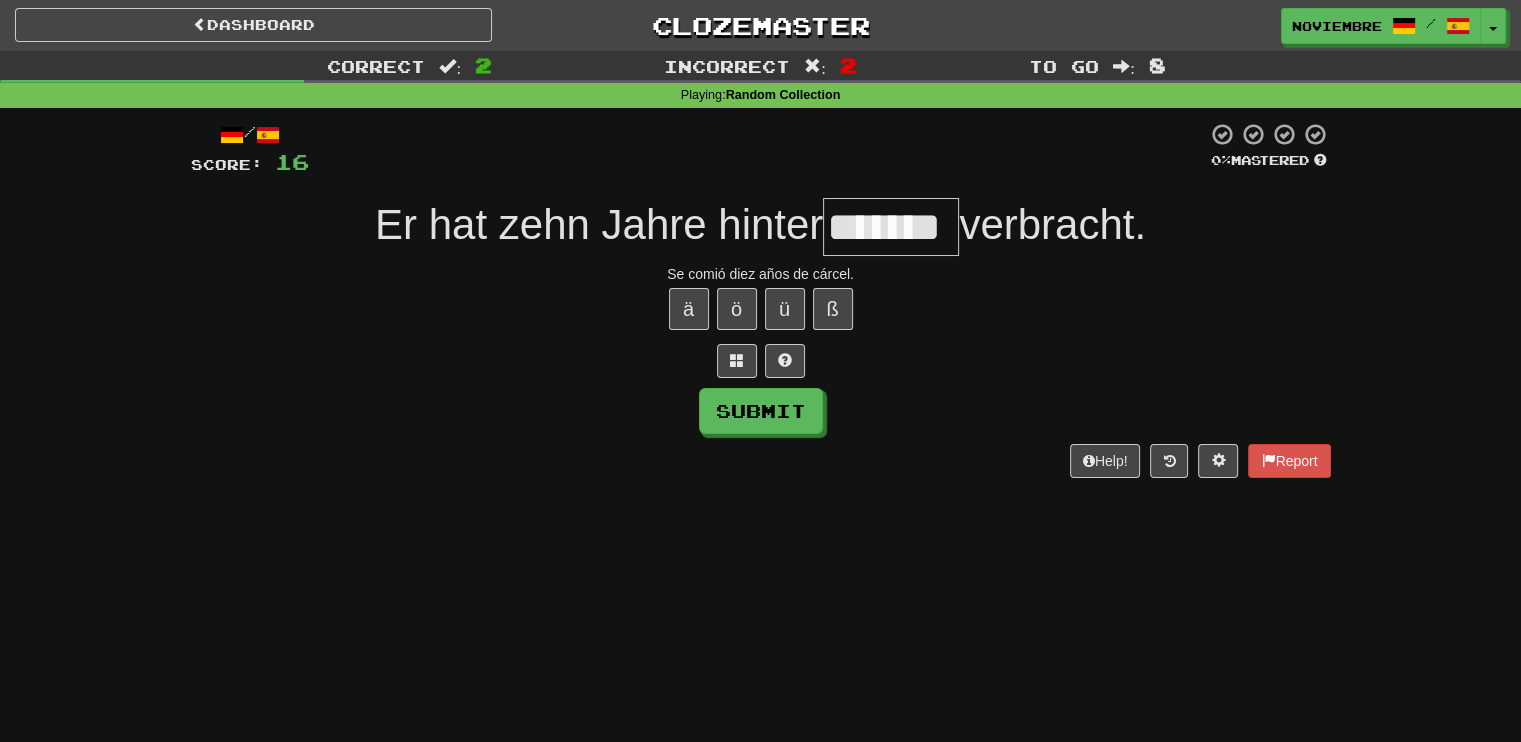 type on "*******" 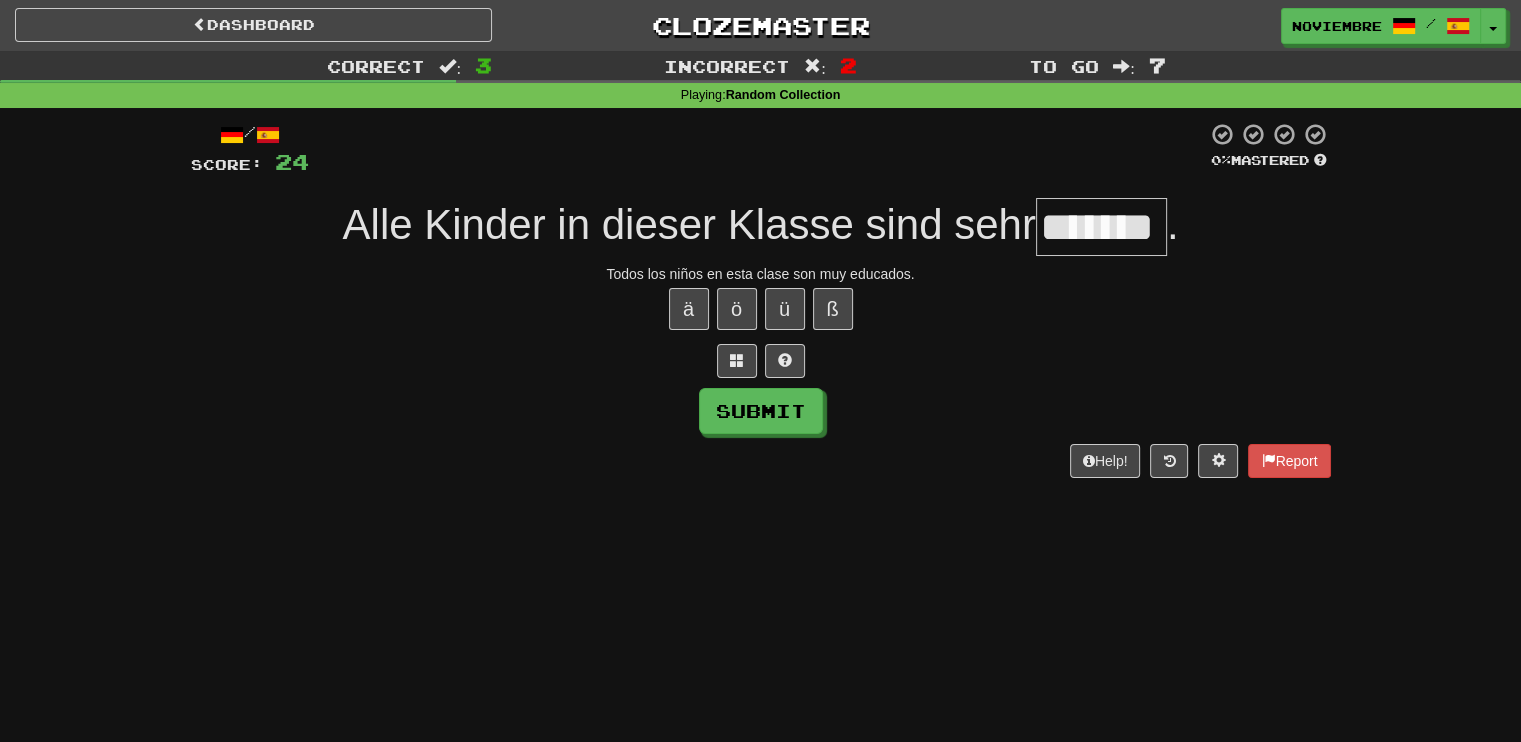 type on "*******" 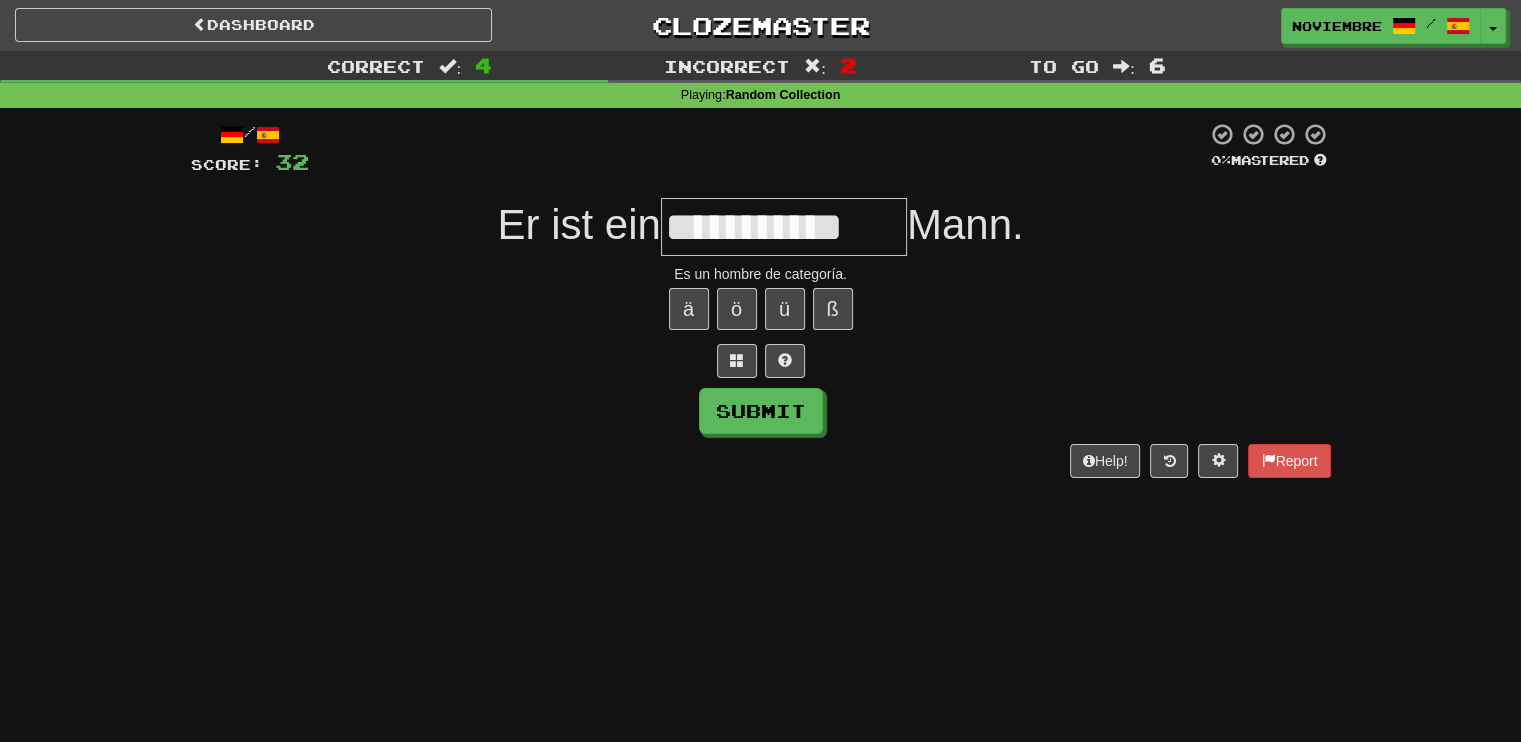 type on "**********" 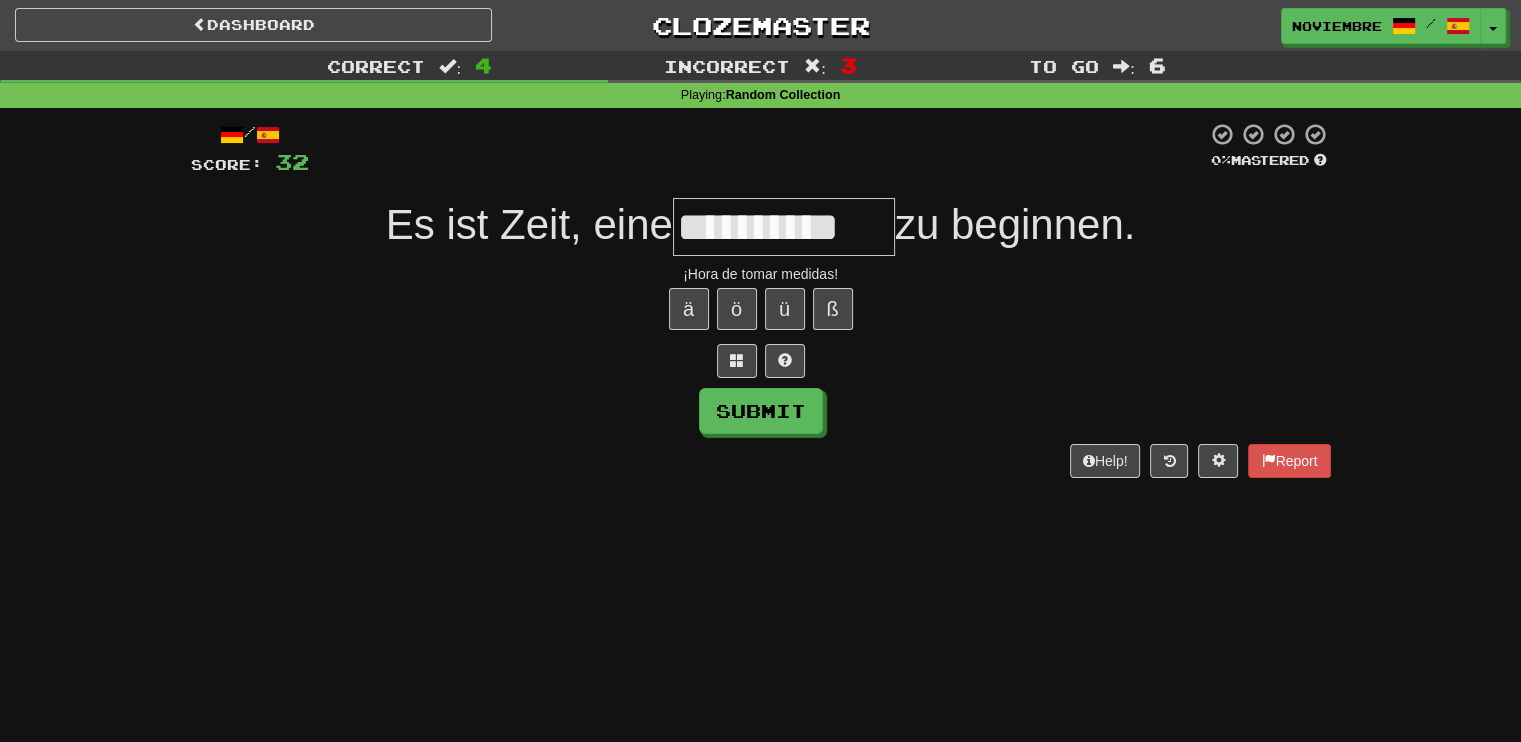 scroll, scrollTop: 0, scrollLeft: 18, axis: horizontal 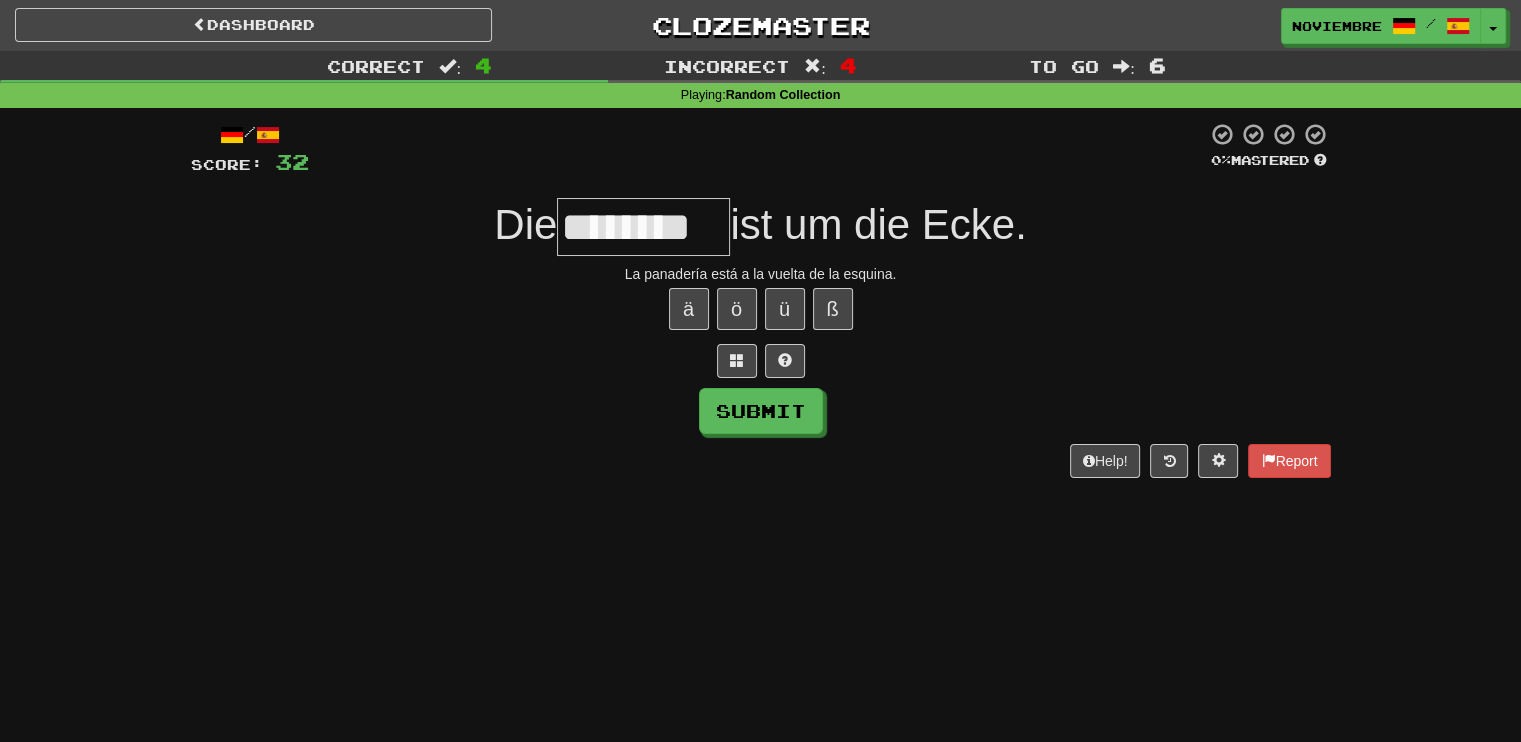 type on "********" 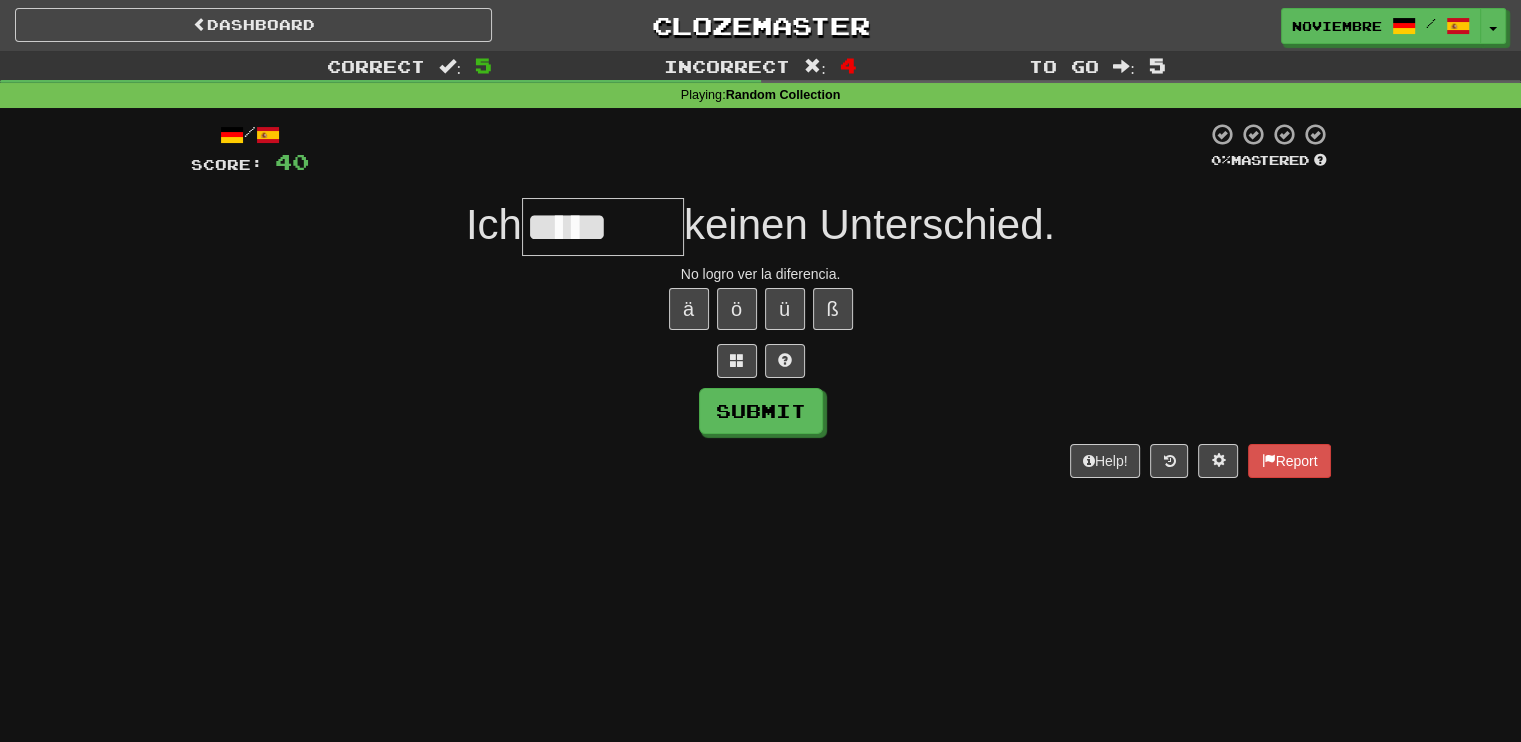 type on "*******" 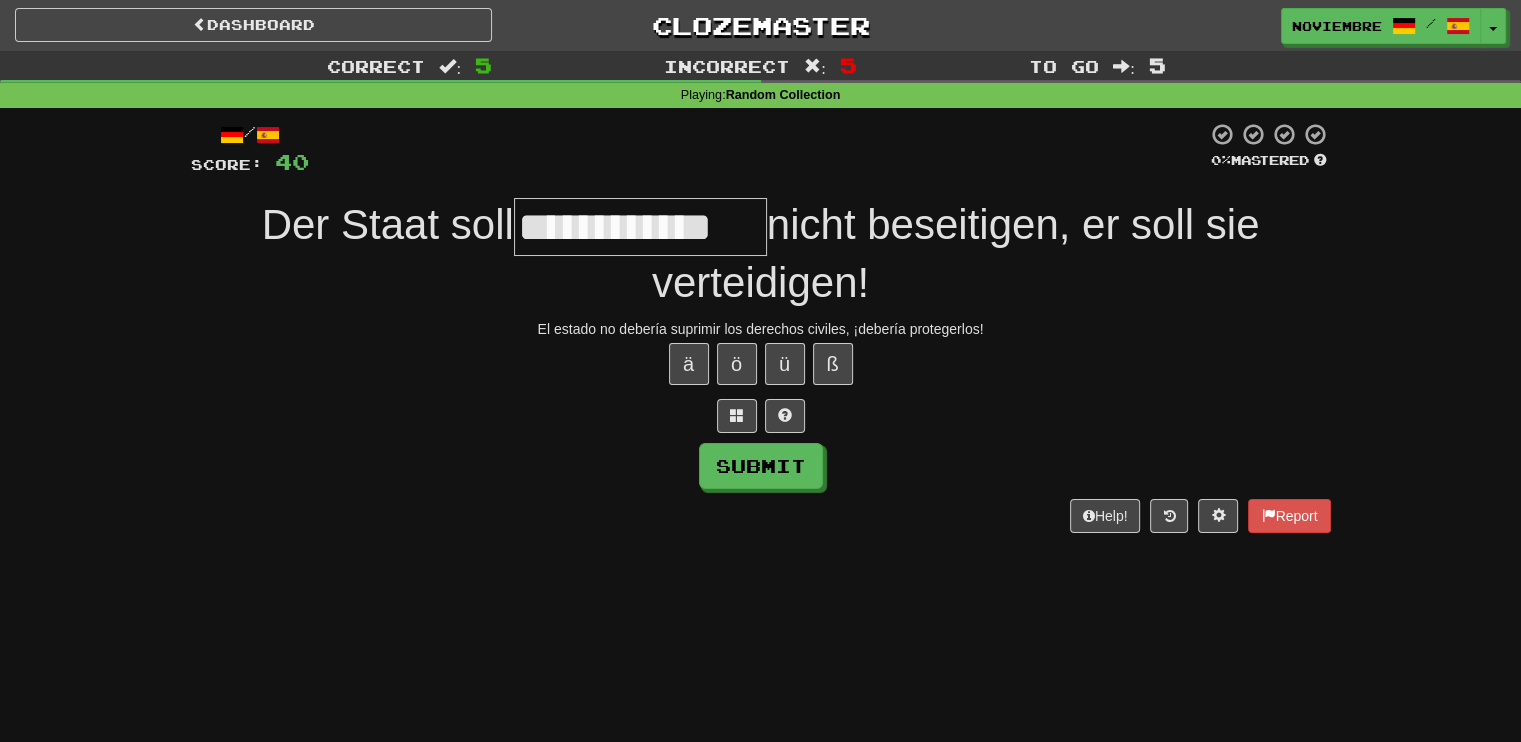type on "**********" 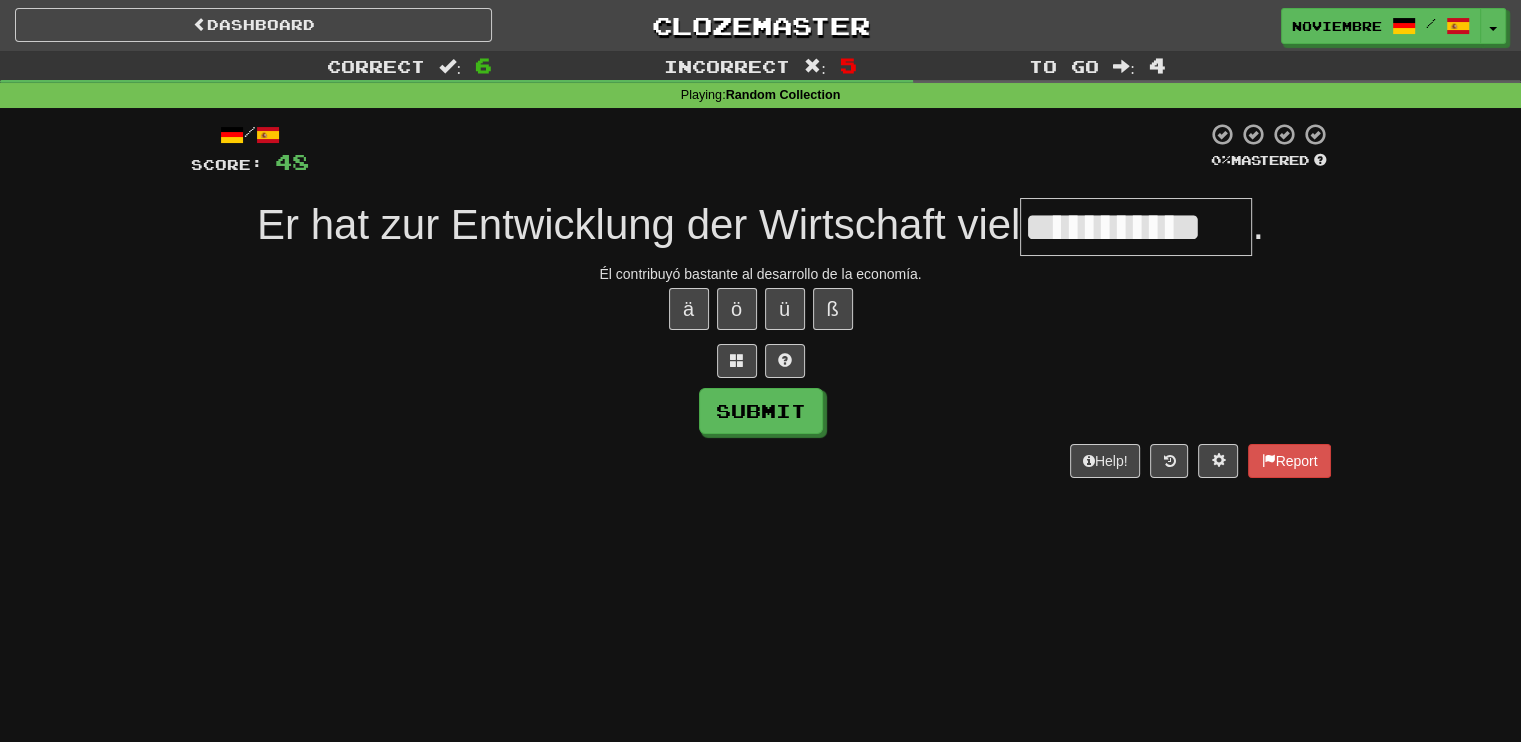 type on "**********" 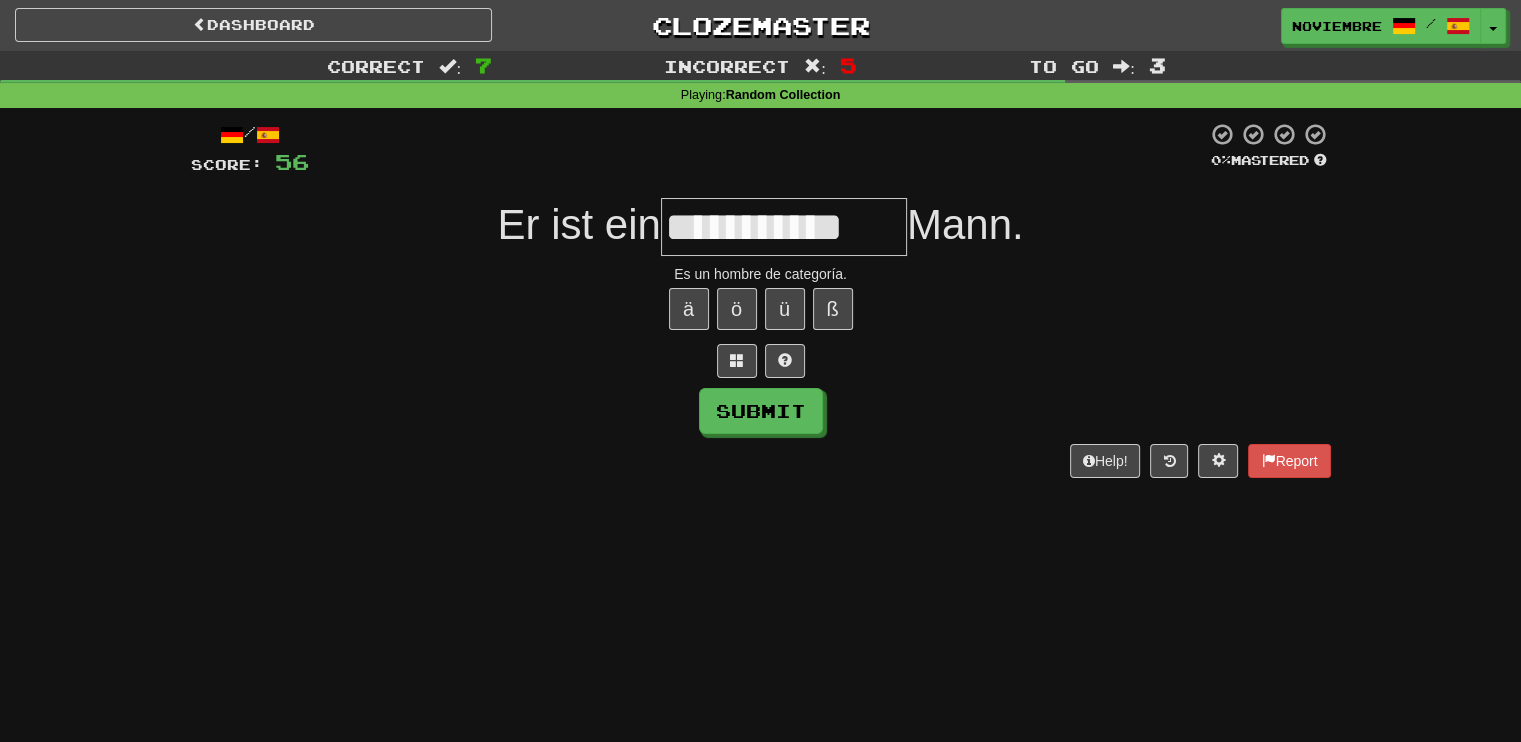type on "**********" 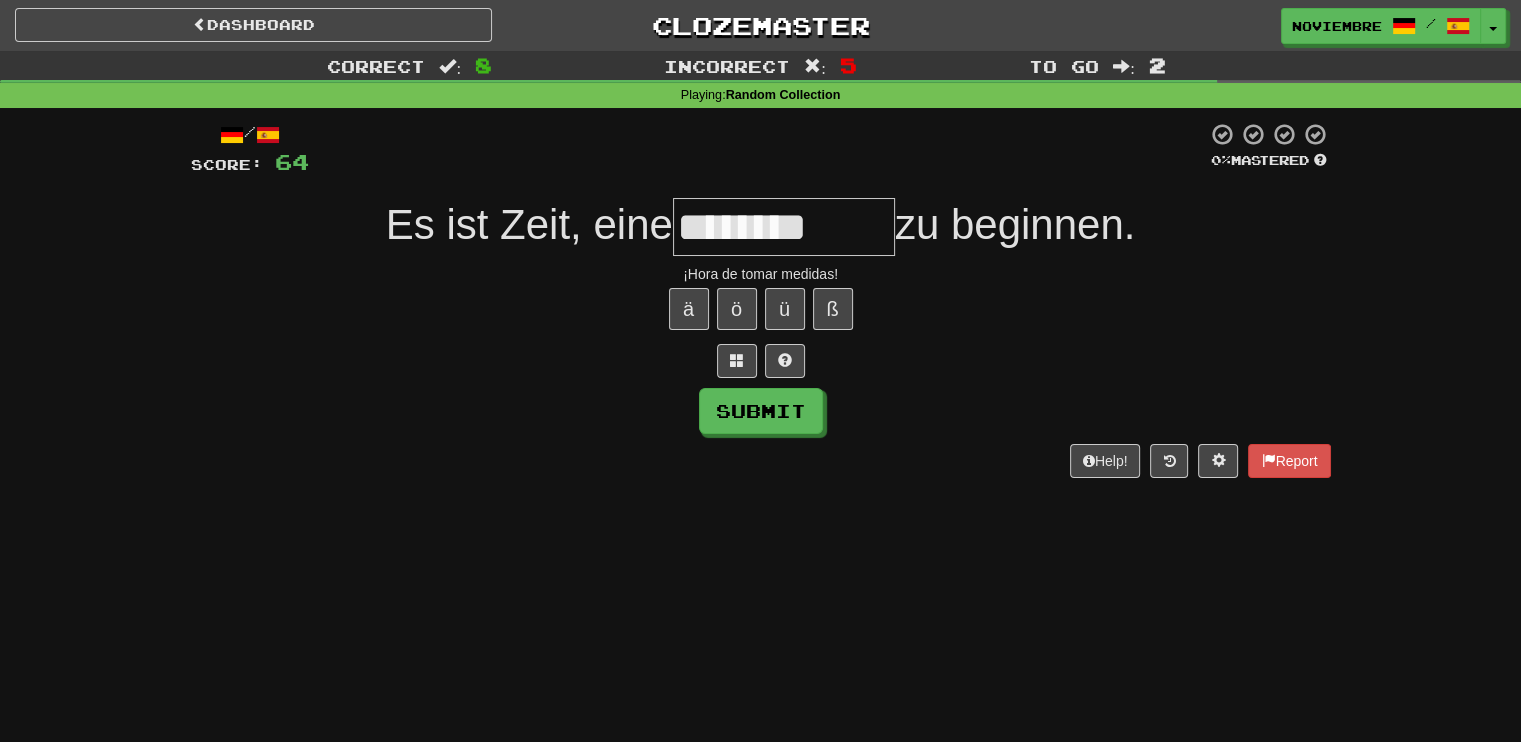 type on "********" 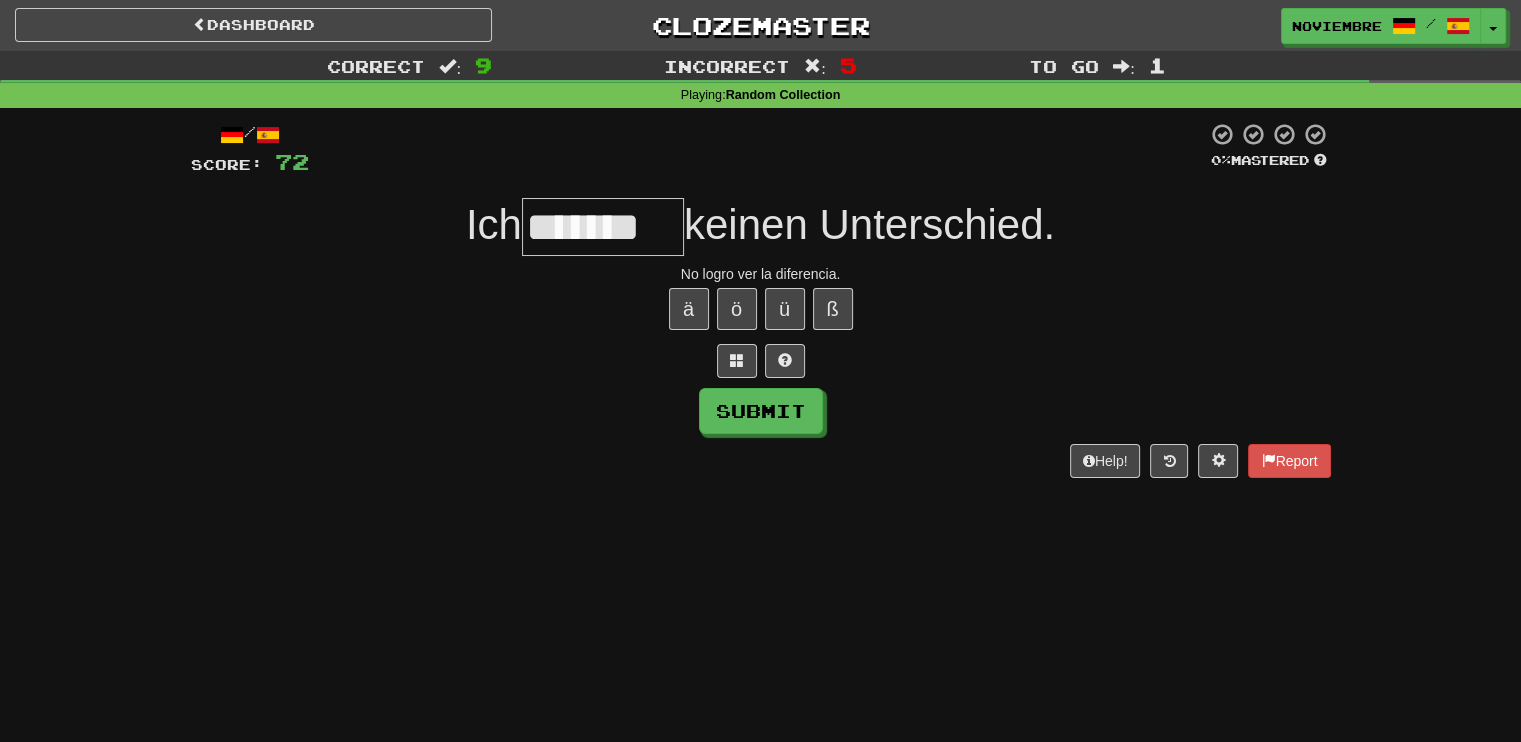 type on "*******" 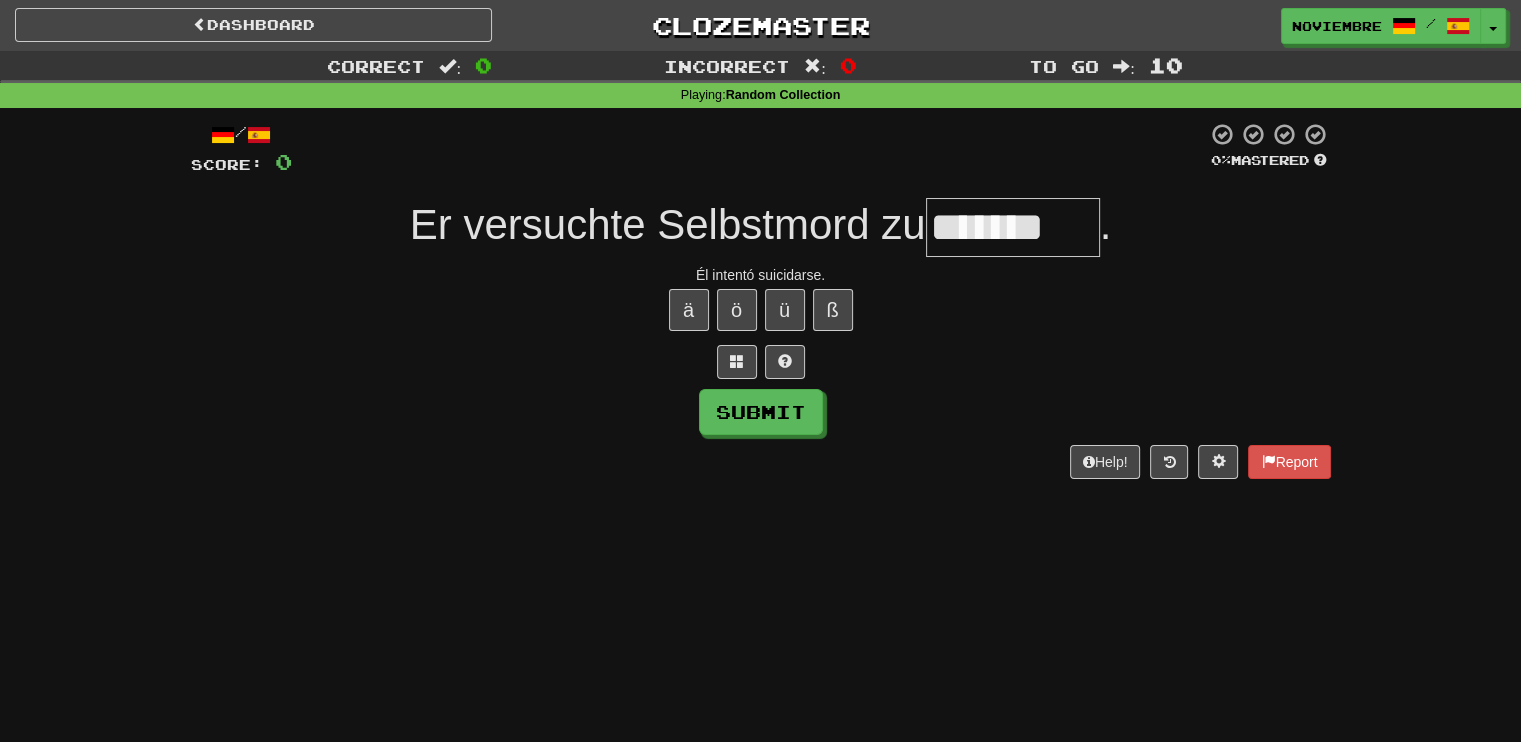 type on "*******" 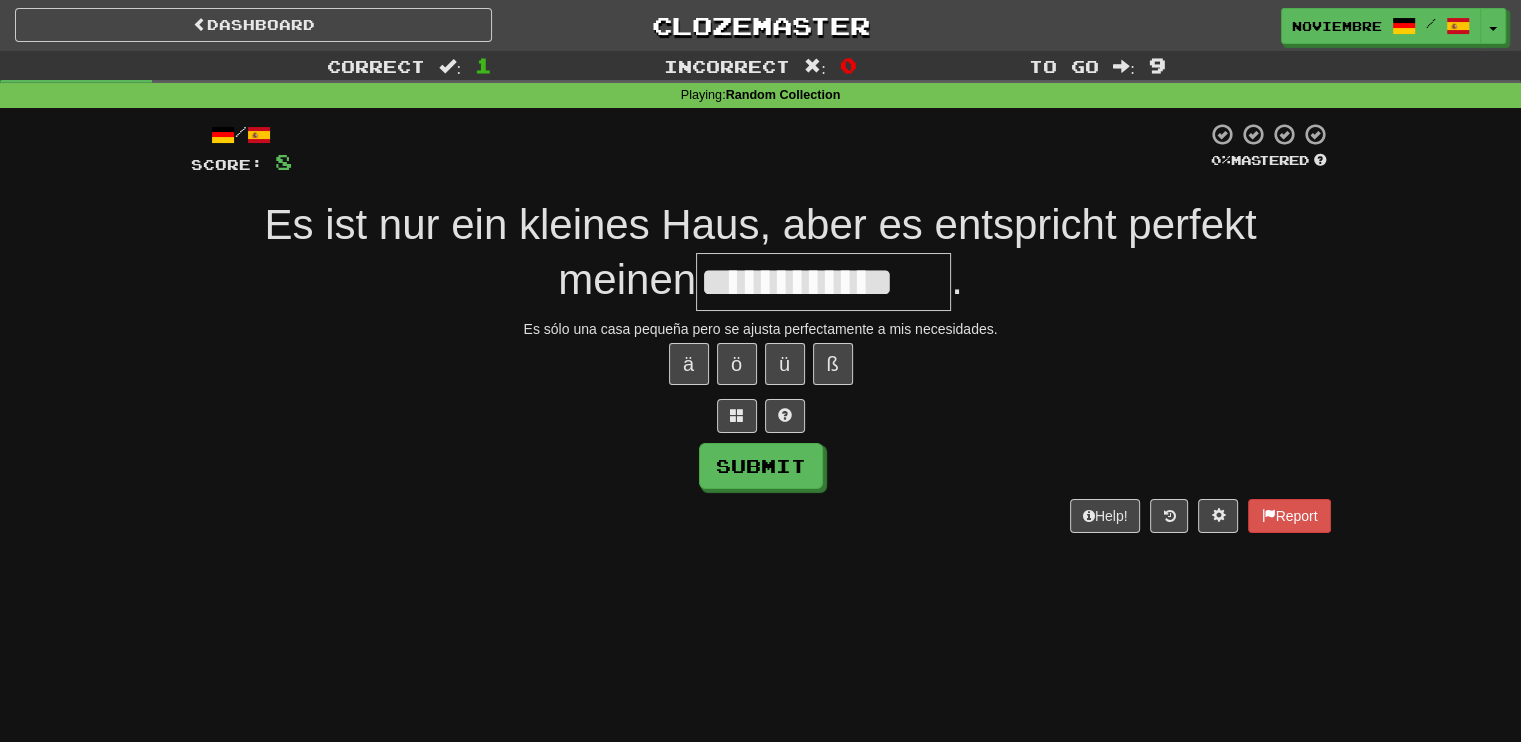 type on "**********" 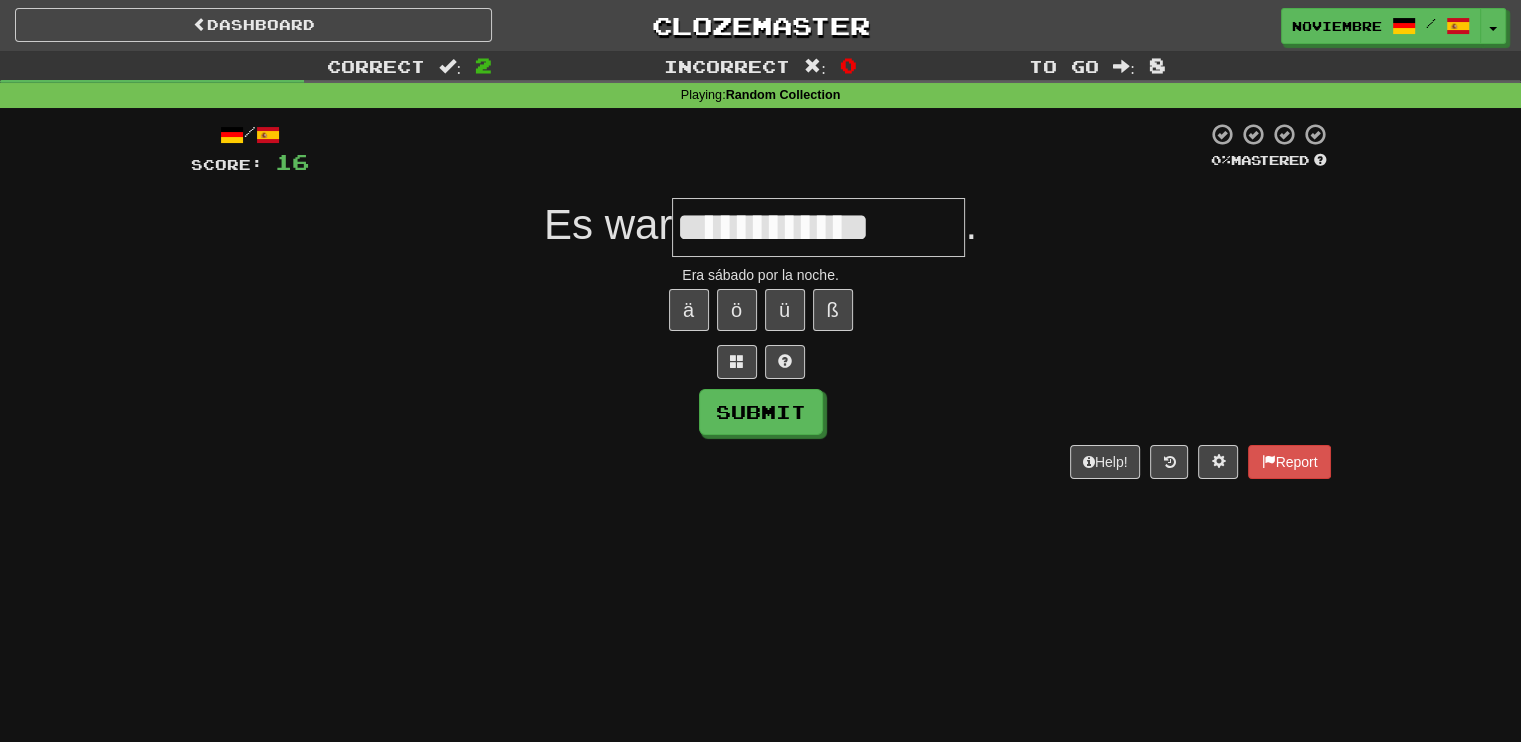 type on "**********" 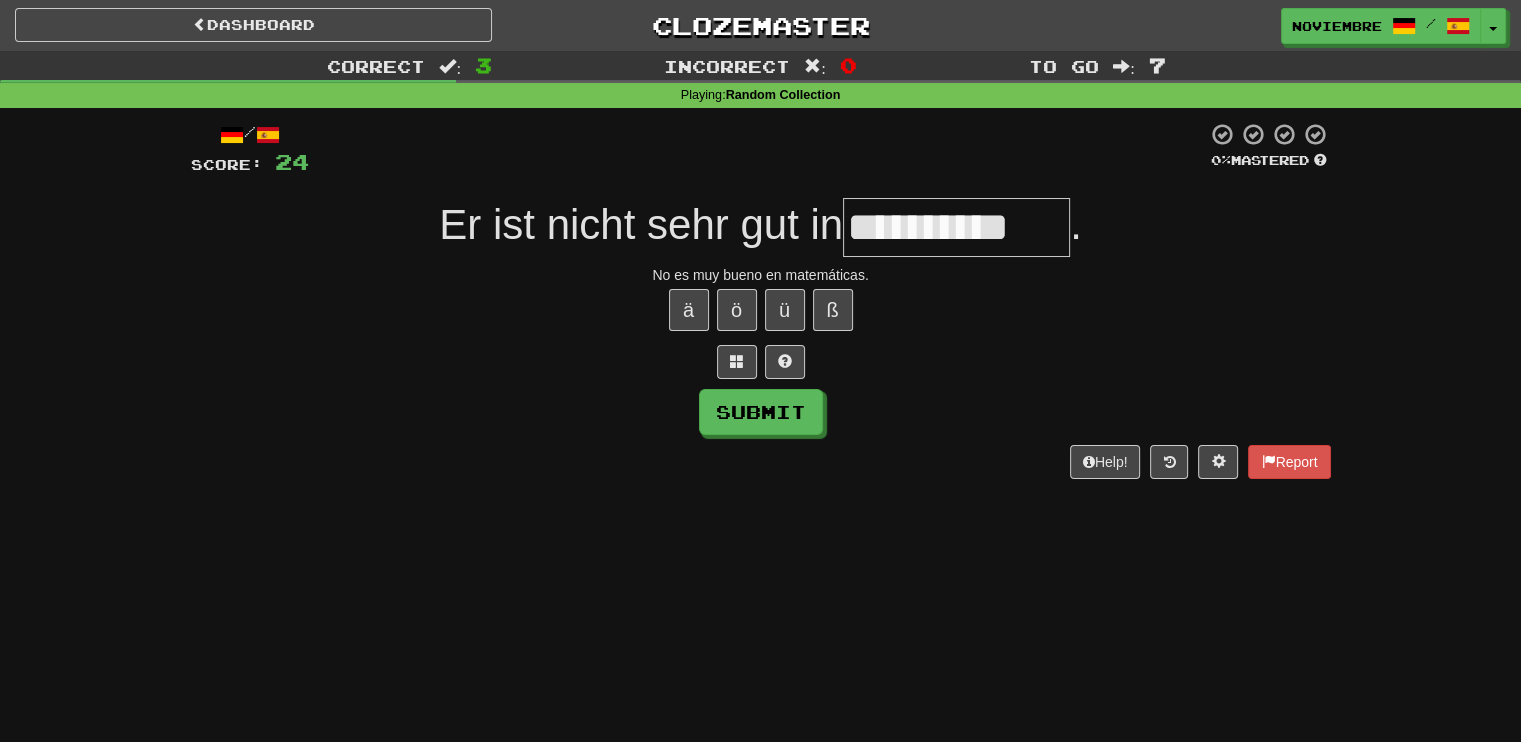 type on "**********" 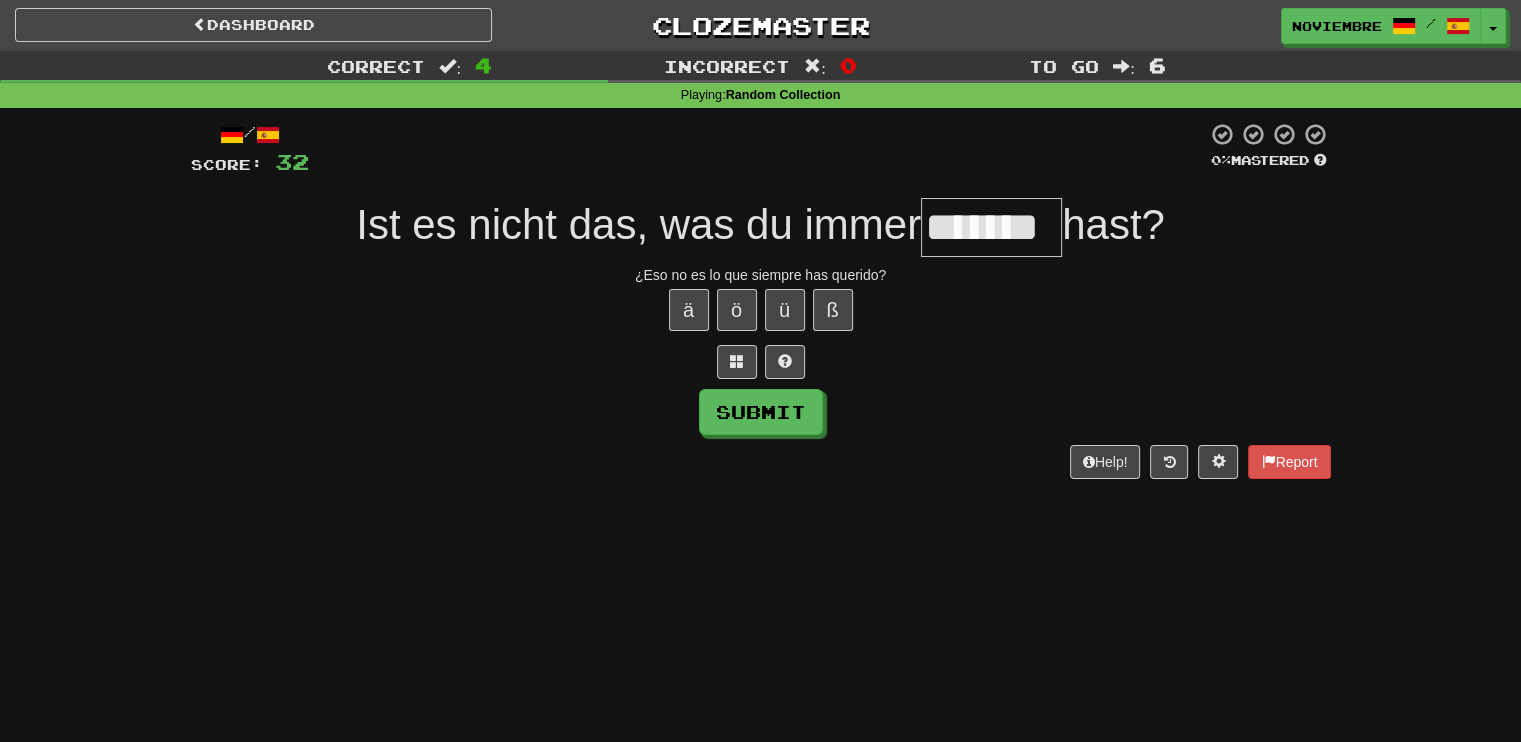 type on "*******" 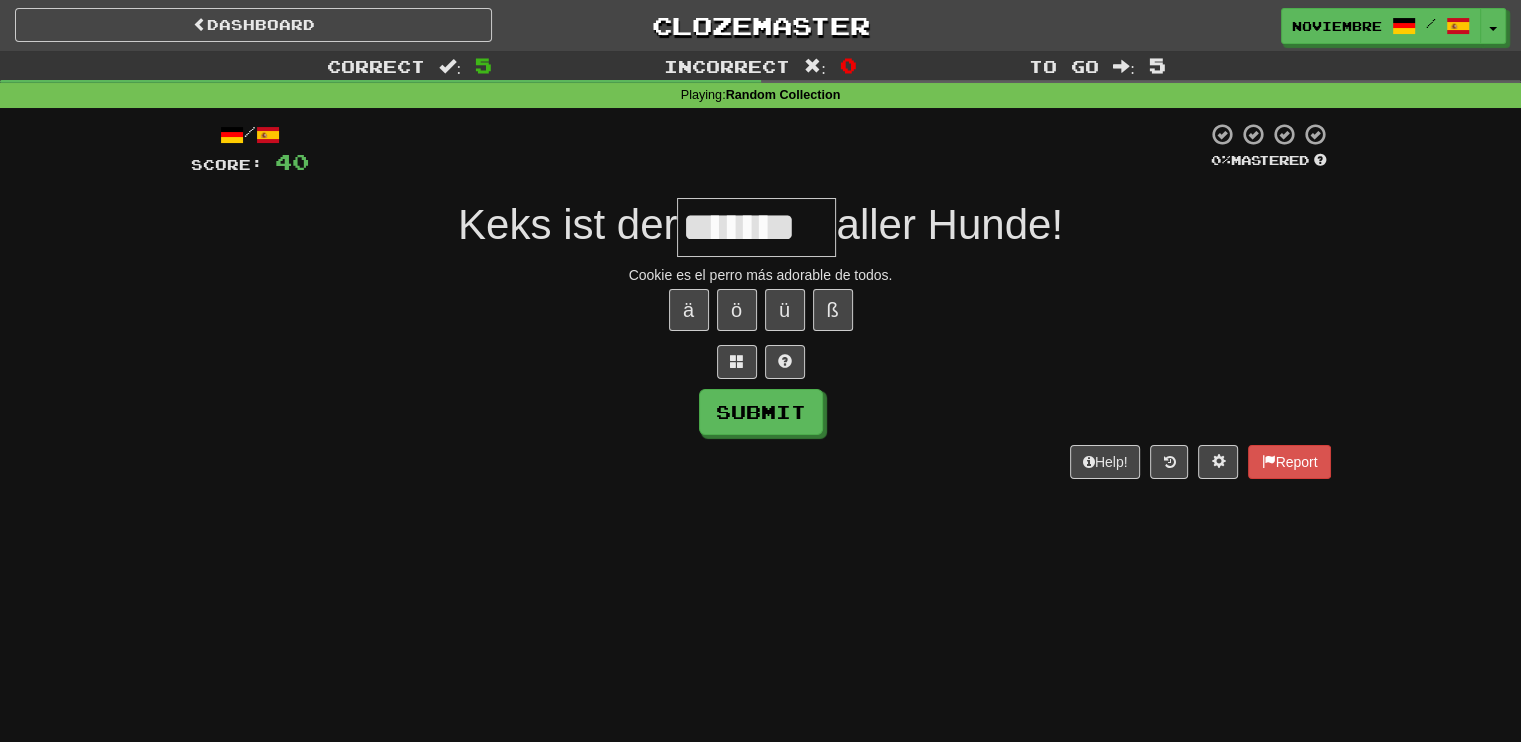 type on "*******" 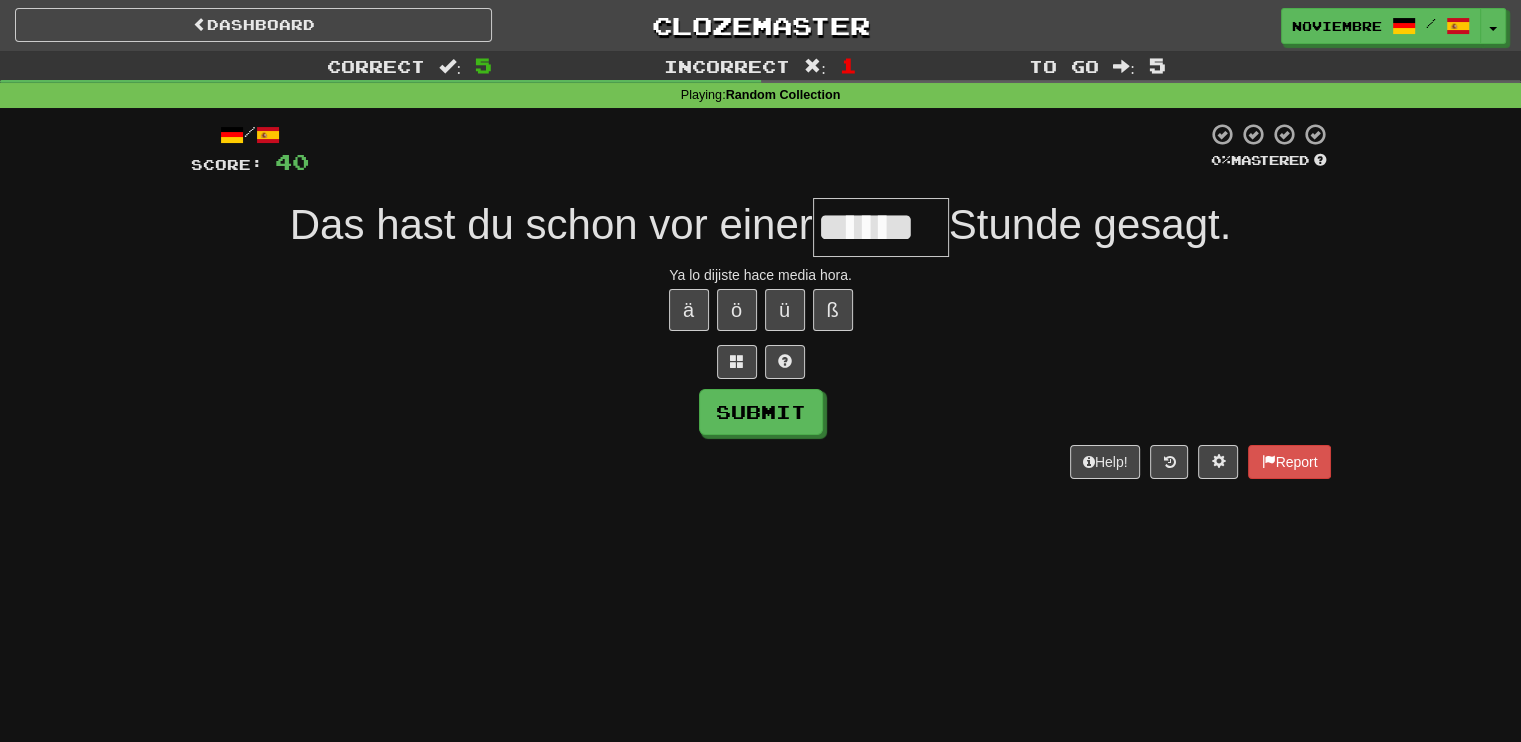 type on "******" 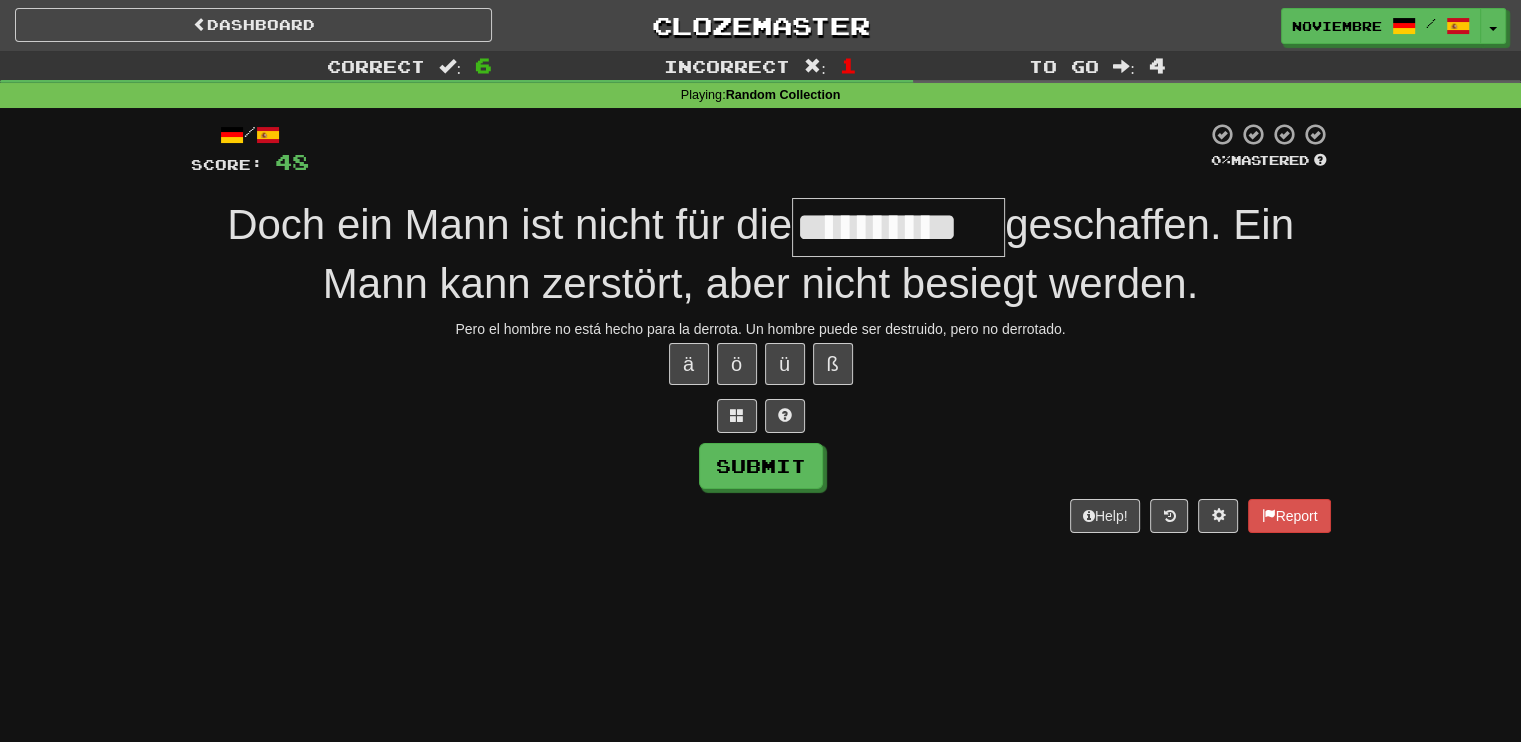 type on "**********" 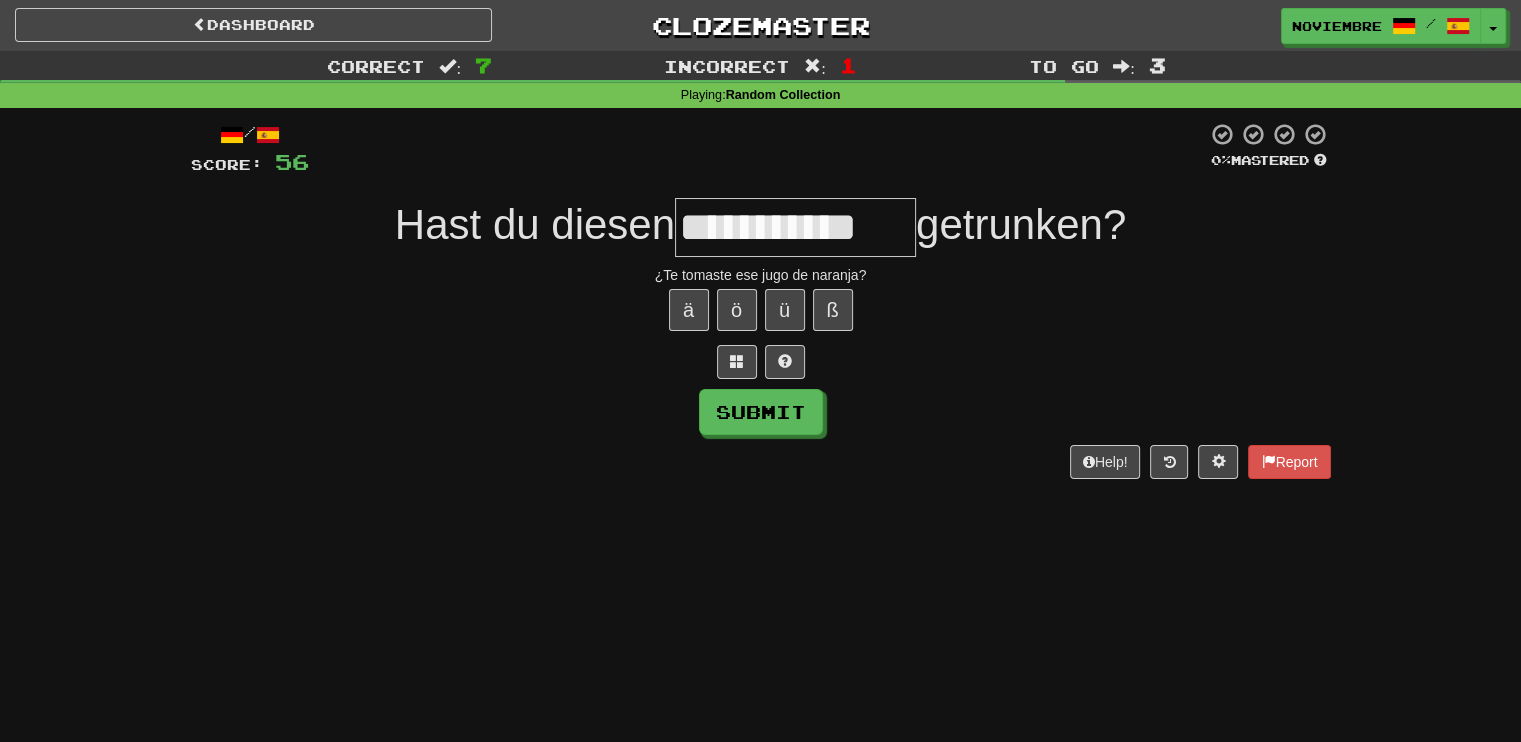 type on "**********" 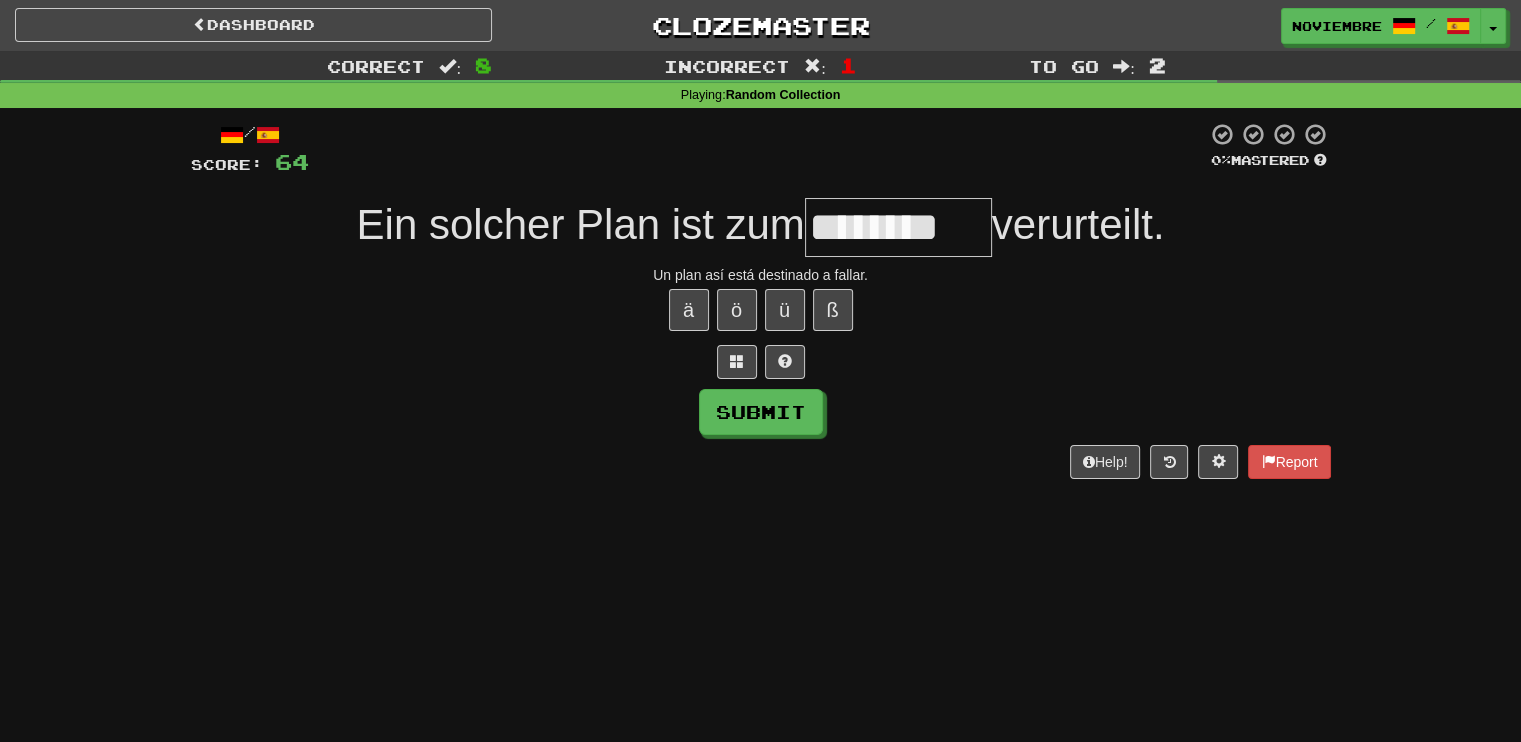 type on "*********" 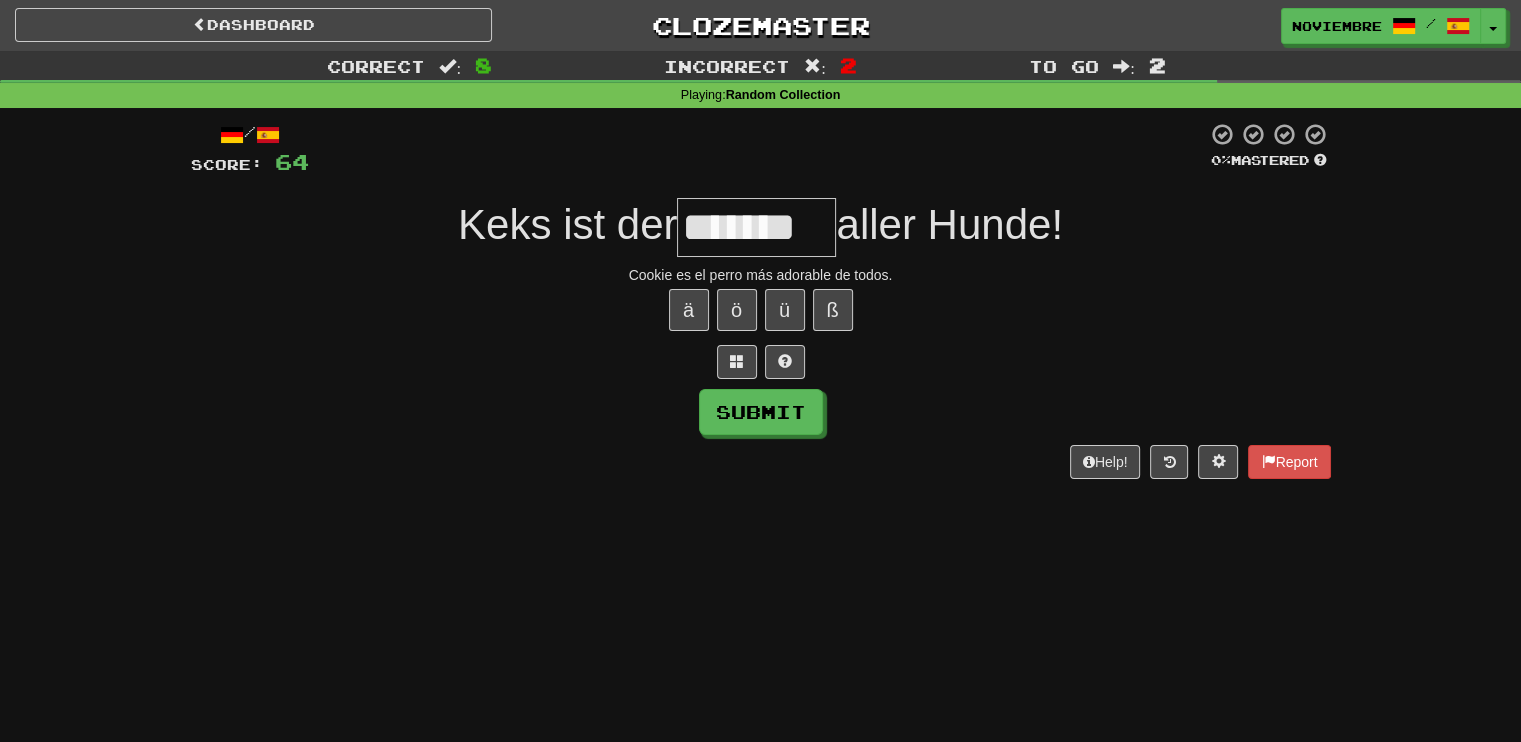 type on "*******" 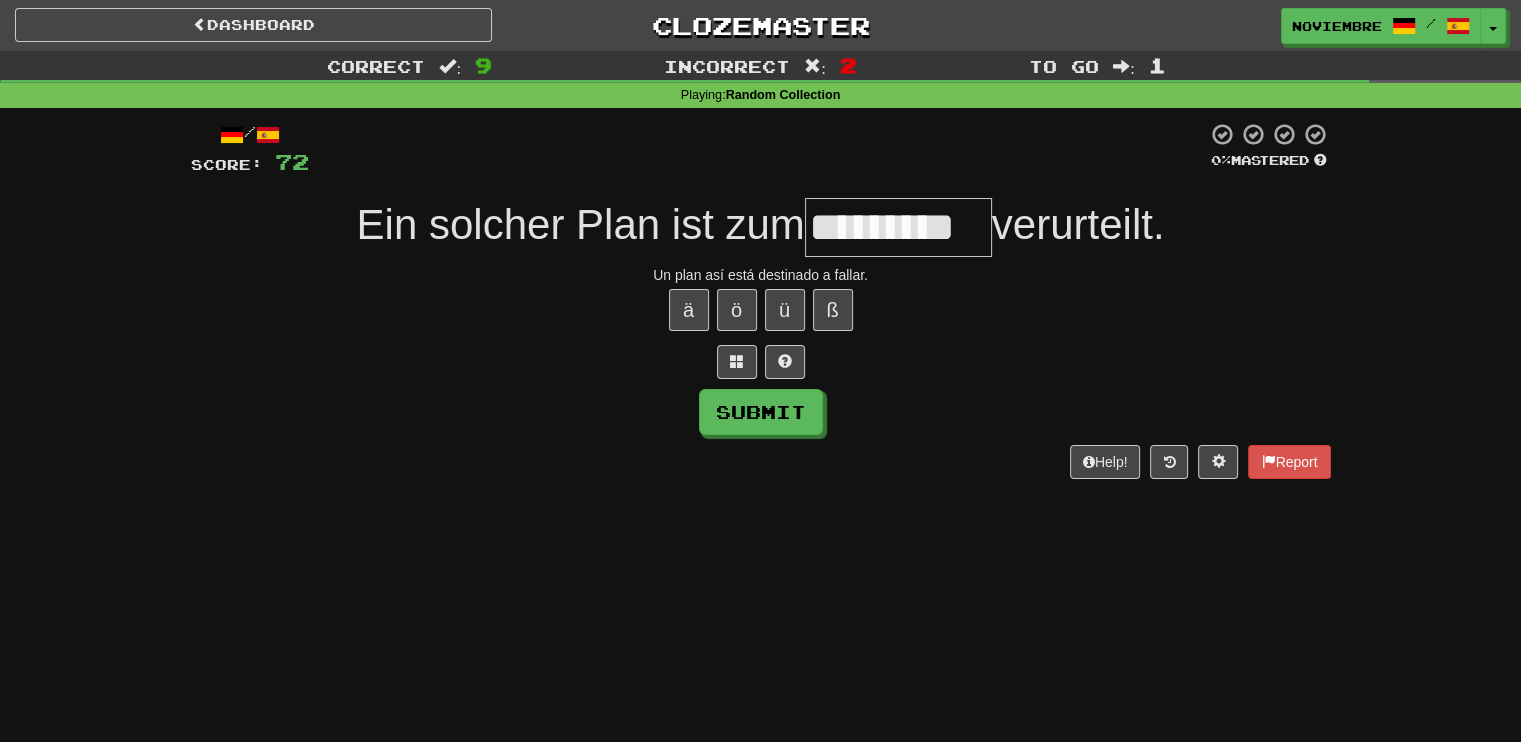 type on "*********" 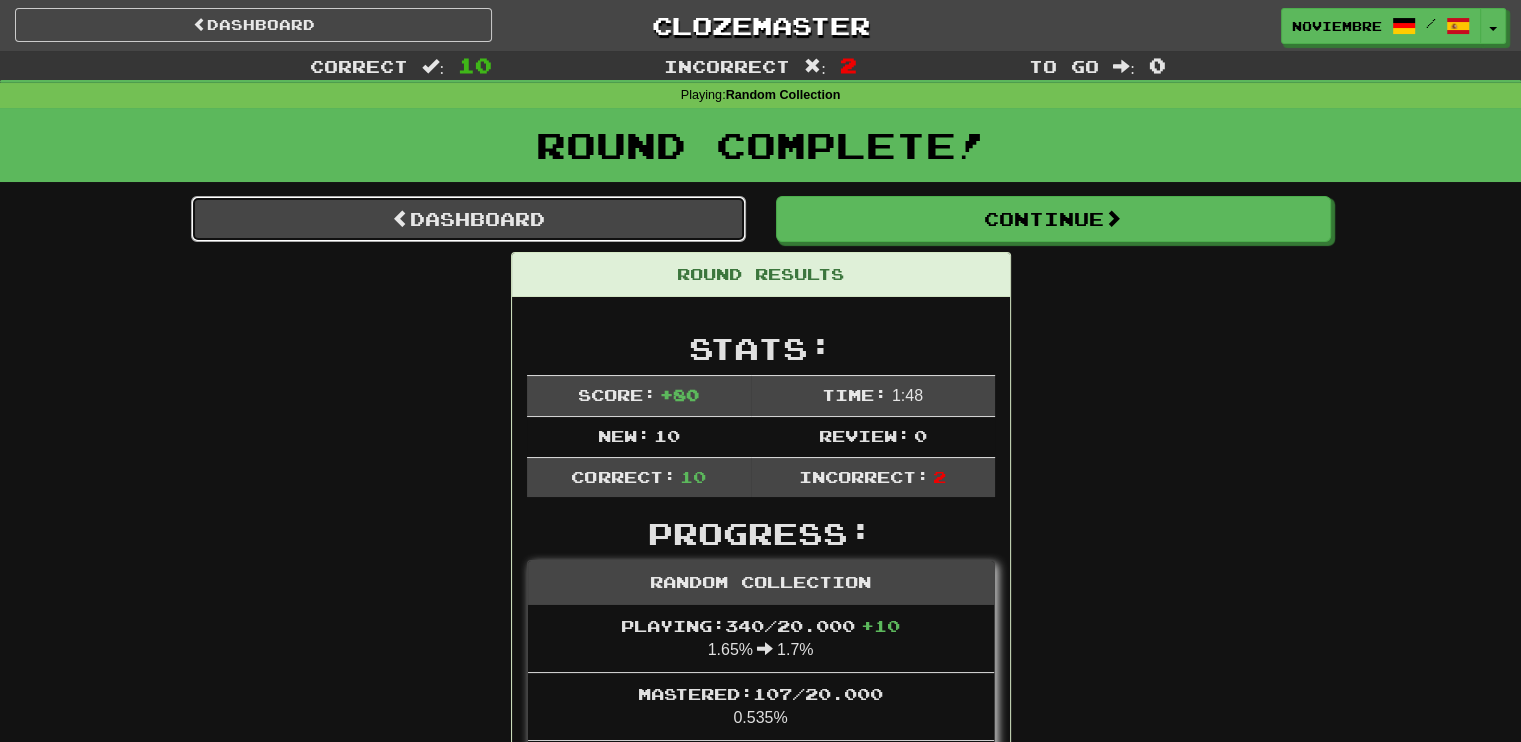 click on "Dashboard" at bounding box center (468, 219) 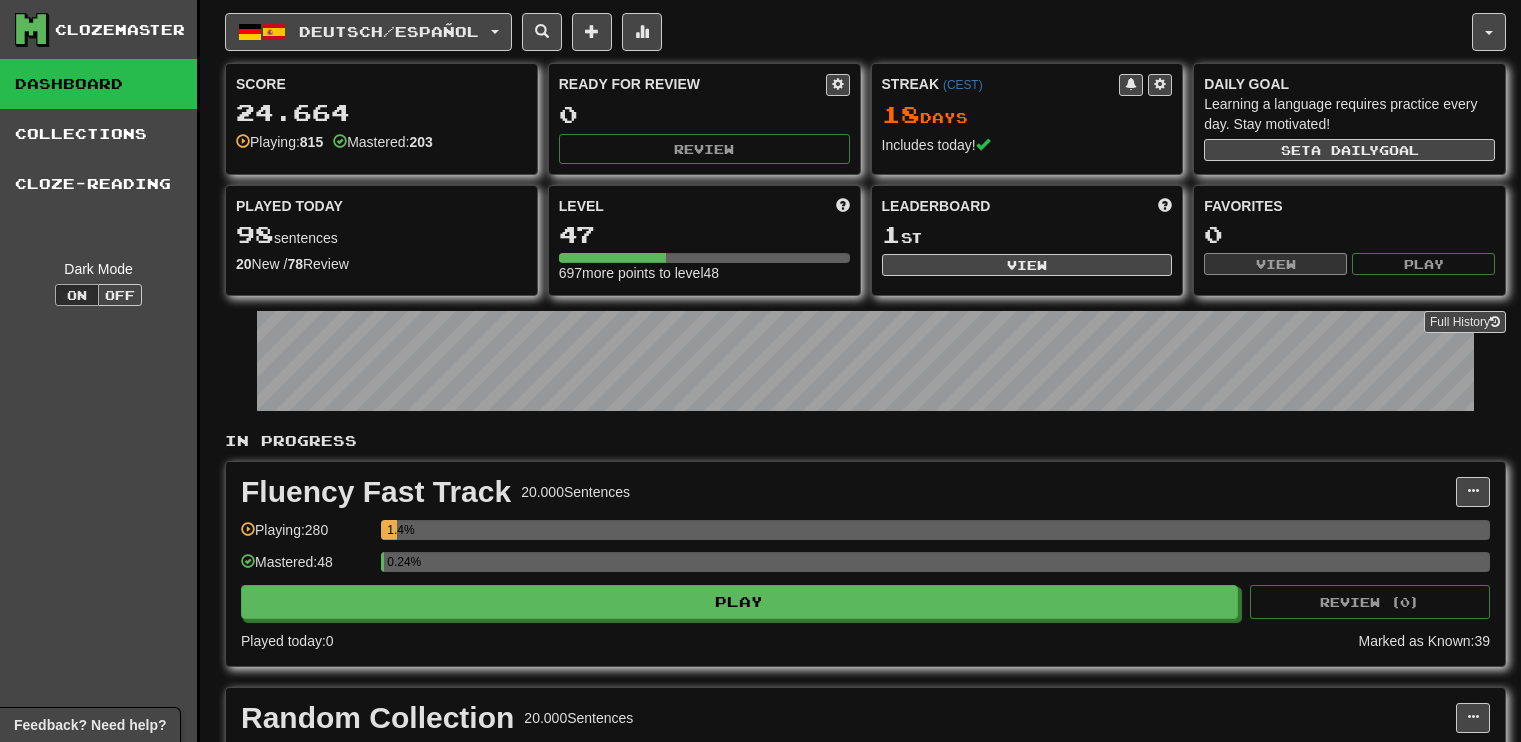 scroll, scrollTop: 0, scrollLeft: 0, axis: both 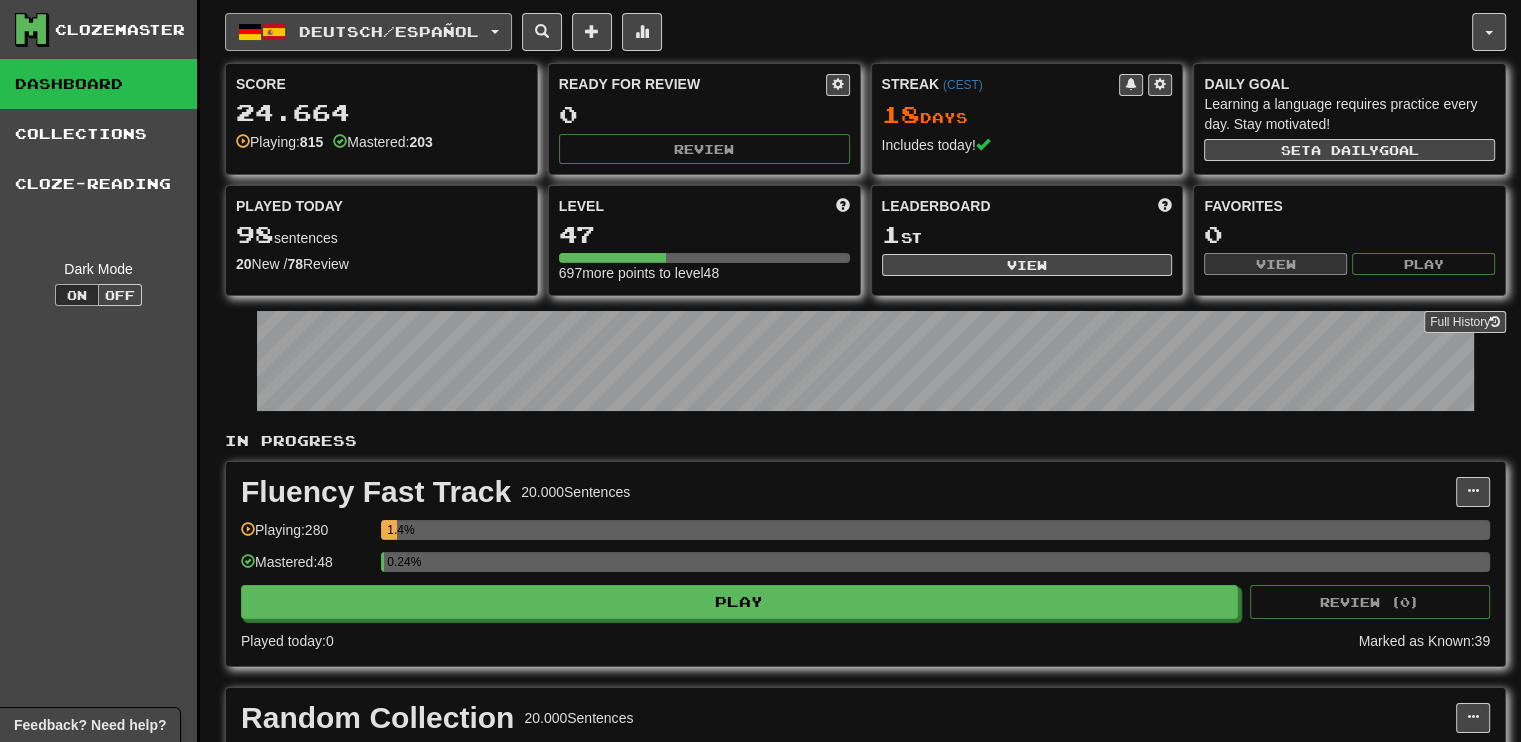click on "Deutsch  /  Español" at bounding box center [368, 32] 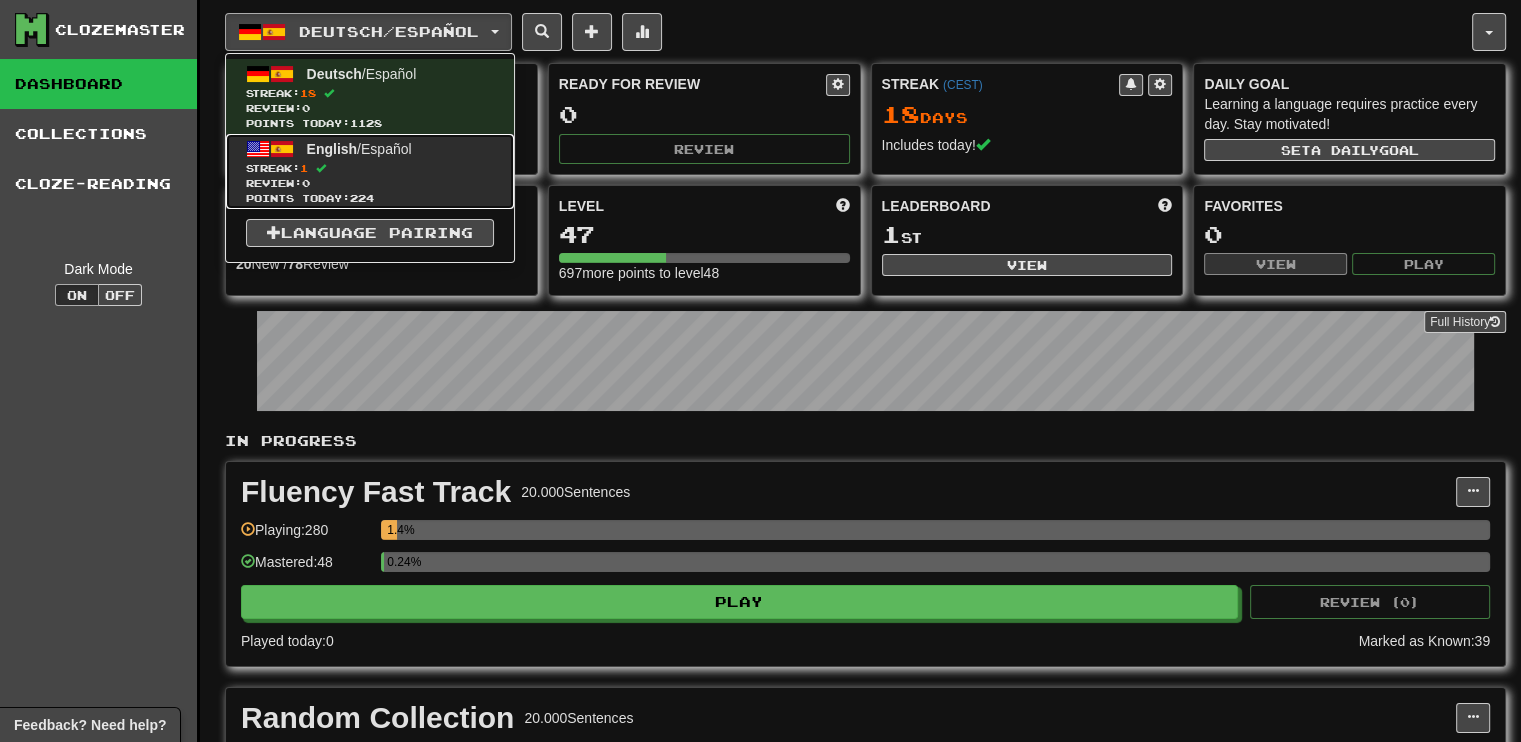 click on "Streak:  1" at bounding box center (370, 168) 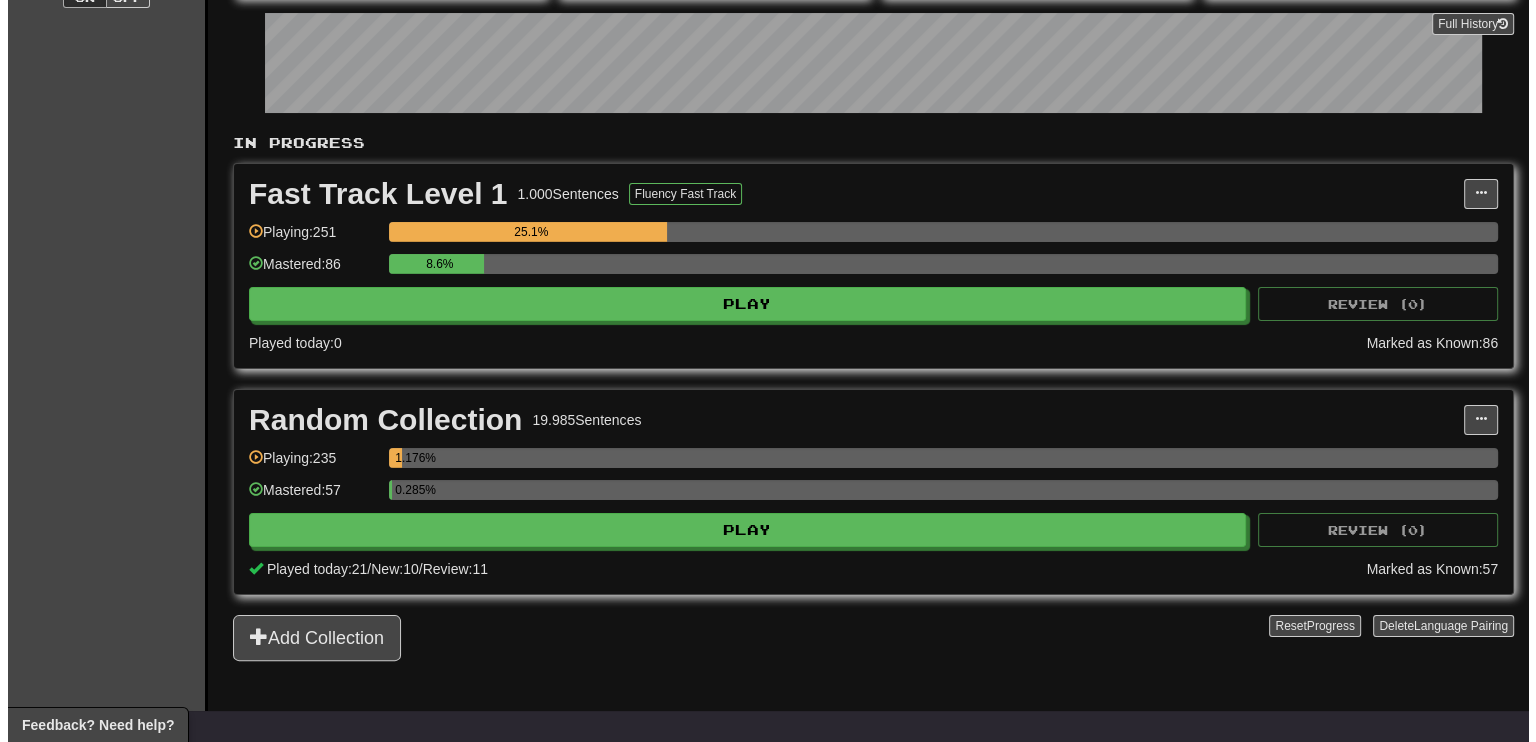 scroll, scrollTop: 300, scrollLeft: 0, axis: vertical 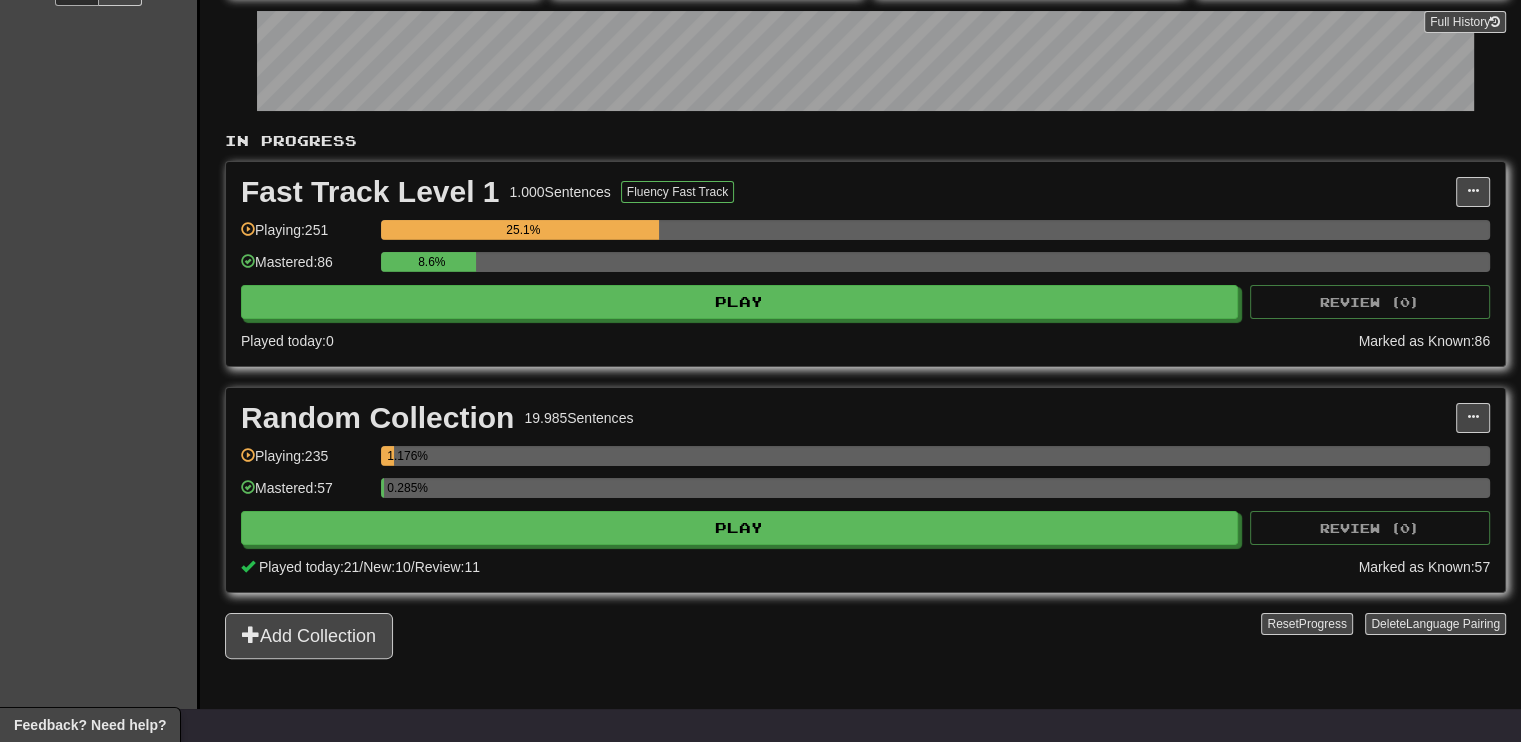 click on "Random Collection 19.985  Sentences Manage Sentences Unpin from Dashboard  Playing:  235 1.176%  Mastered:  57 0.285% Play Review ( 0 )   Played today:  21  /  New:  10  /  Review:  11 Marked as Known:  57" at bounding box center [865, 490] 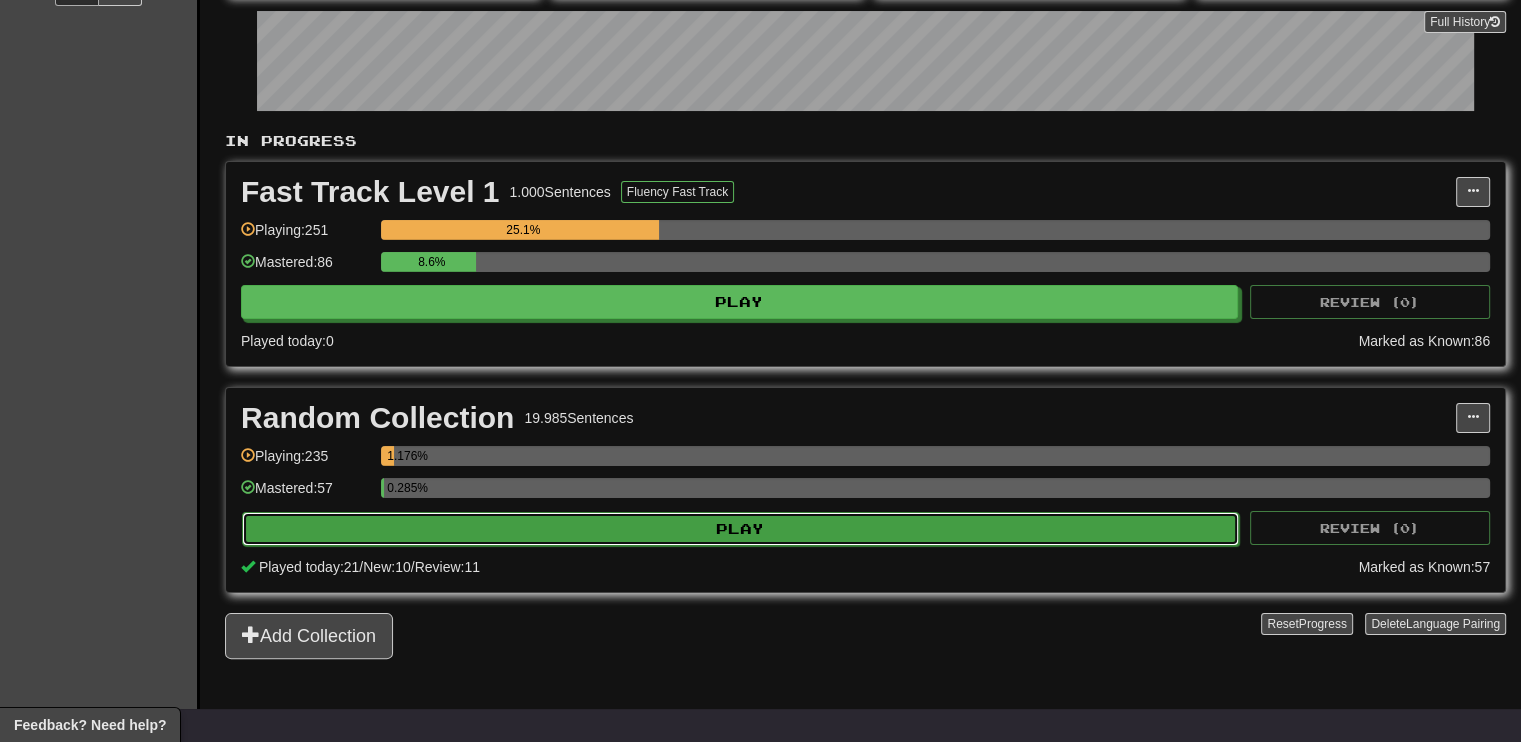click on "Play" at bounding box center (740, 529) 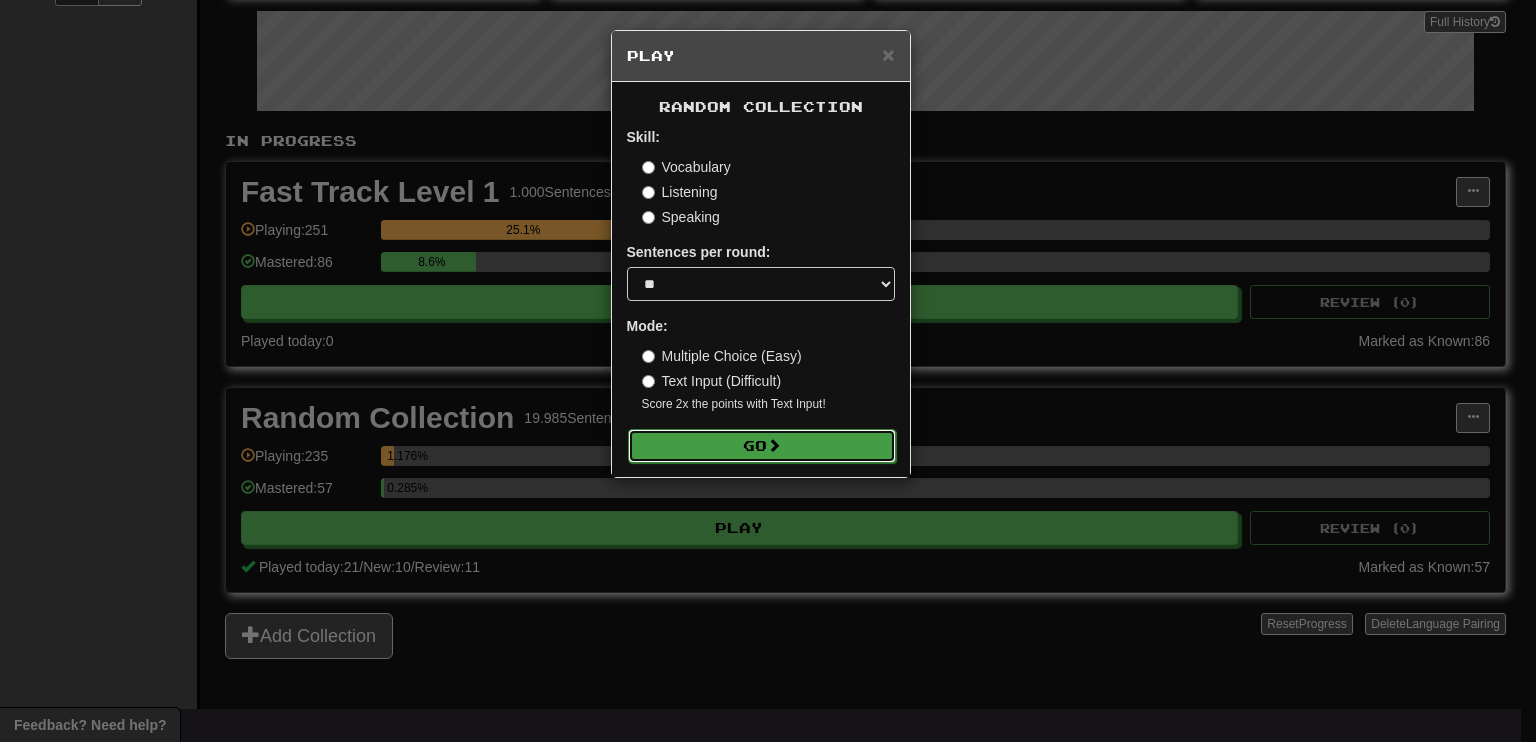 click on "Go" at bounding box center (762, 446) 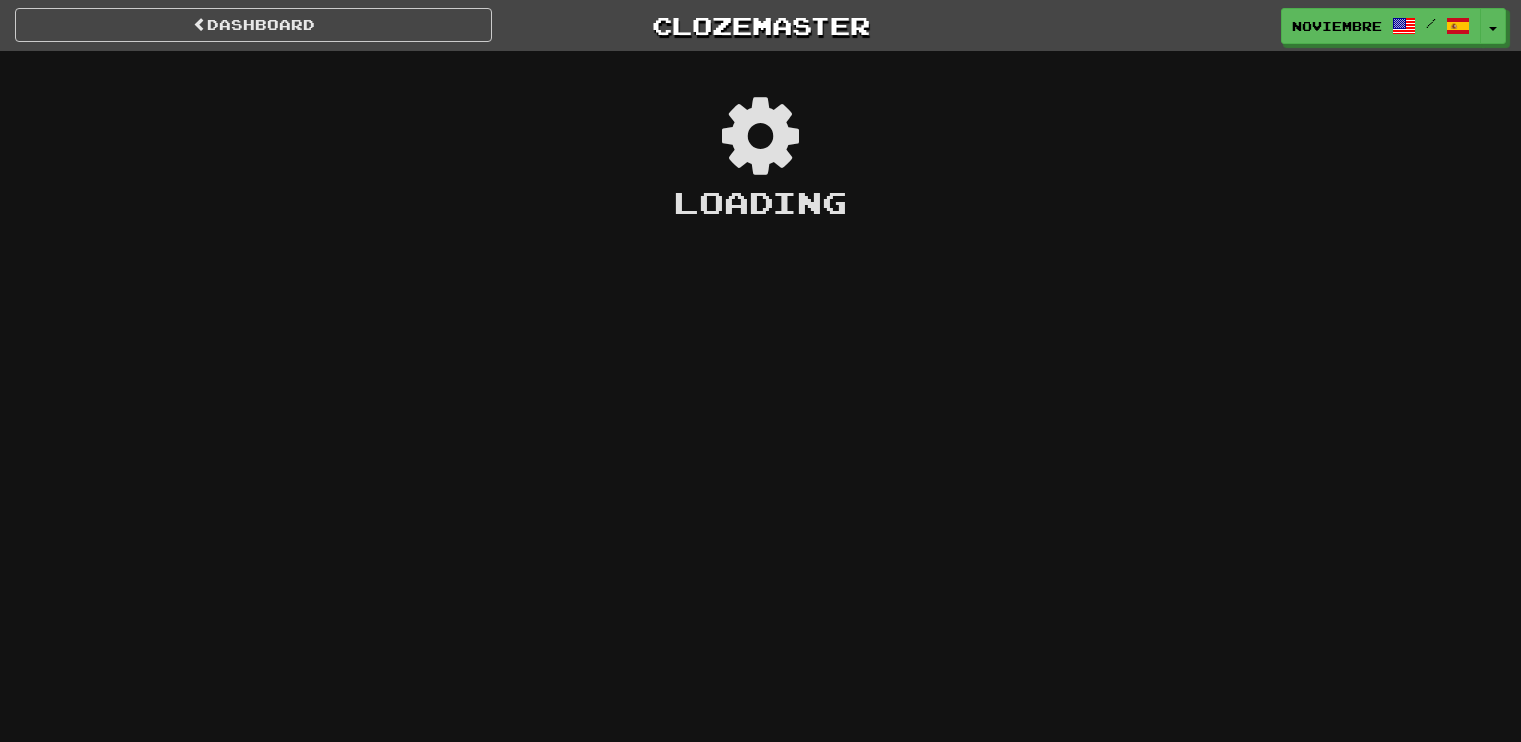 scroll, scrollTop: 0, scrollLeft: 0, axis: both 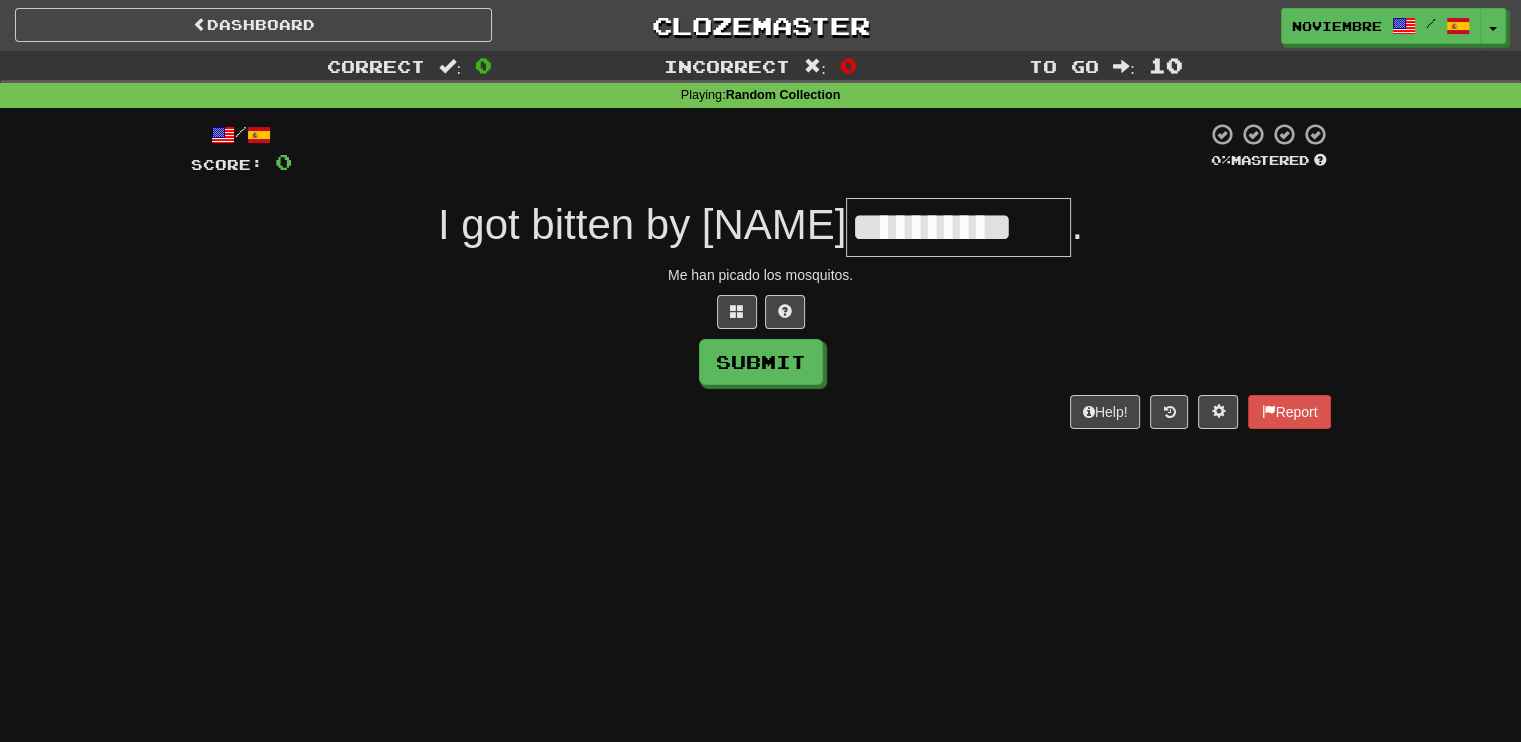 type on "**********" 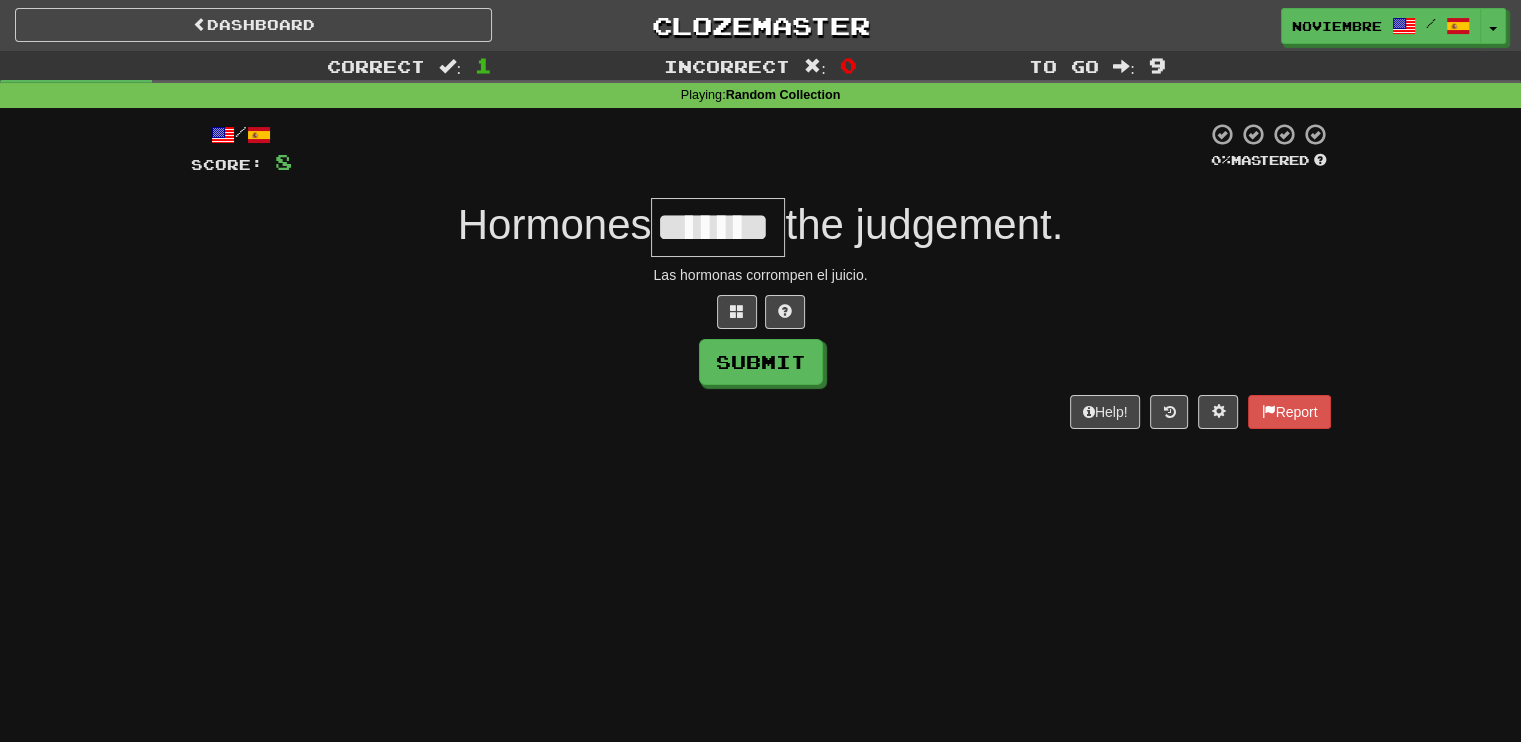 scroll, scrollTop: 0, scrollLeft: 4, axis: horizontal 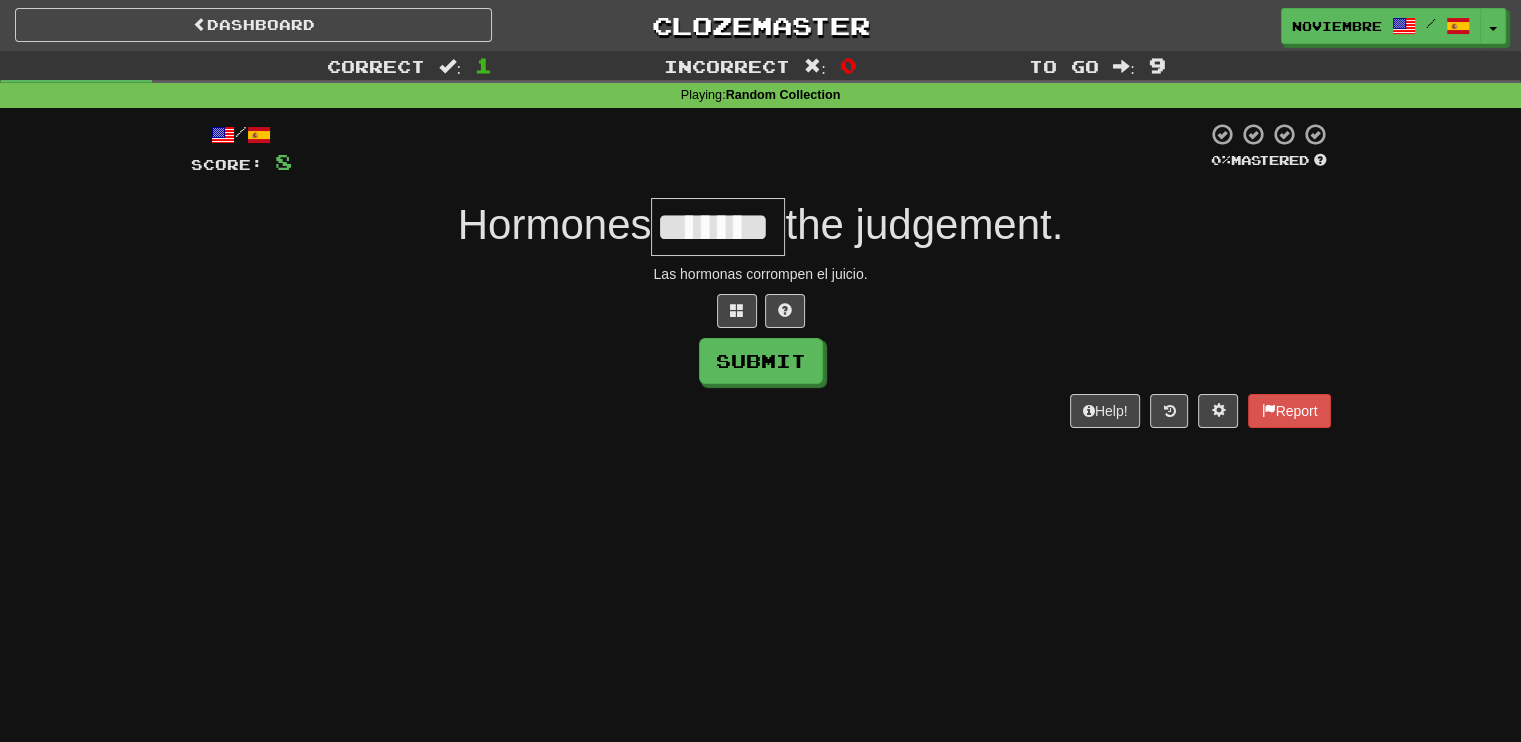 type on "*******" 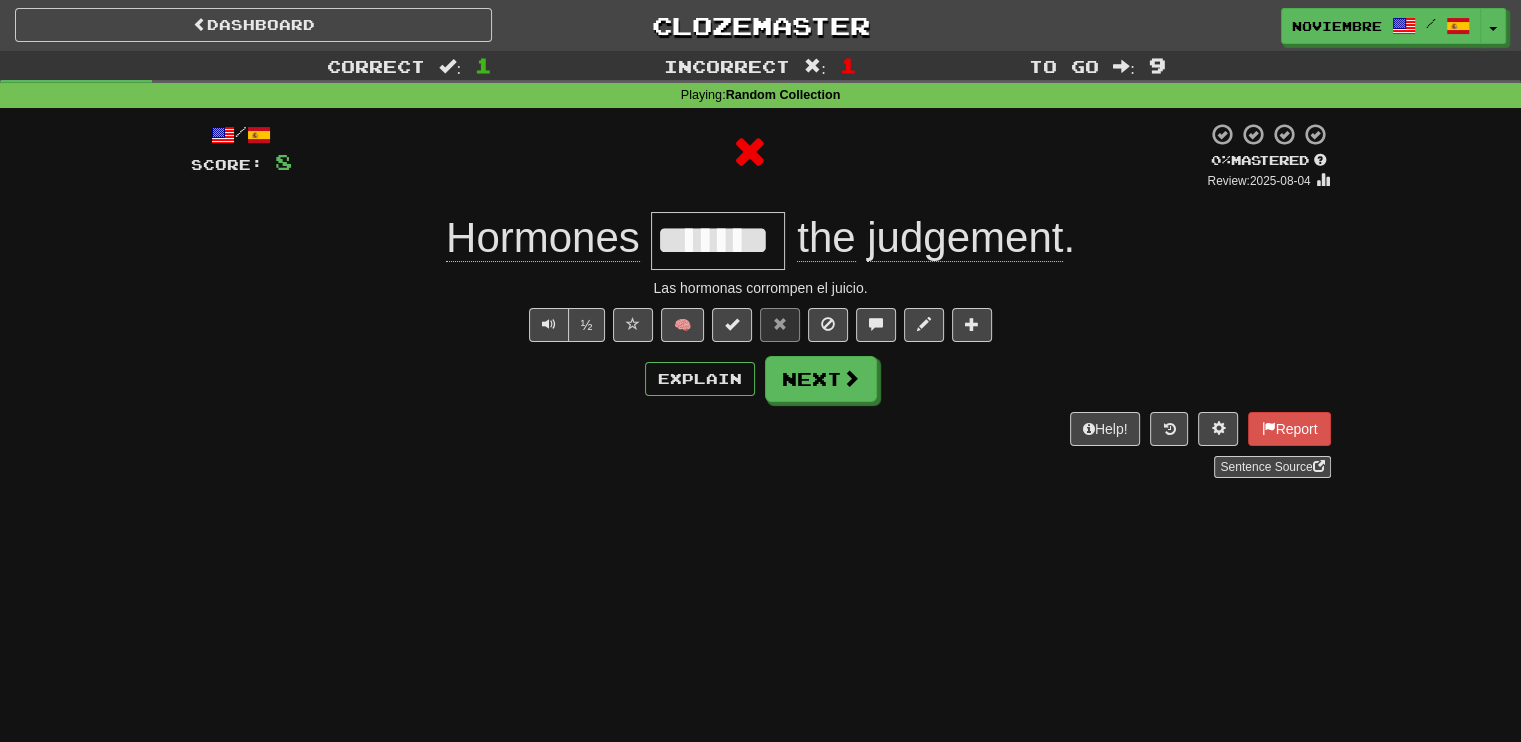 scroll, scrollTop: 0, scrollLeft: 0, axis: both 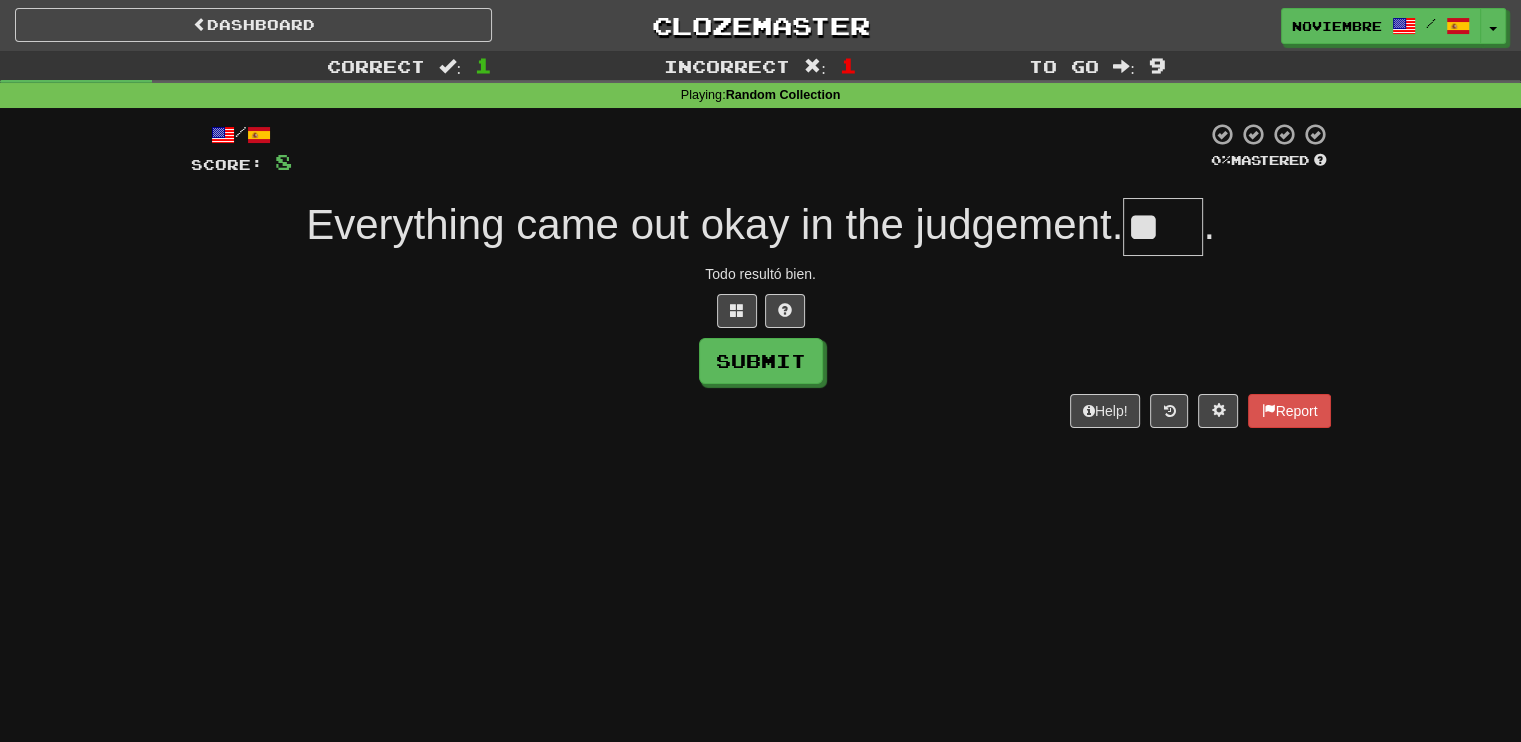 type on "*" 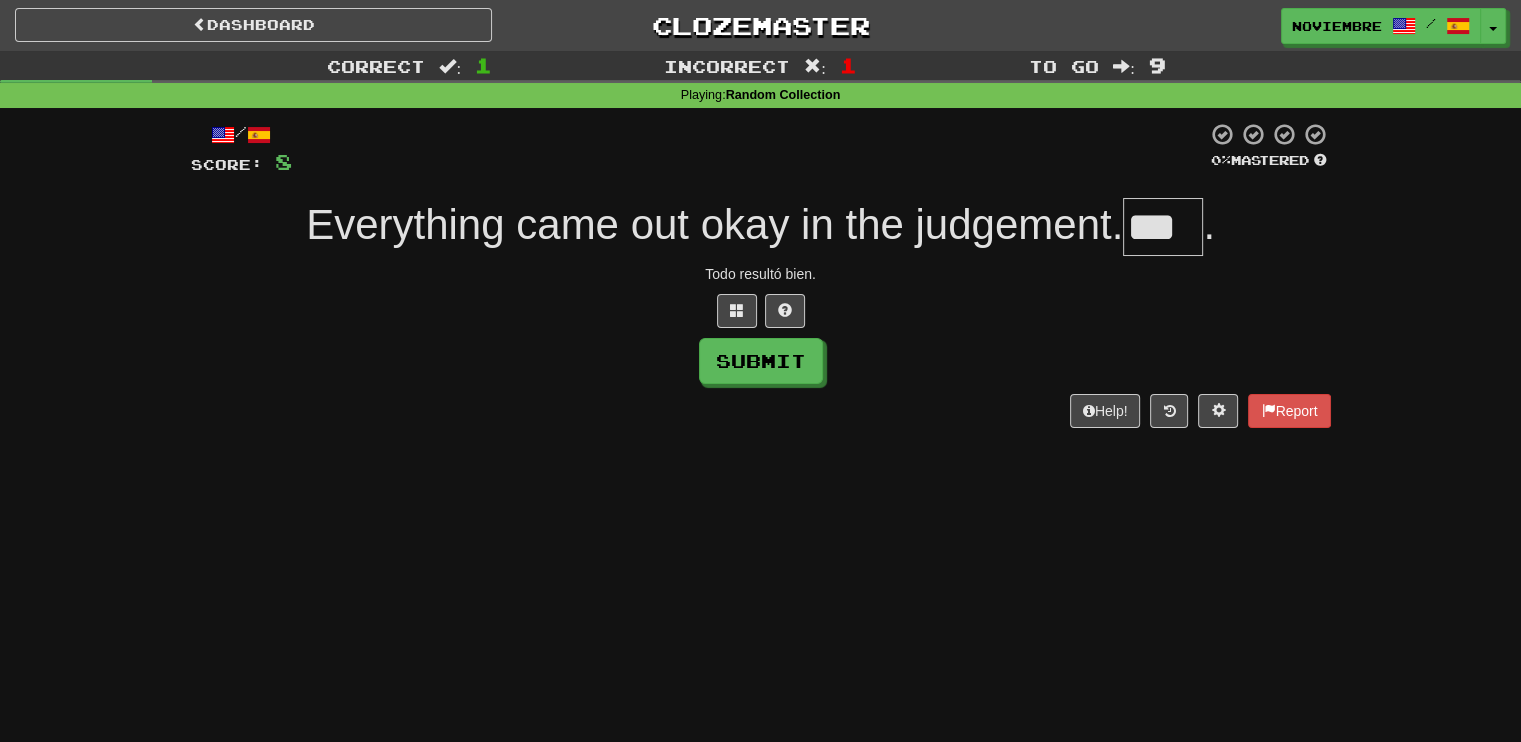 type on "***" 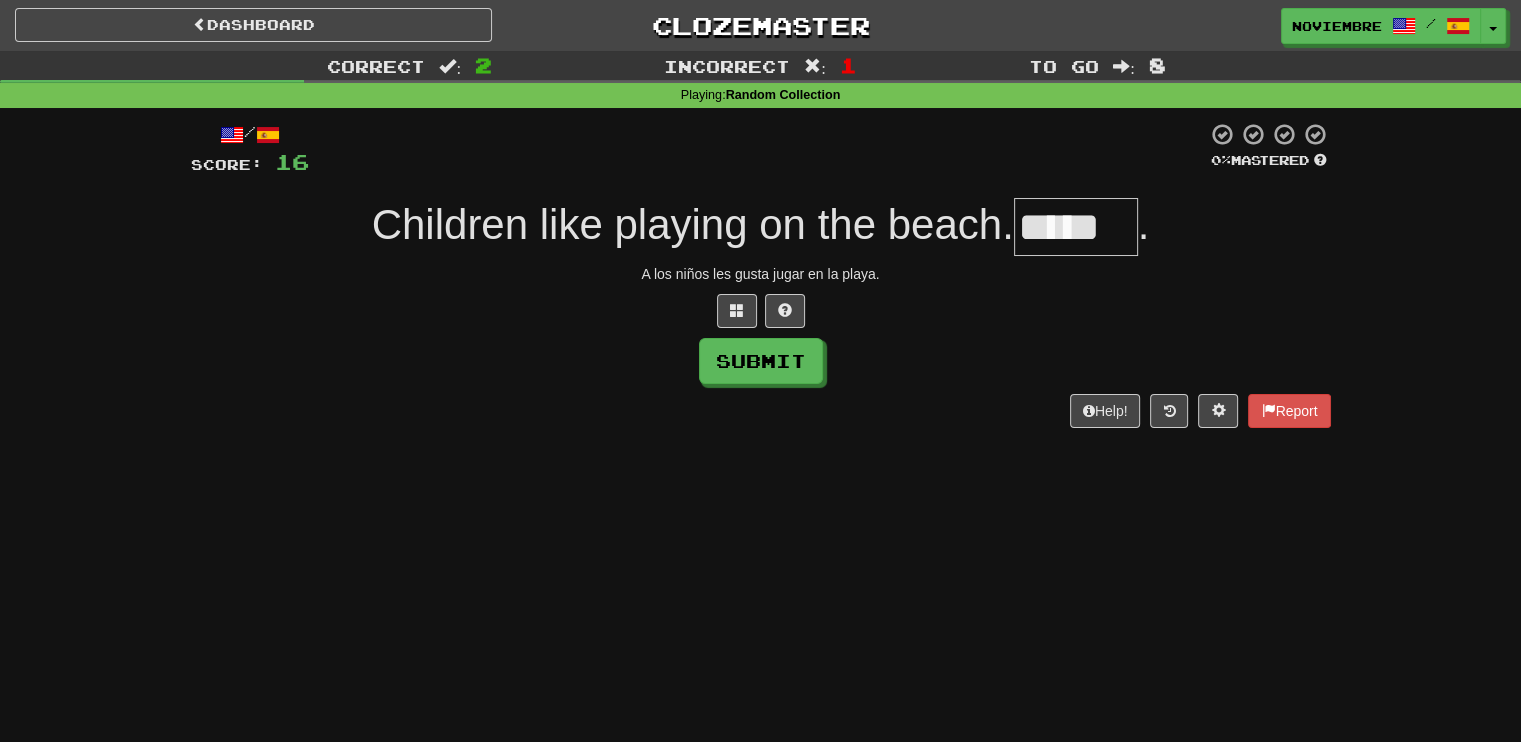 type on "*****" 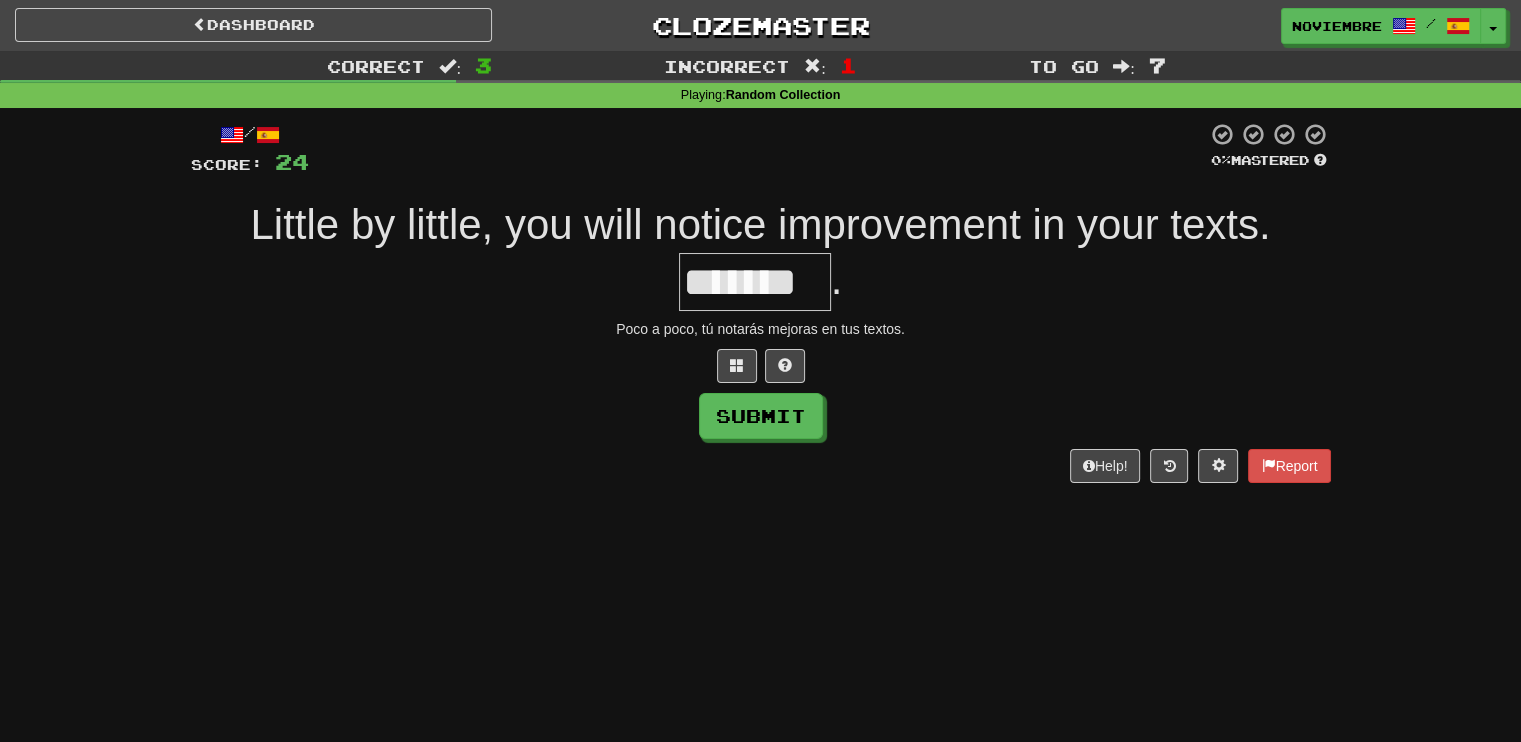 type on "********" 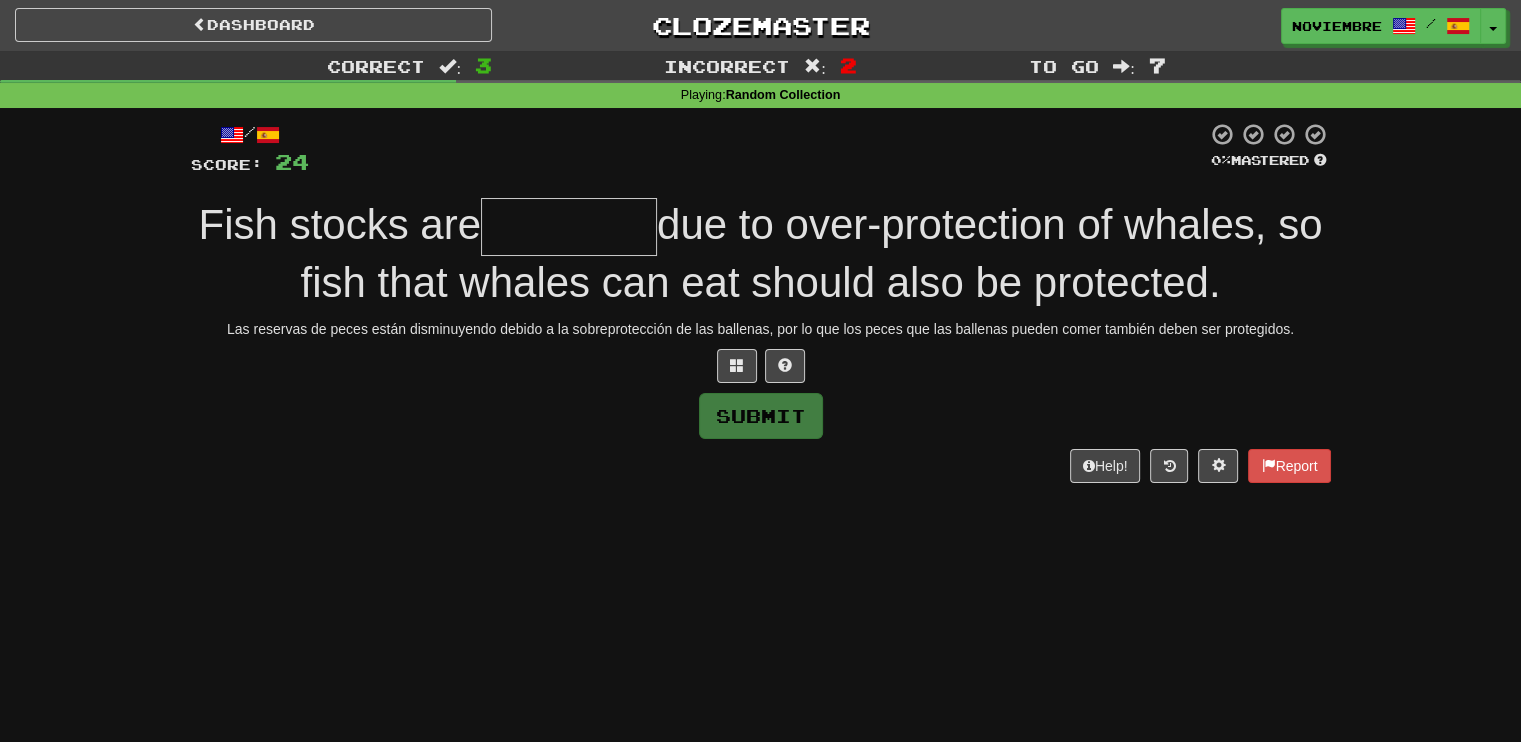type on "*********" 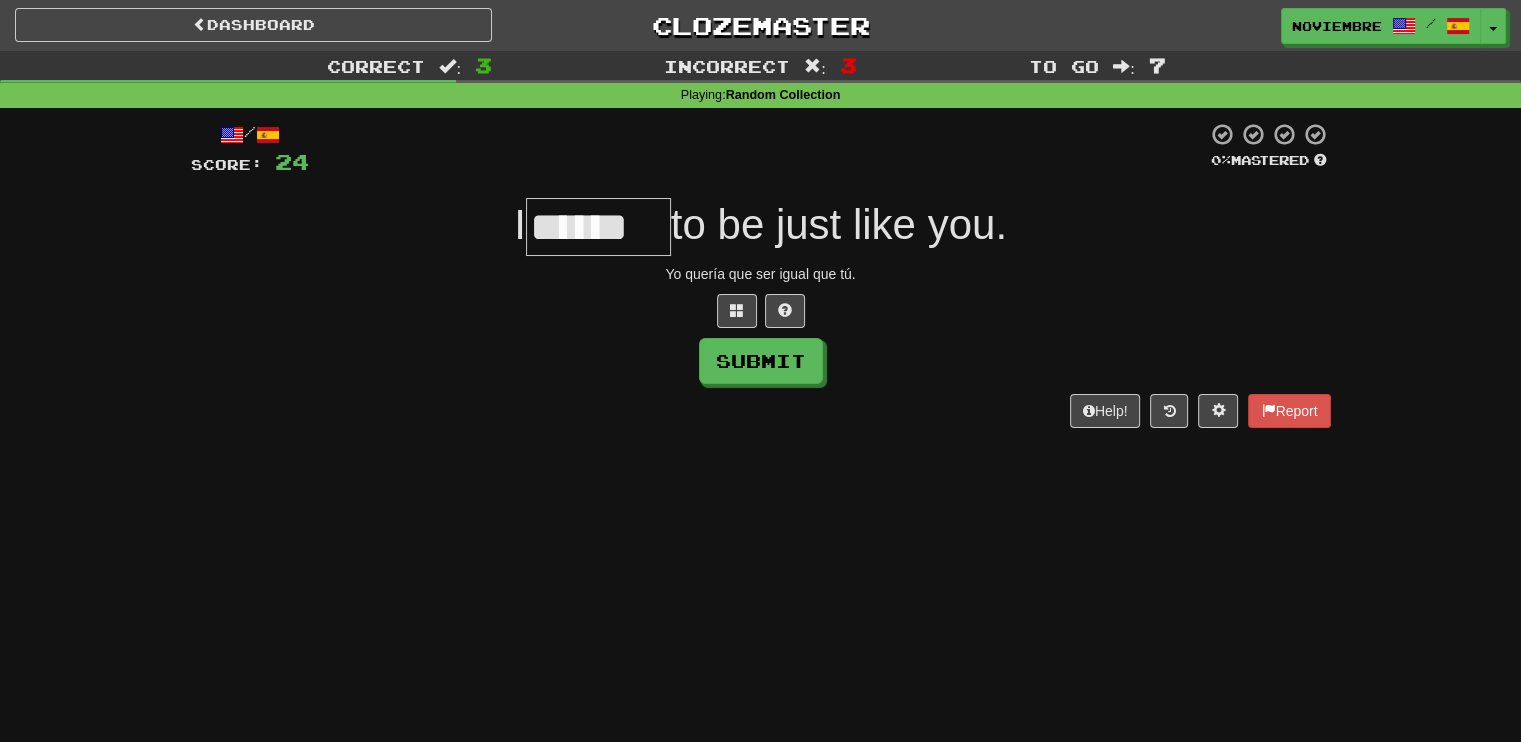 type on "******" 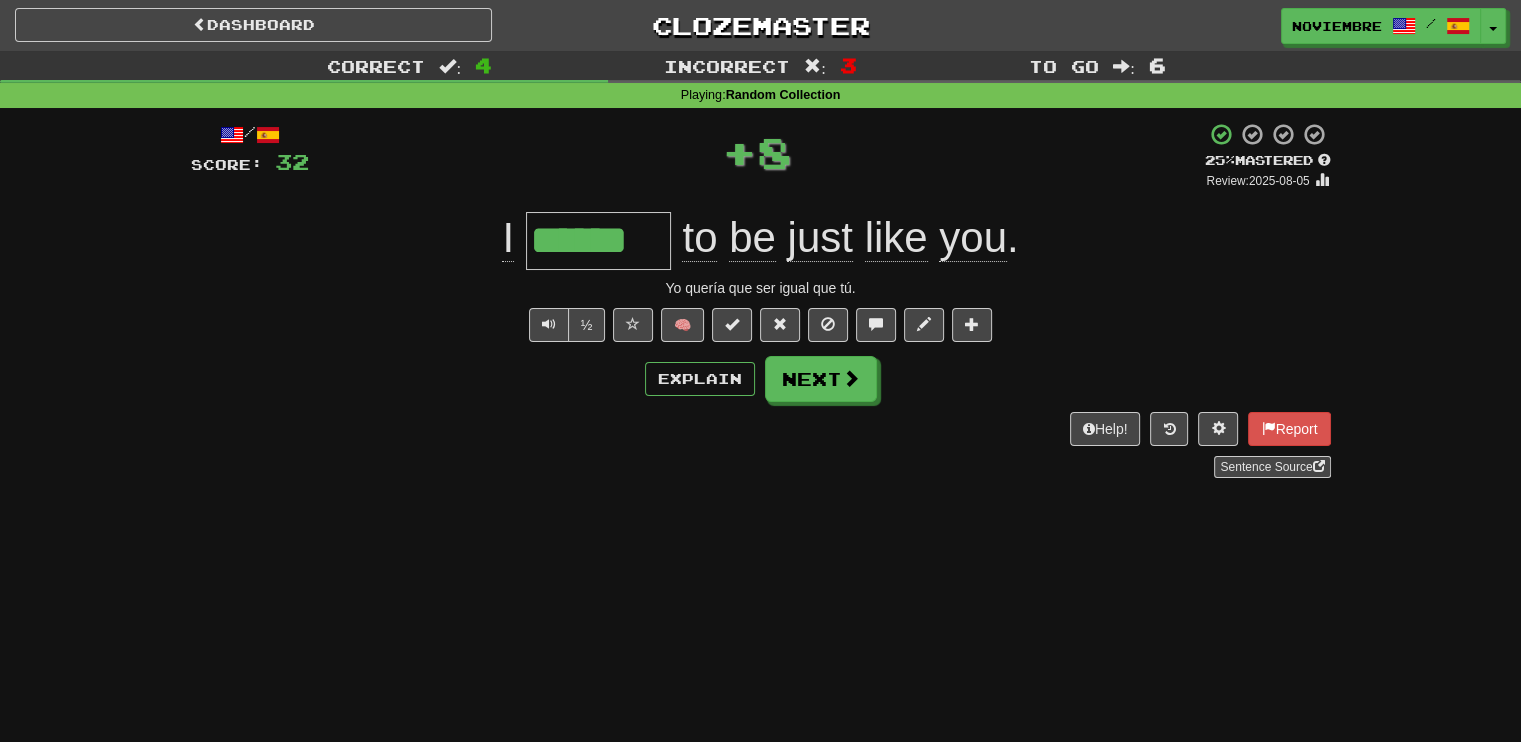 type 